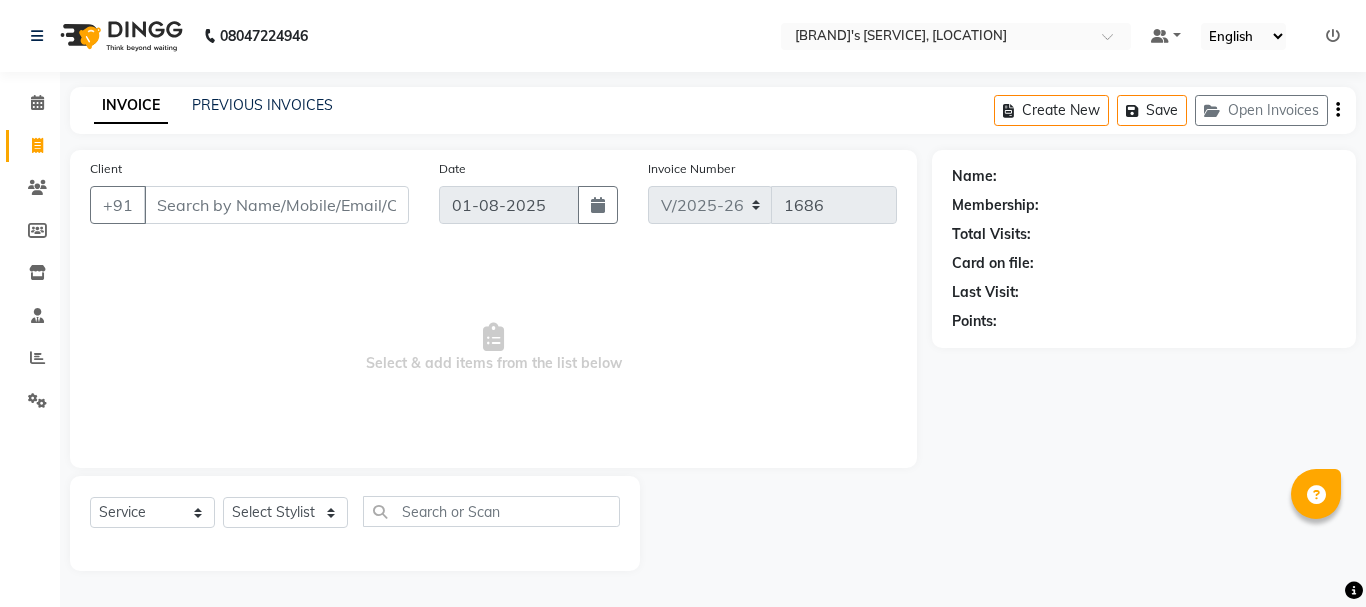 select on "3810" 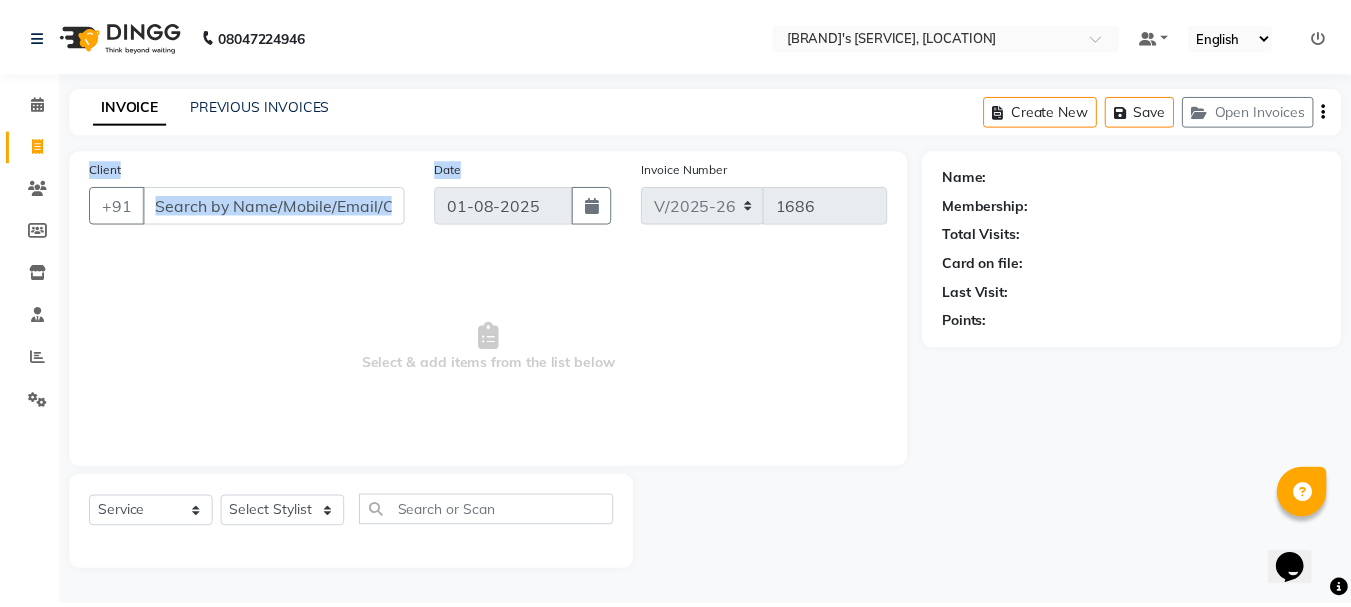 scroll, scrollTop: 0, scrollLeft: 0, axis: both 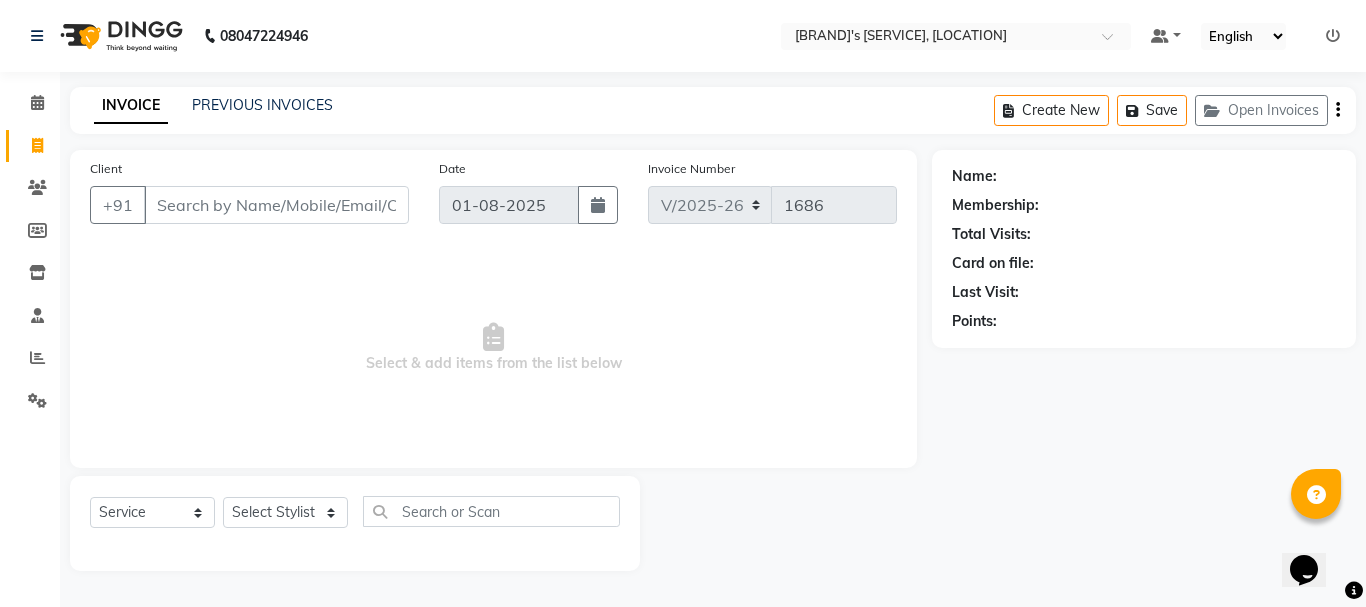 click on "Select & add items from the list below" at bounding box center [493, 348] 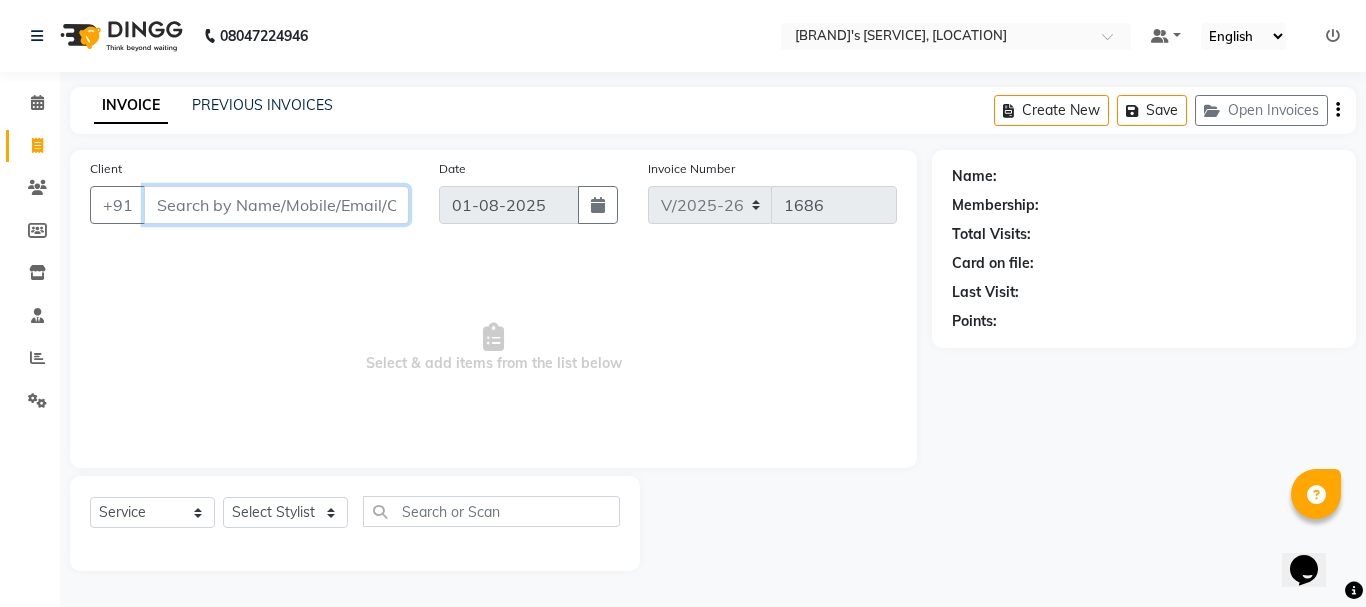 click on "Client" at bounding box center (276, 205) 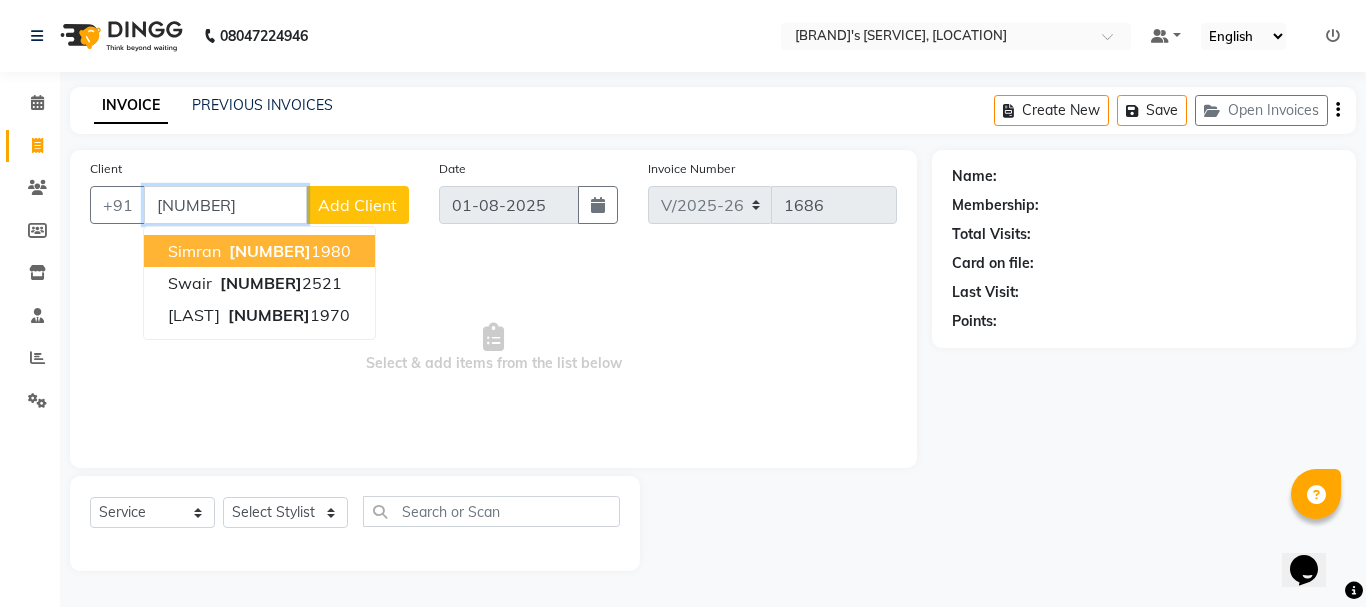 click on "[NUMBER]" at bounding box center [270, 251] 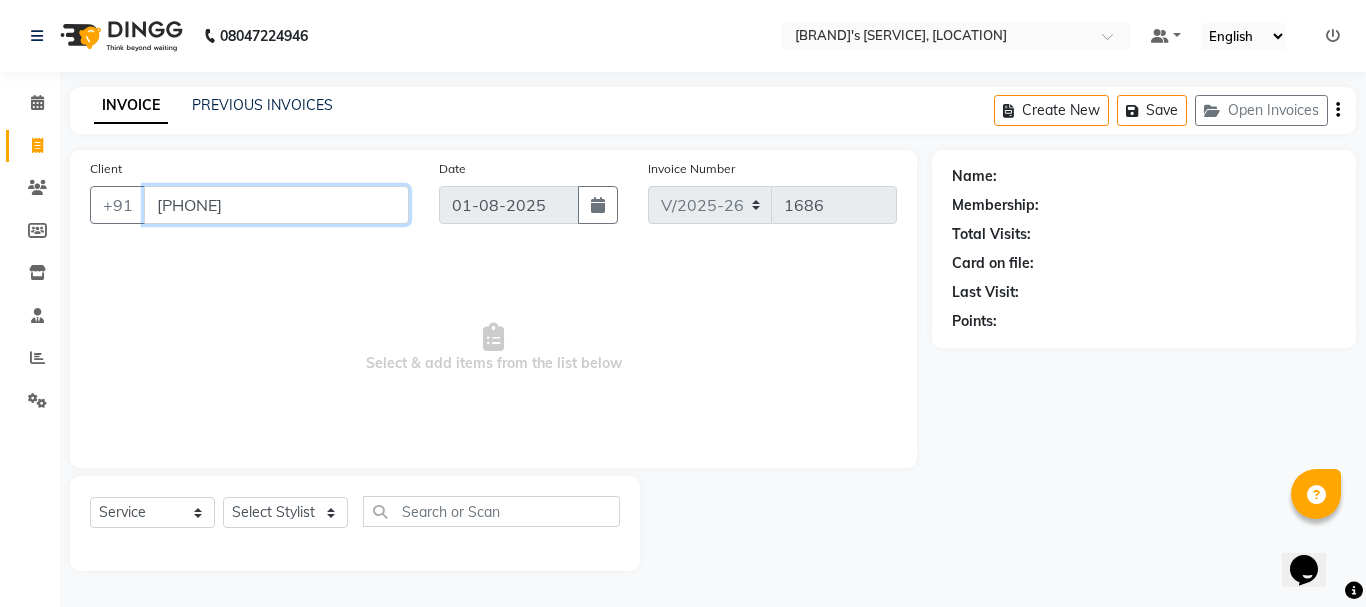 type on "[PHONE]" 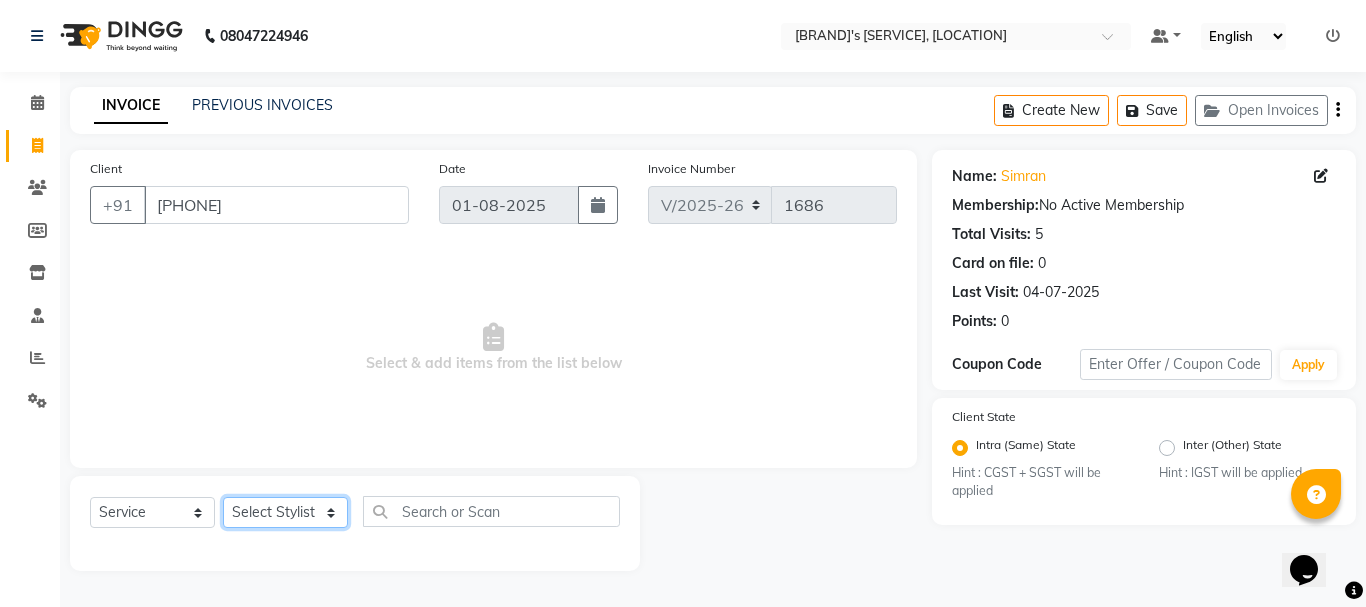 click on "Select Stylist Anil arshiya C Ameer Manager manik Salma Sameer Shaban Suma Suraj Taniya" 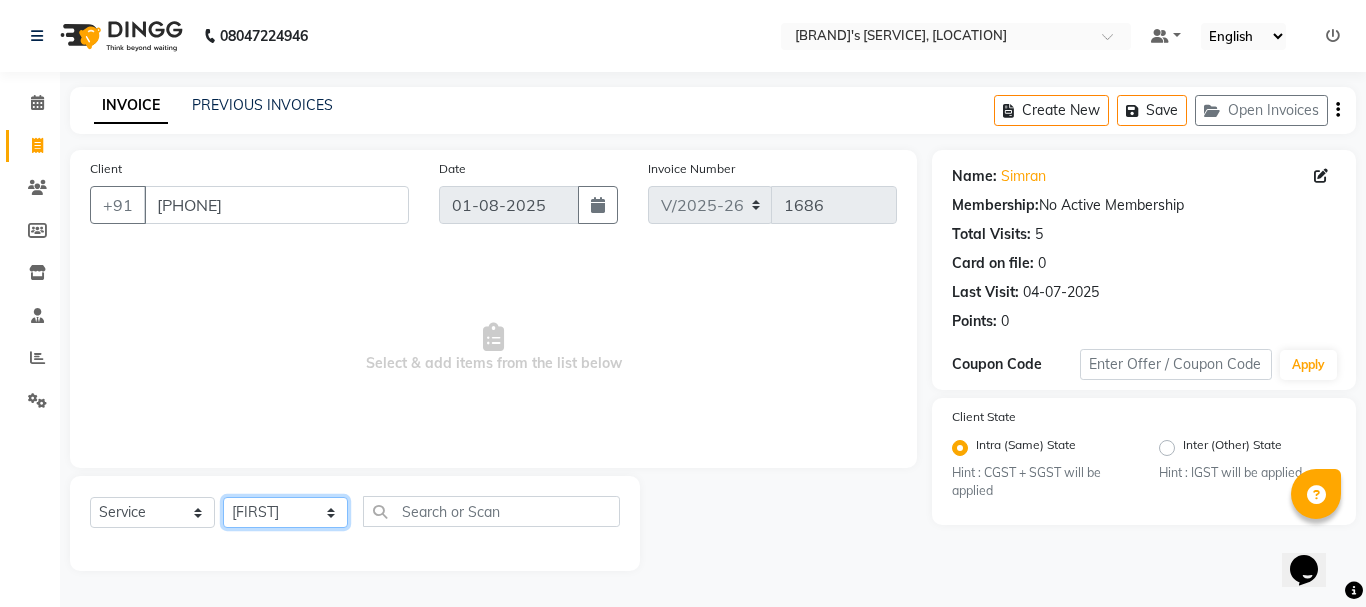click on "Select Stylist Anil arshiya C Ameer Manager manik Salma Sameer Shaban Suma Suraj Taniya" 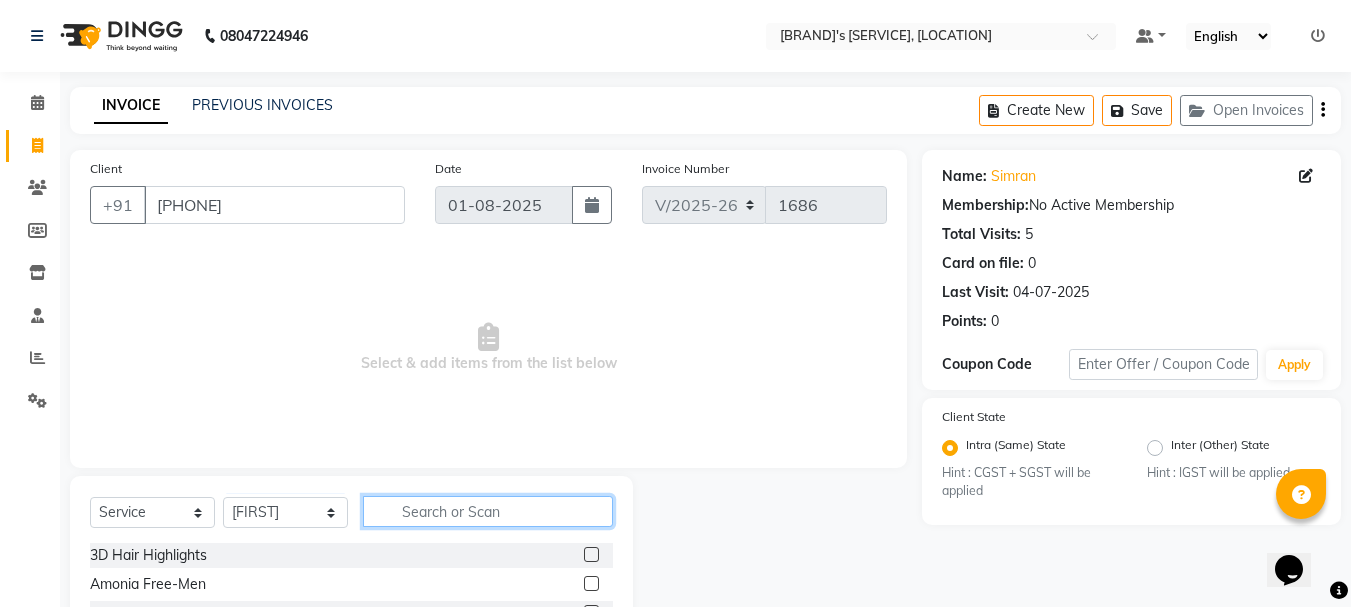 click 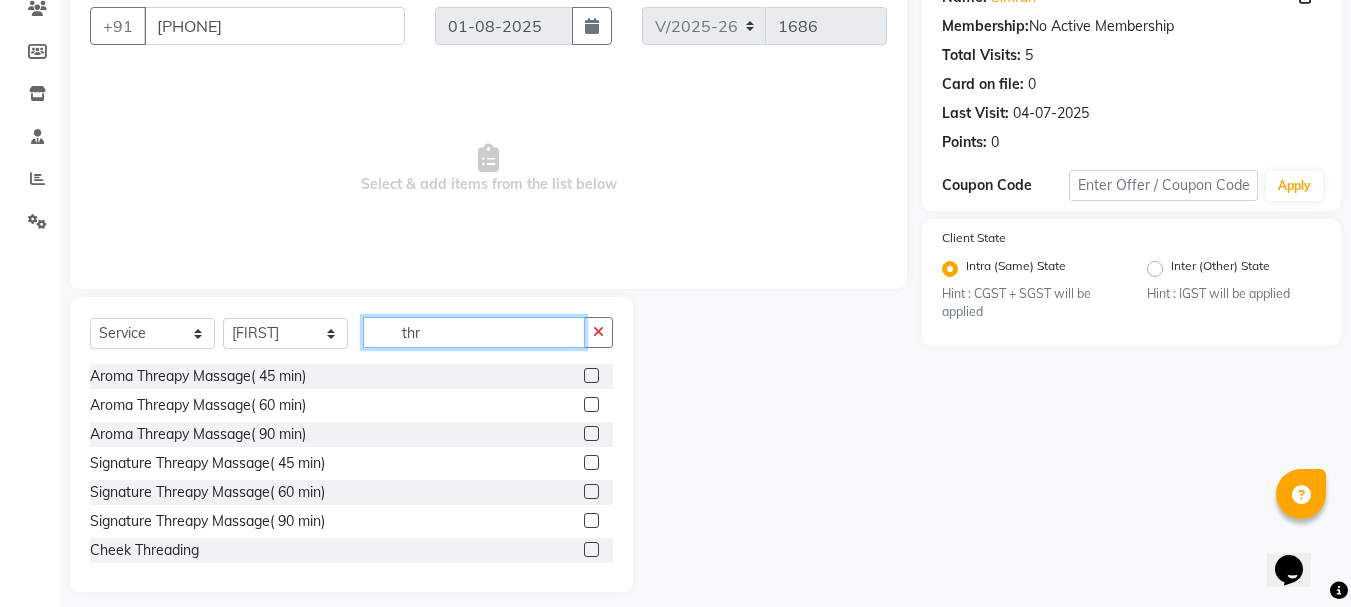 scroll, scrollTop: 194, scrollLeft: 0, axis: vertical 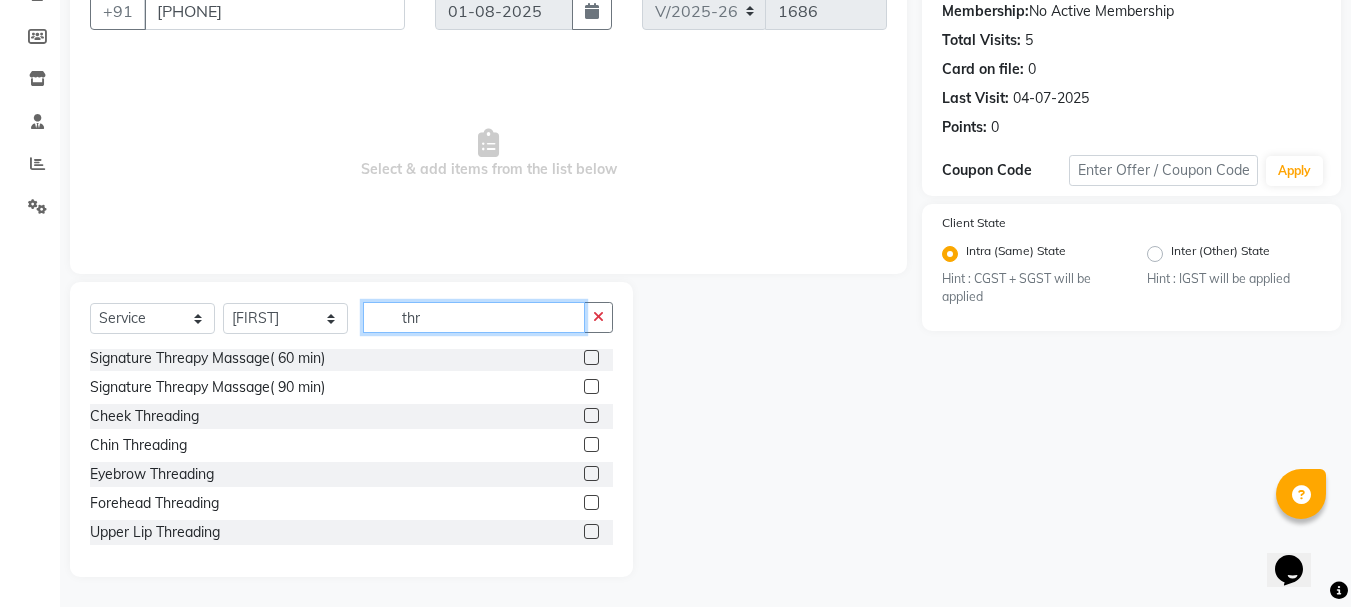 type on "thr" 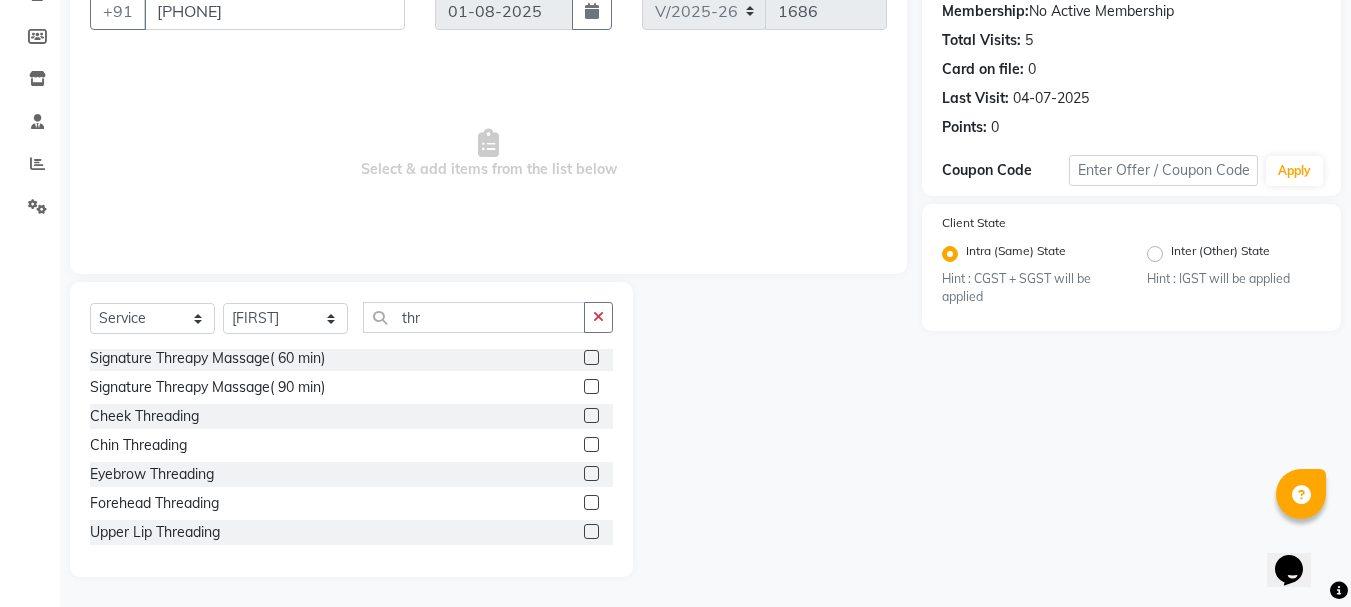 click 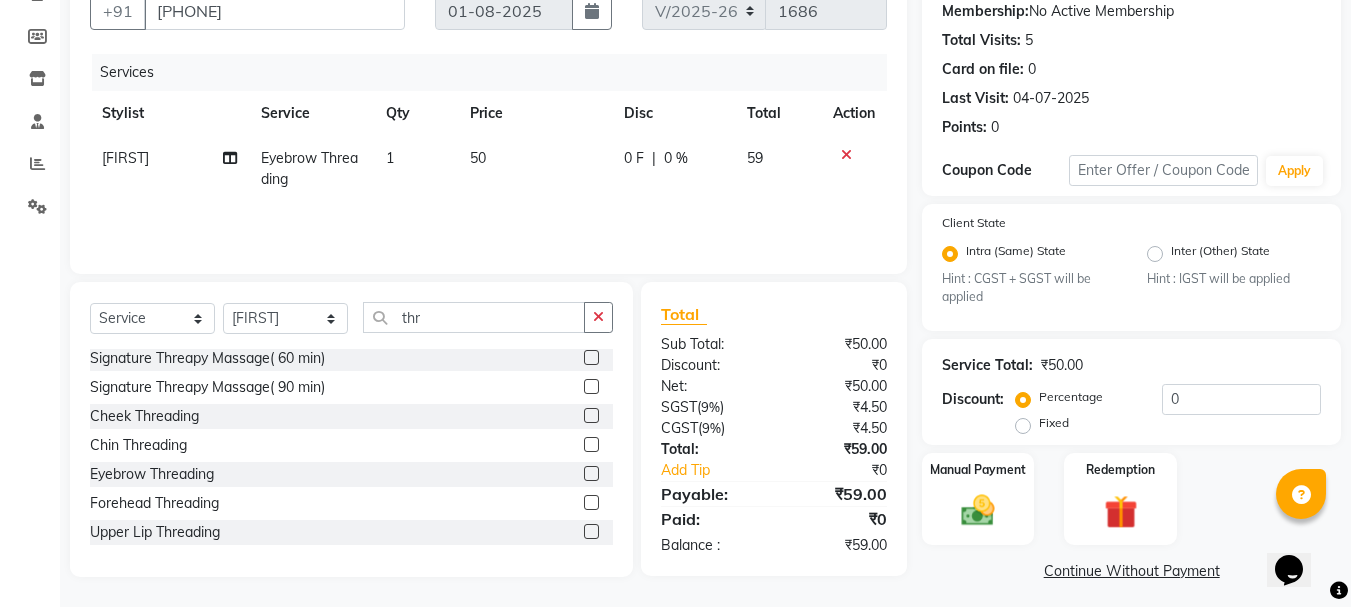 click 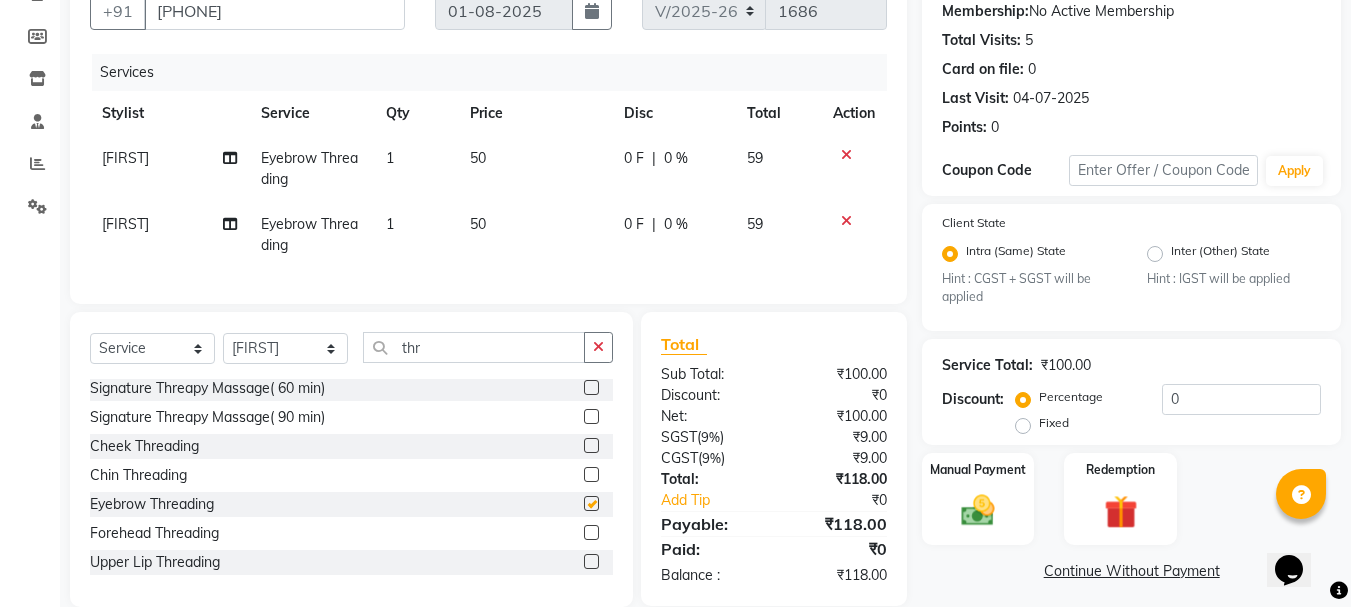 checkbox on "false" 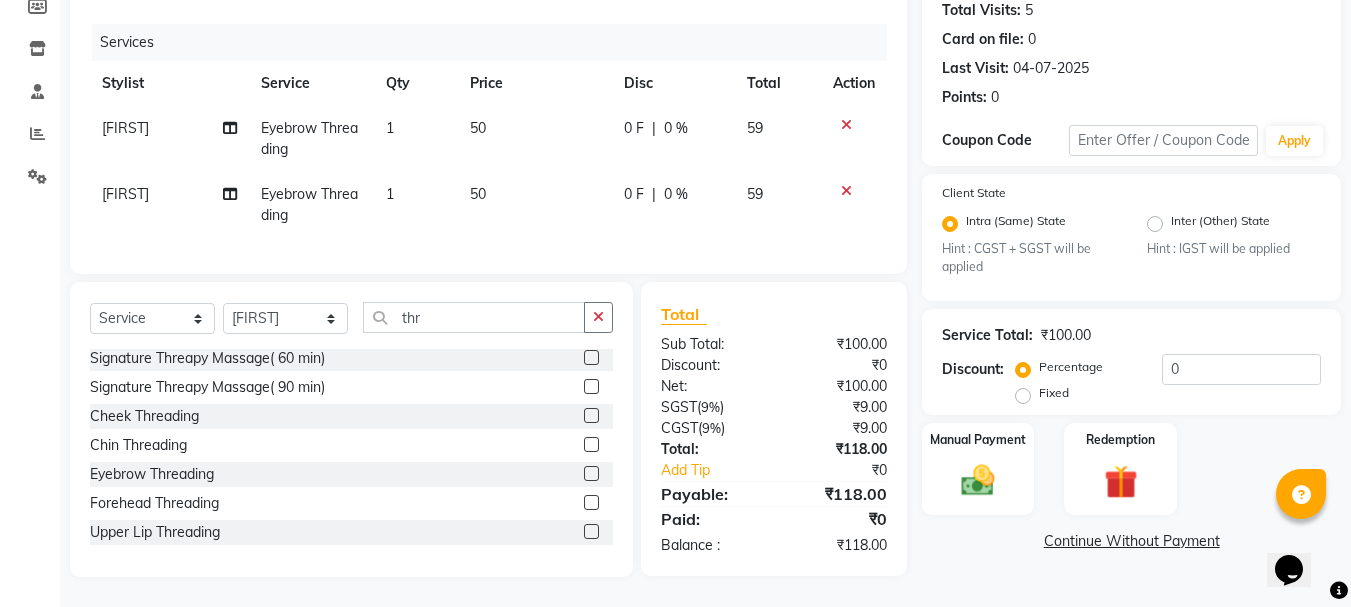 scroll, scrollTop: 239, scrollLeft: 0, axis: vertical 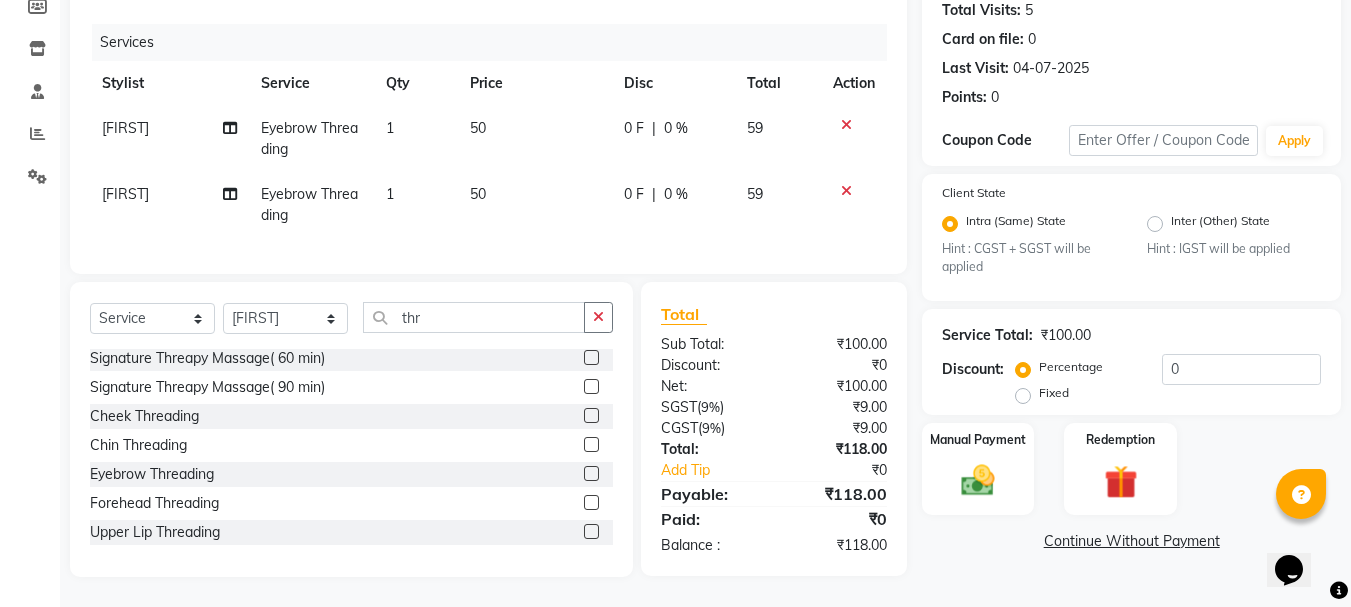 click on "Fixed" 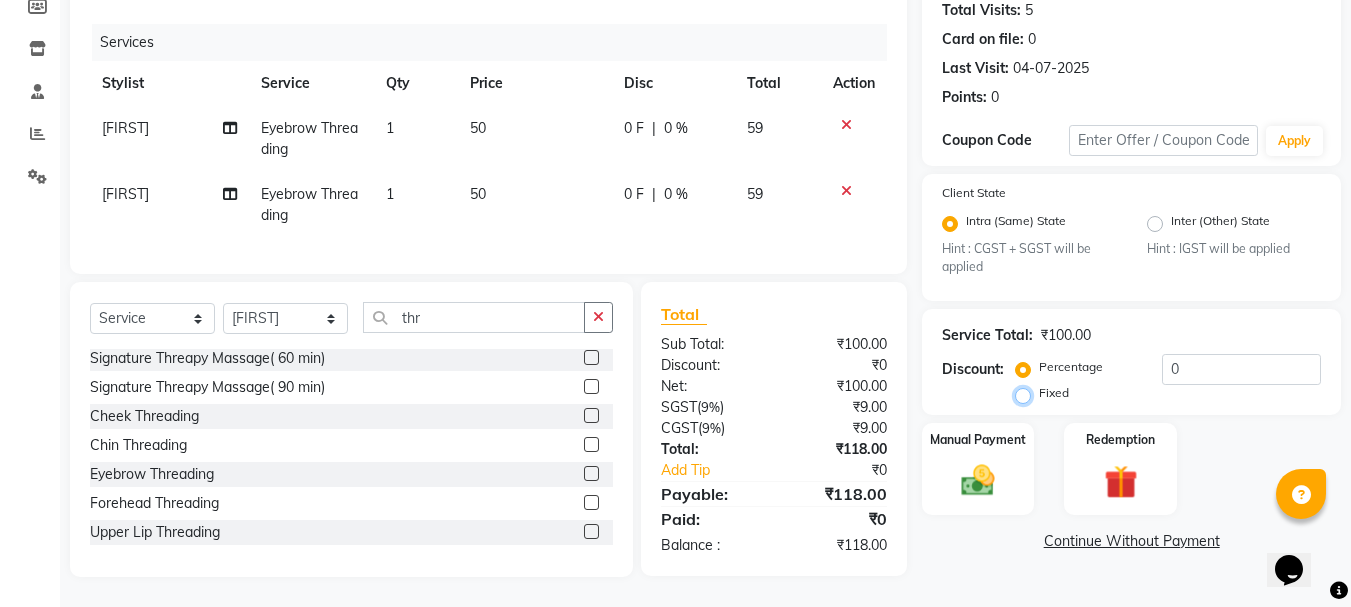click on "Fixed" at bounding box center [1027, 393] 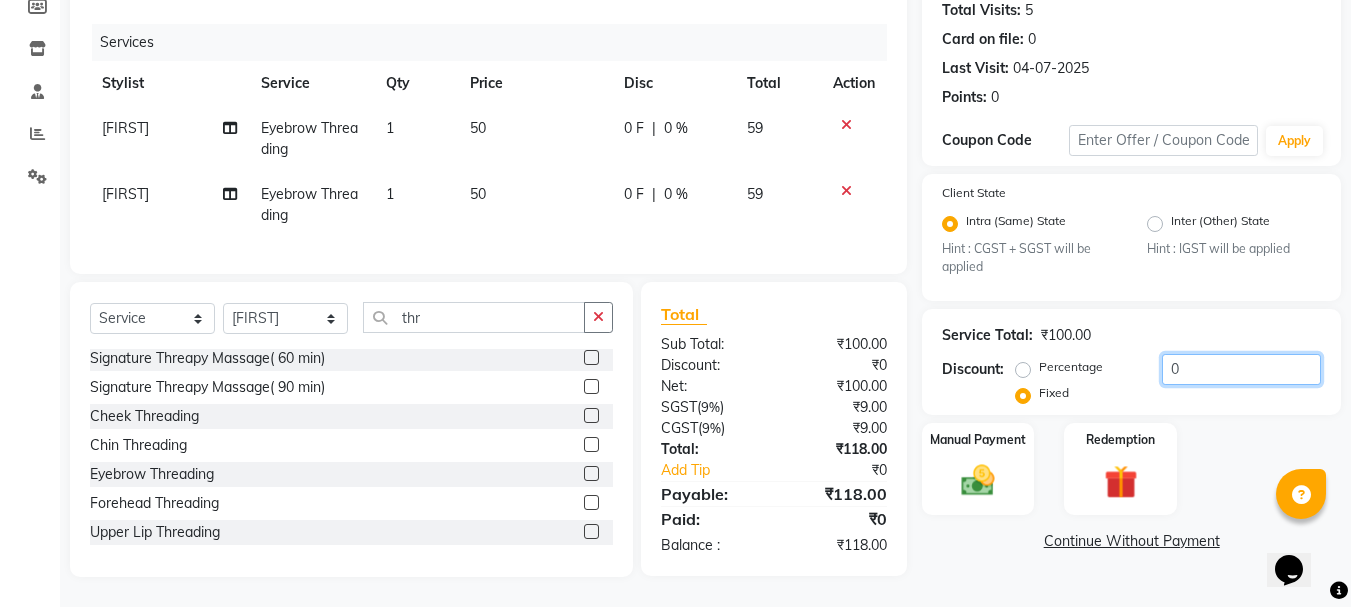 click on "0" 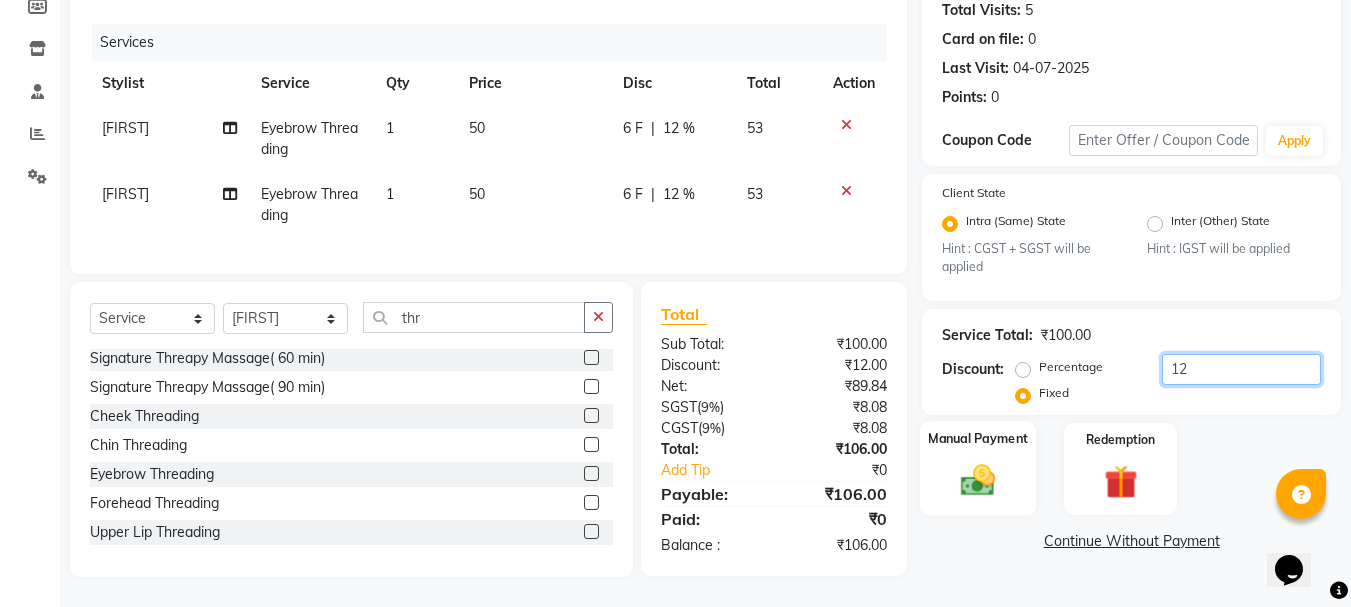 type on "12" 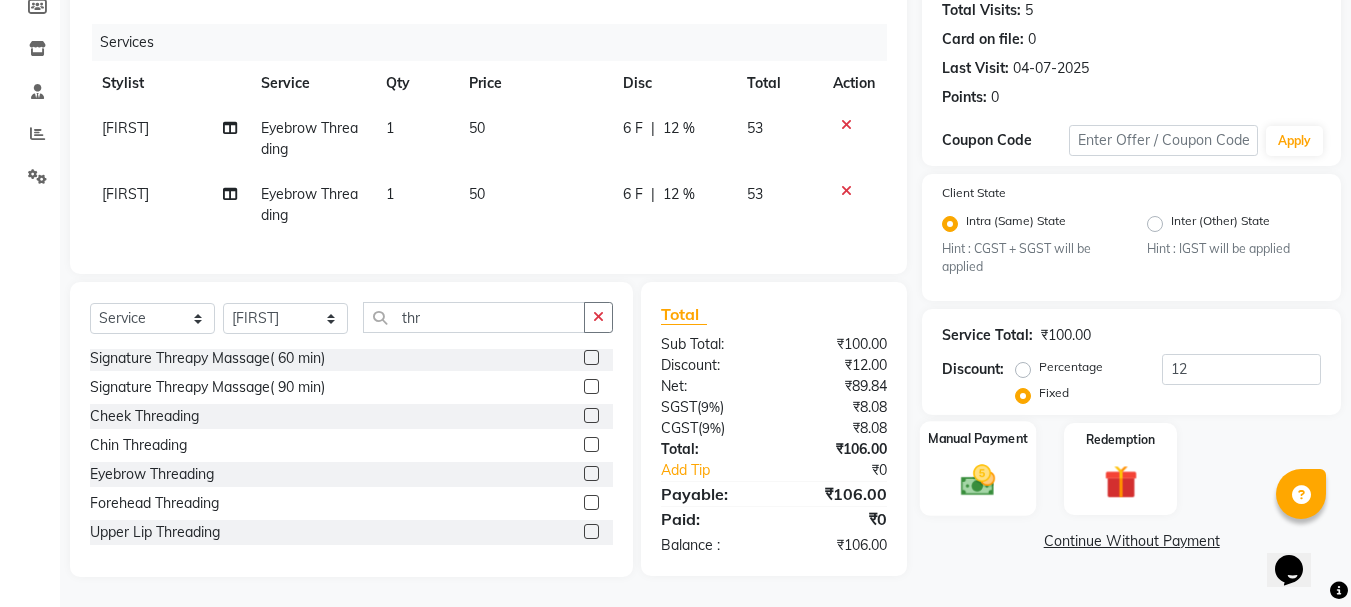 click 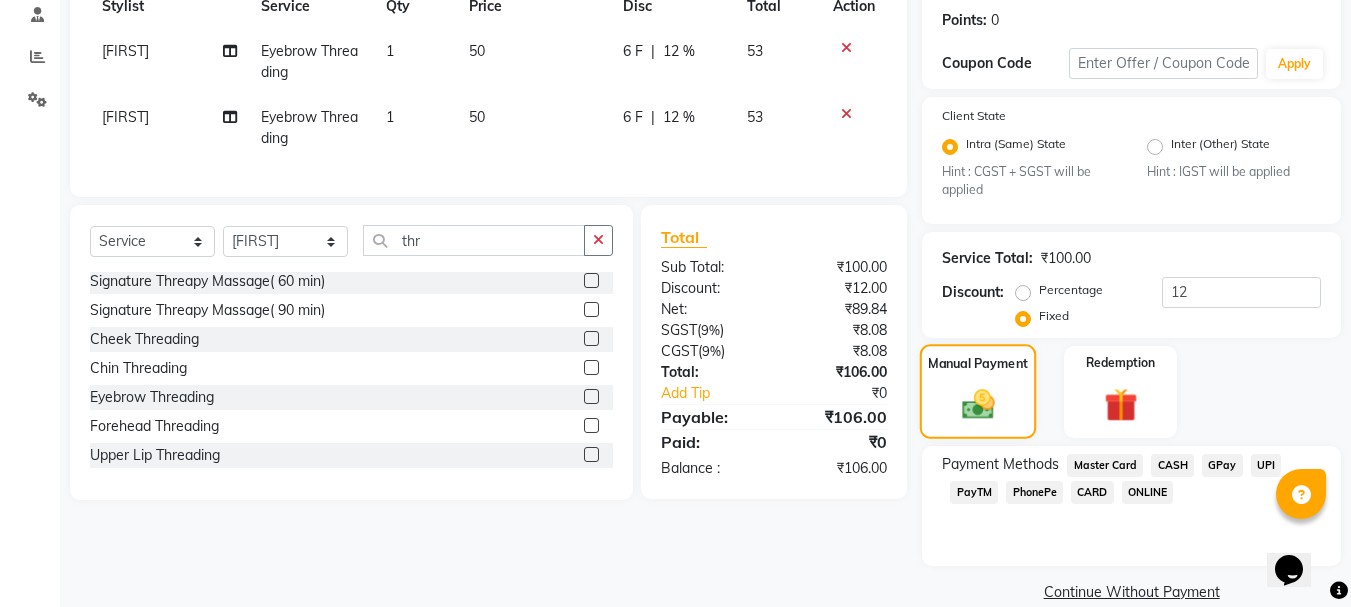 scroll, scrollTop: 331, scrollLeft: 0, axis: vertical 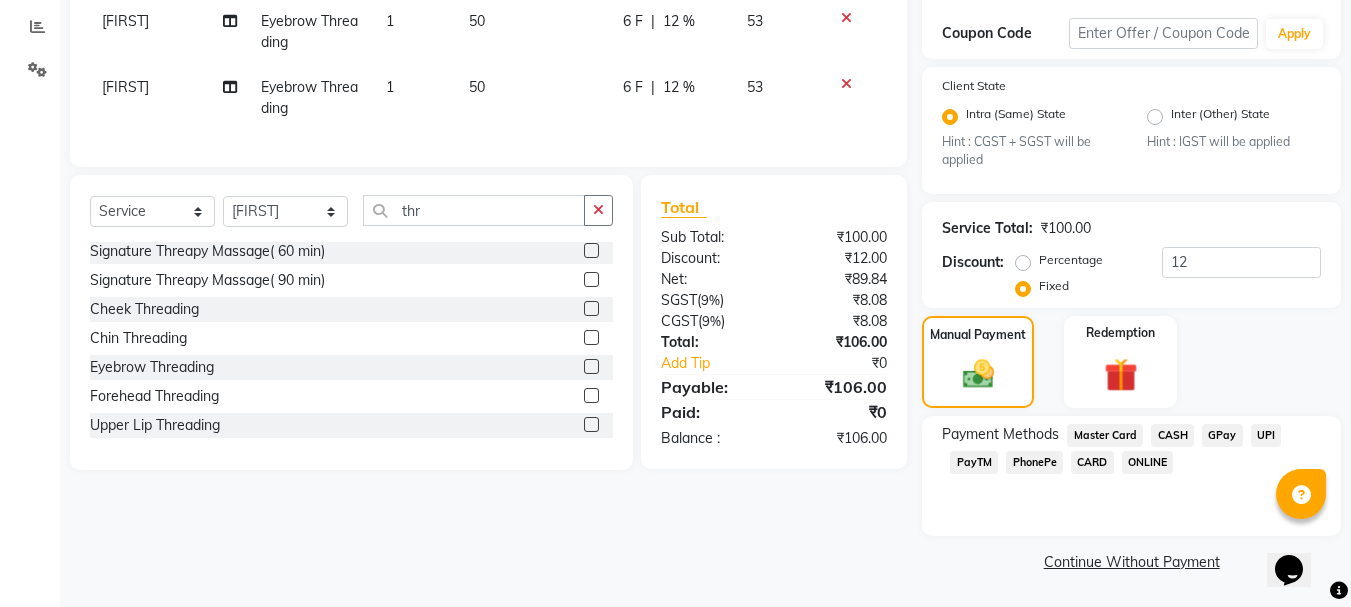 click on "CASH" 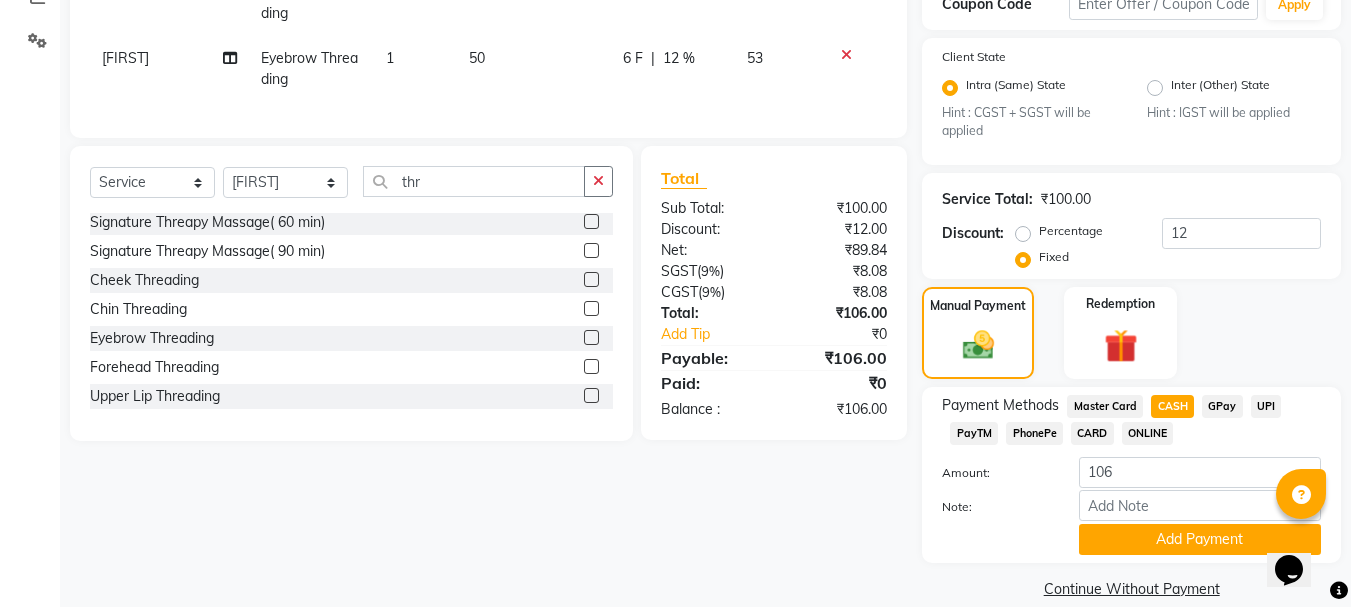 scroll, scrollTop: 387, scrollLeft: 0, axis: vertical 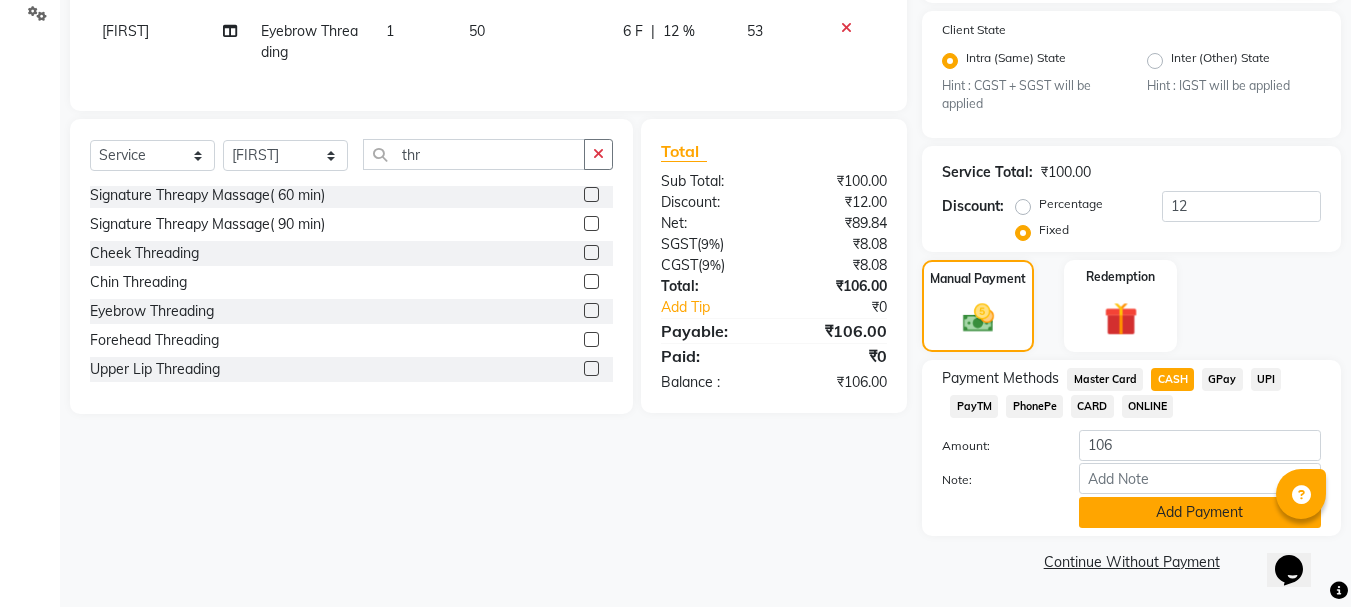 click on "Add Payment" 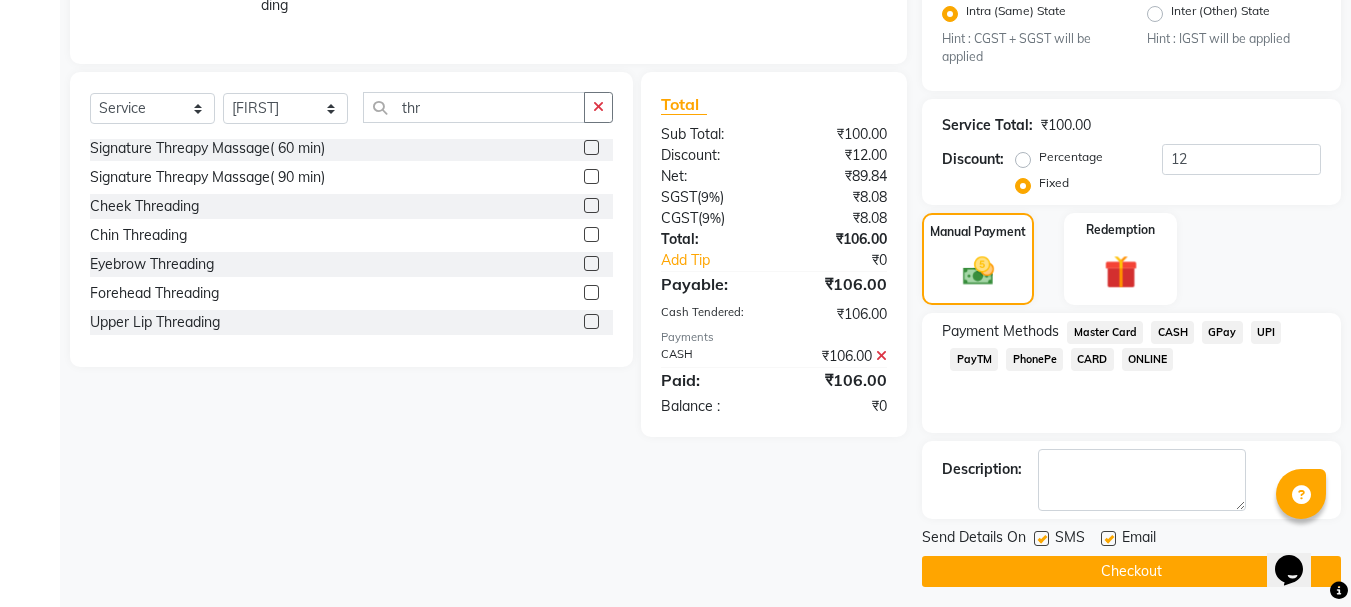 scroll, scrollTop: 444, scrollLeft: 0, axis: vertical 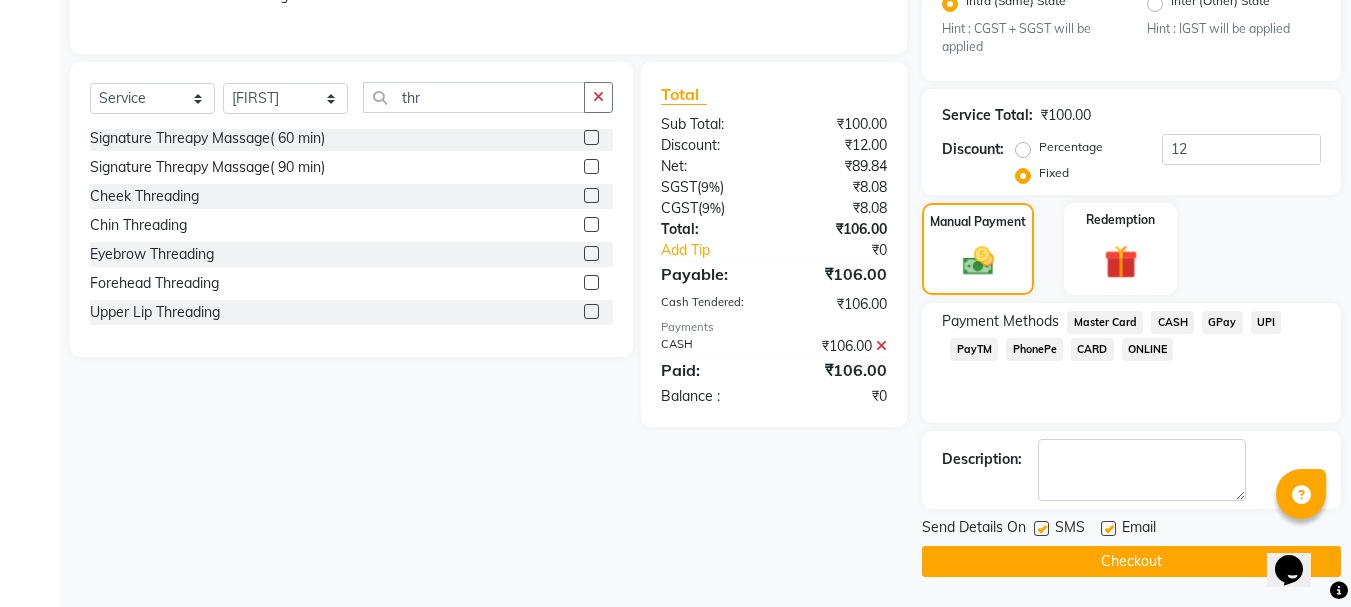 click on "Checkout" 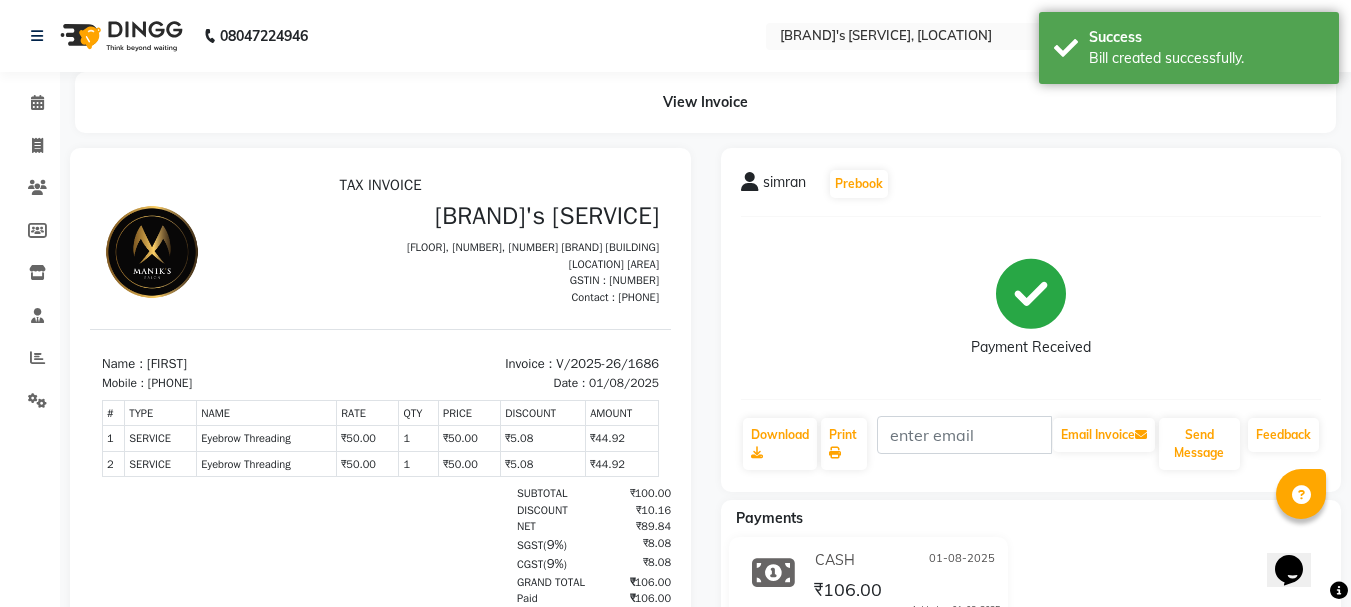 scroll, scrollTop: 0, scrollLeft: 0, axis: both 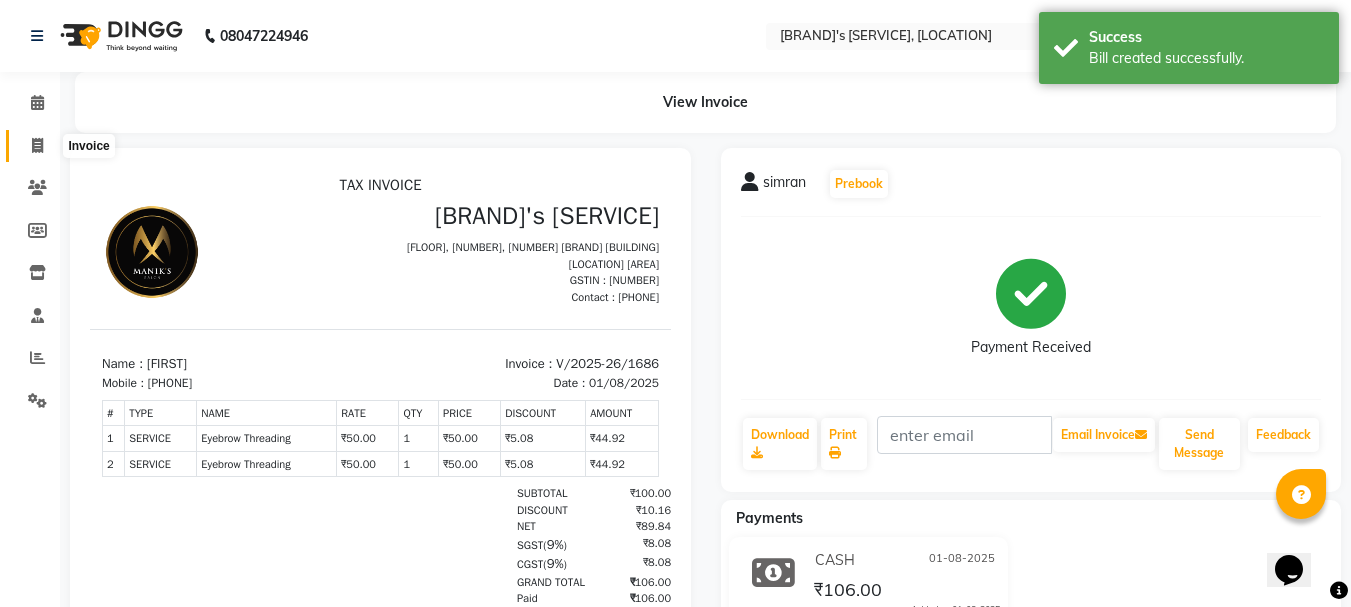 click 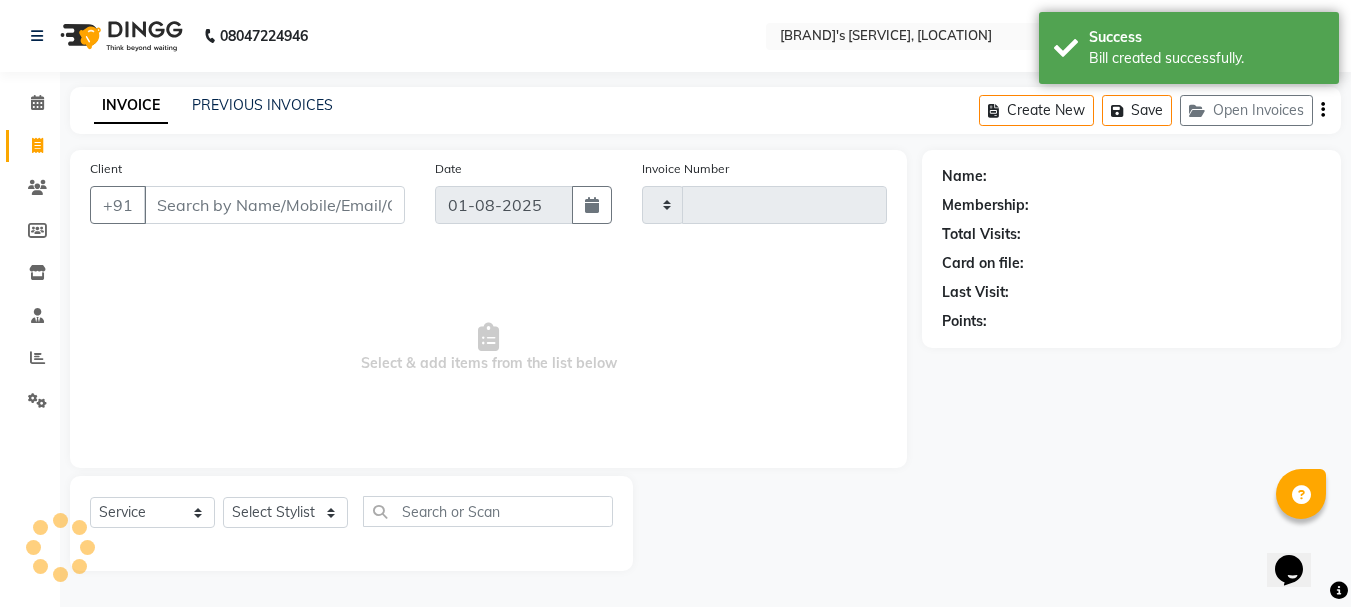 type on "1687" 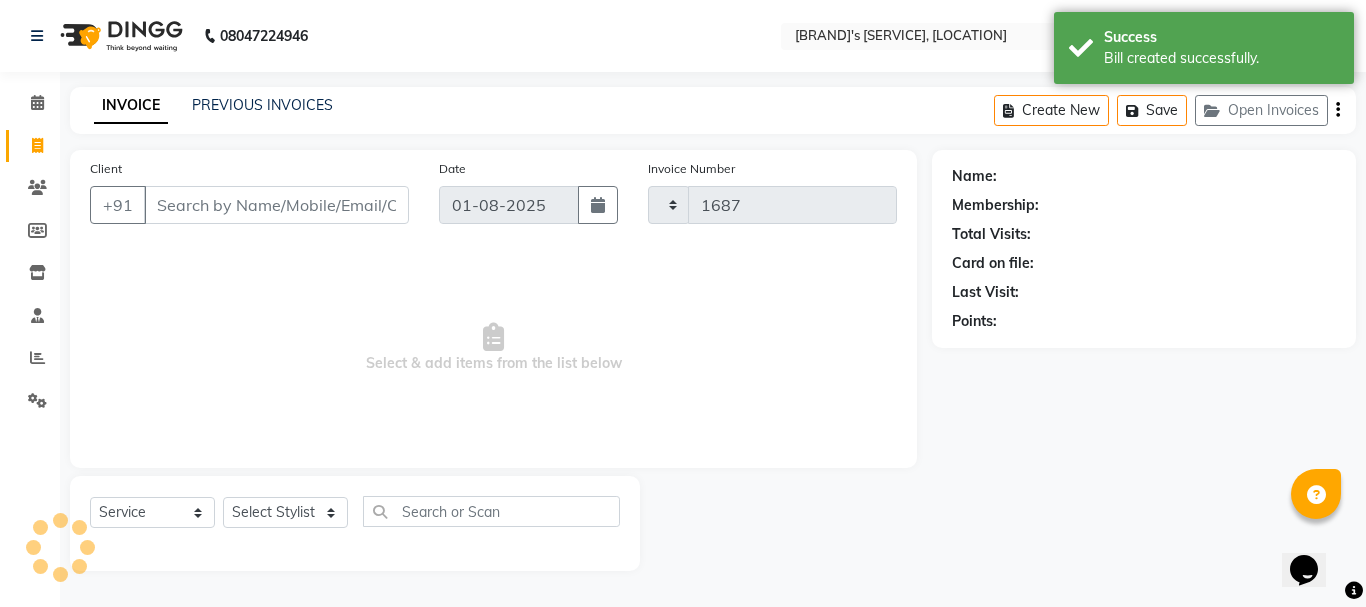select on "3810" 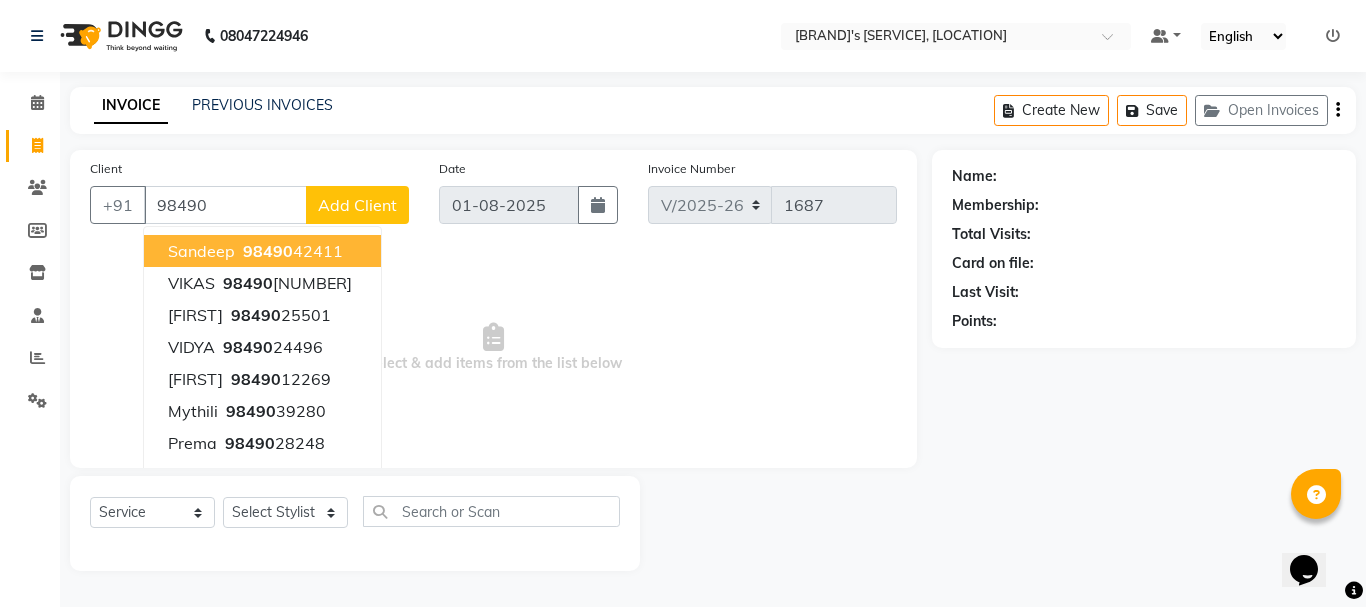 click on "[PHONE]" at bounding box center [291, 251] 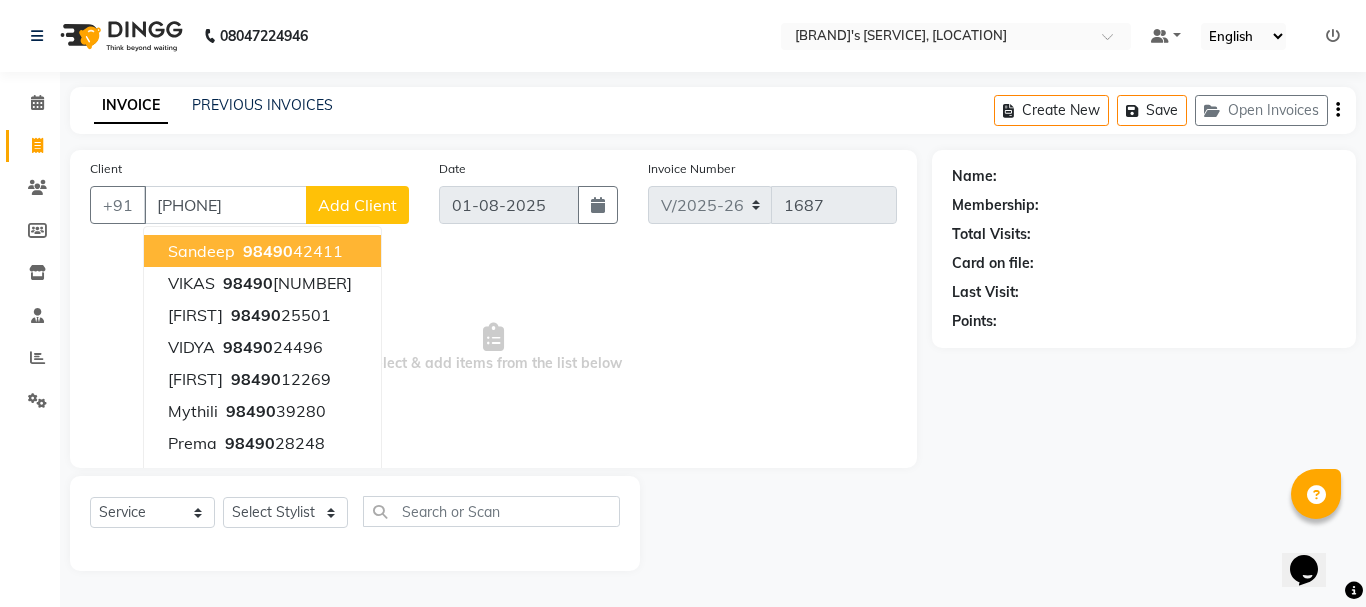 type on "[PHONE]" 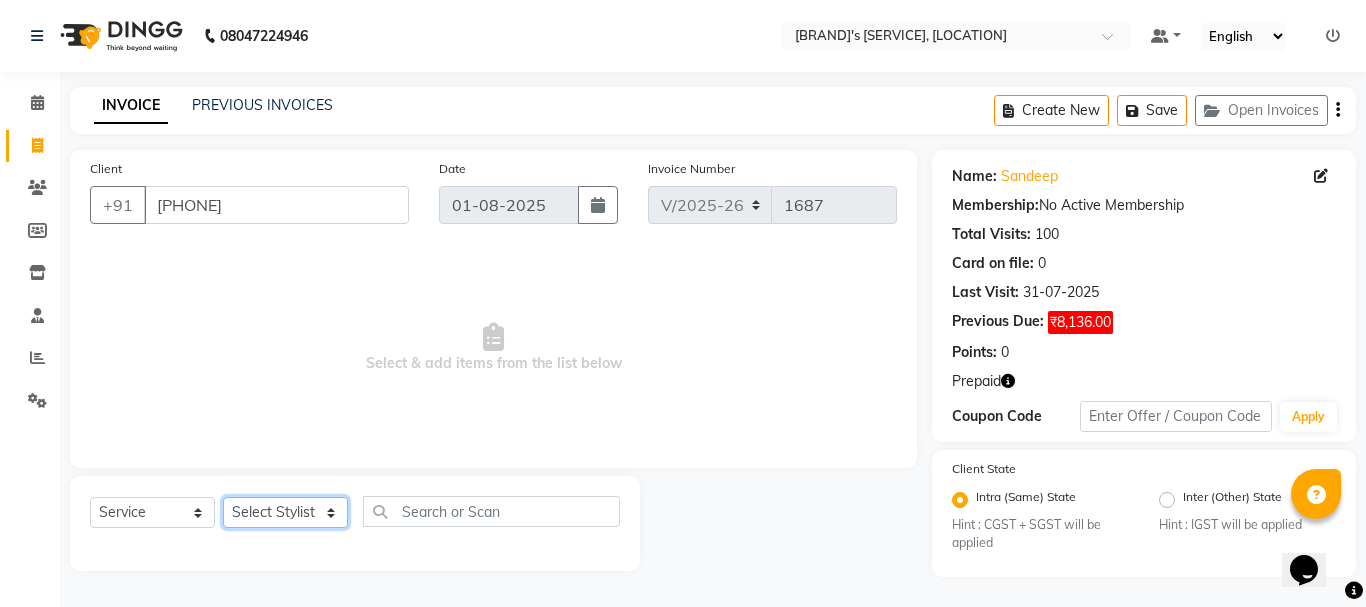 click on "Select Stylist Anil arshiya C Ameer Manager manik Salma Sameer Shaban Suma Suraj Taniya" 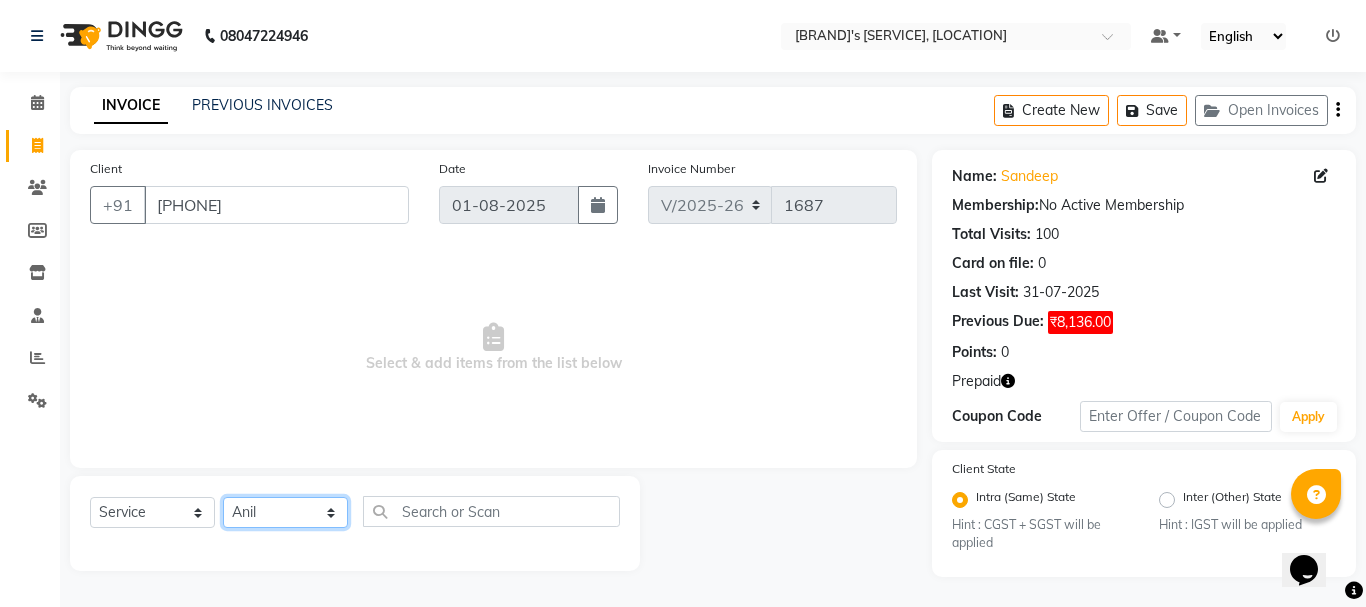click on "Select Stylist Anil arshiya C Ameer Manager manik Salma Sameer Shaban Suma Suraj Taniya" 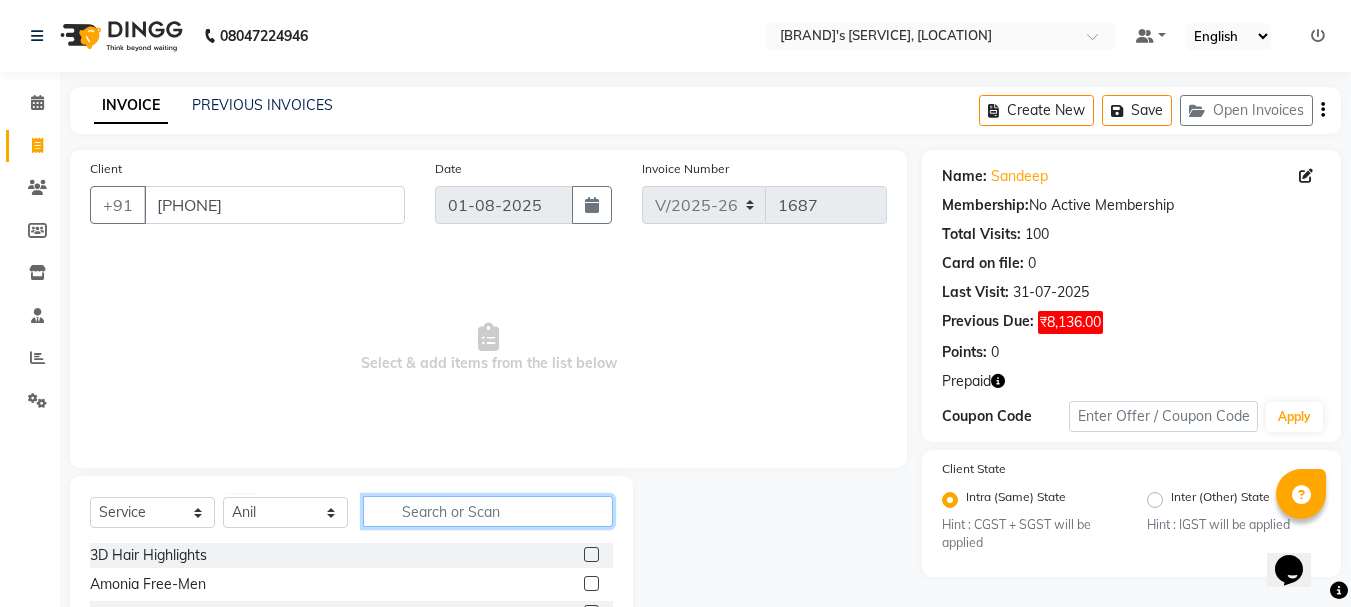 click 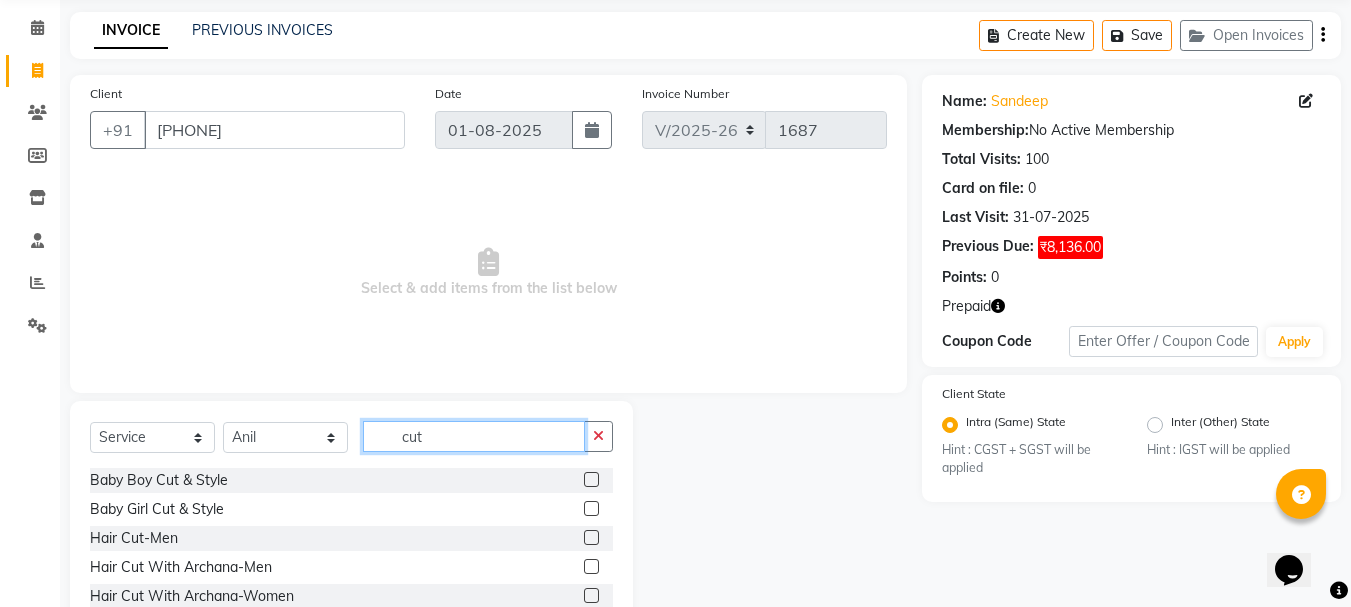scroll, scrollTop: 194, scrollLeft: 0, axis: vertical 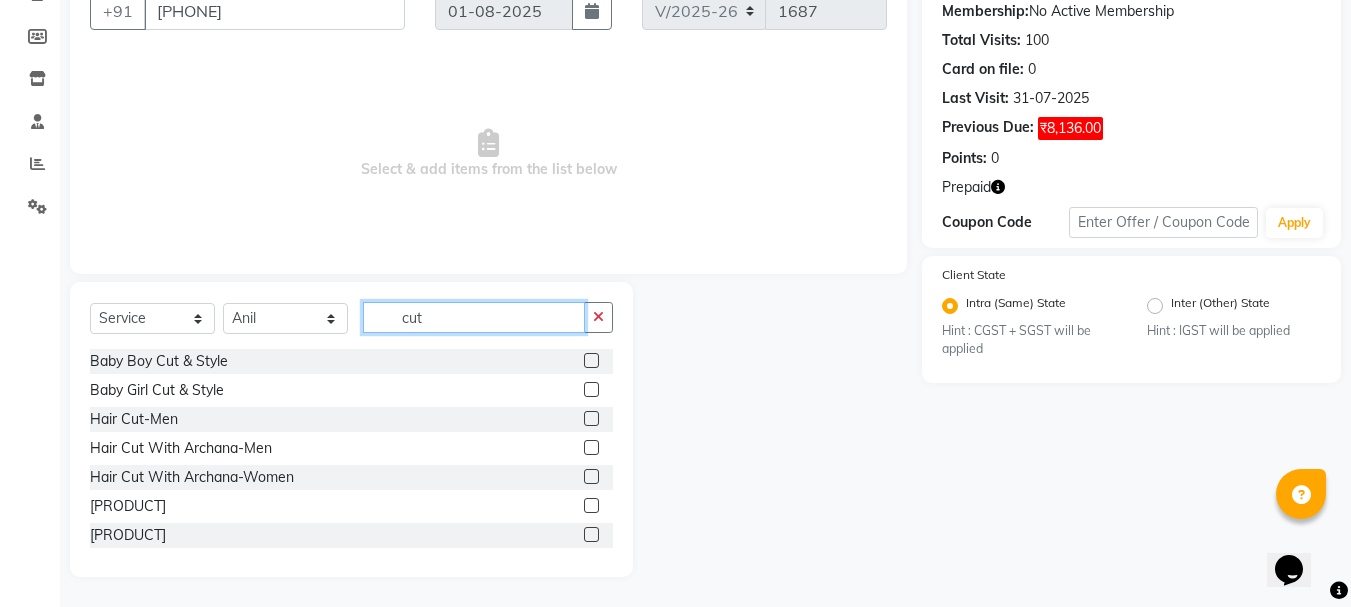 type on "cut" 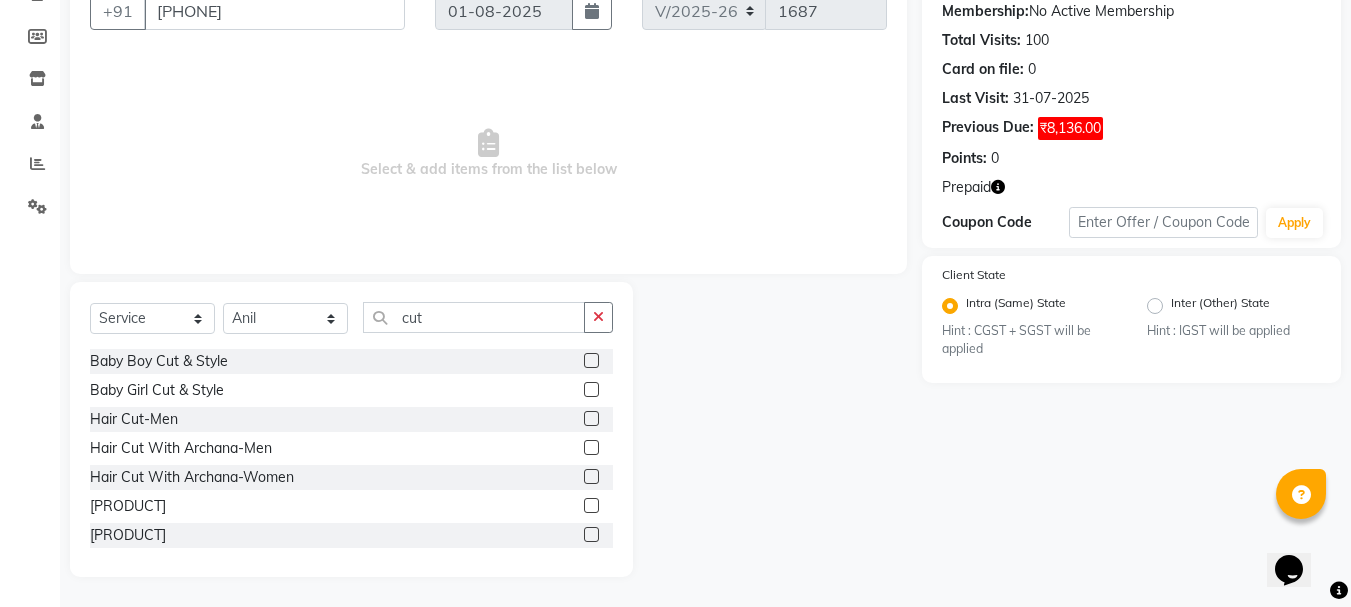 click 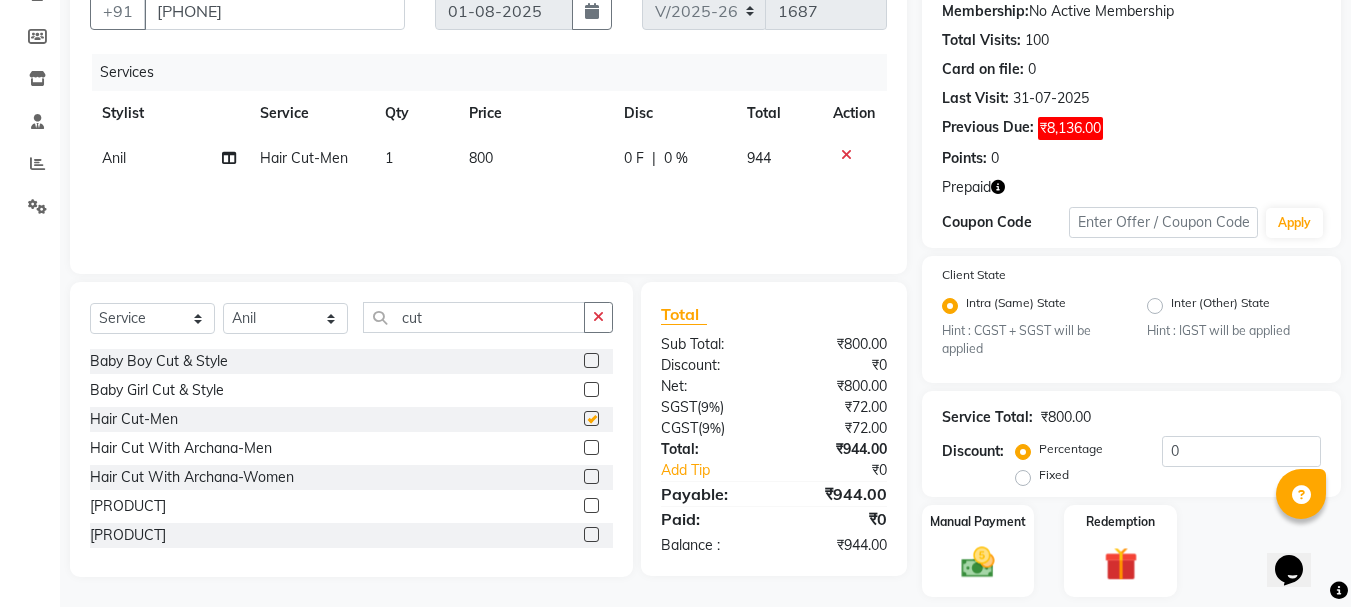 checkbox on "false" 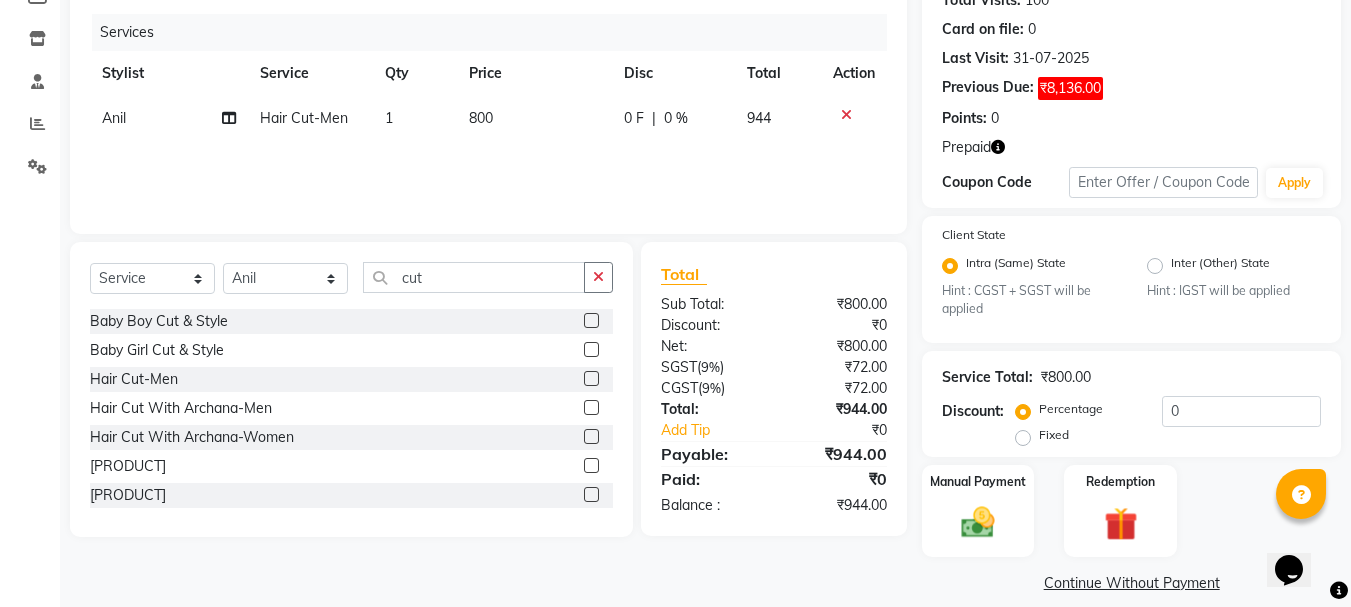 scroll, scrollTop: 255, scrollLeft: 0, axis: vertical 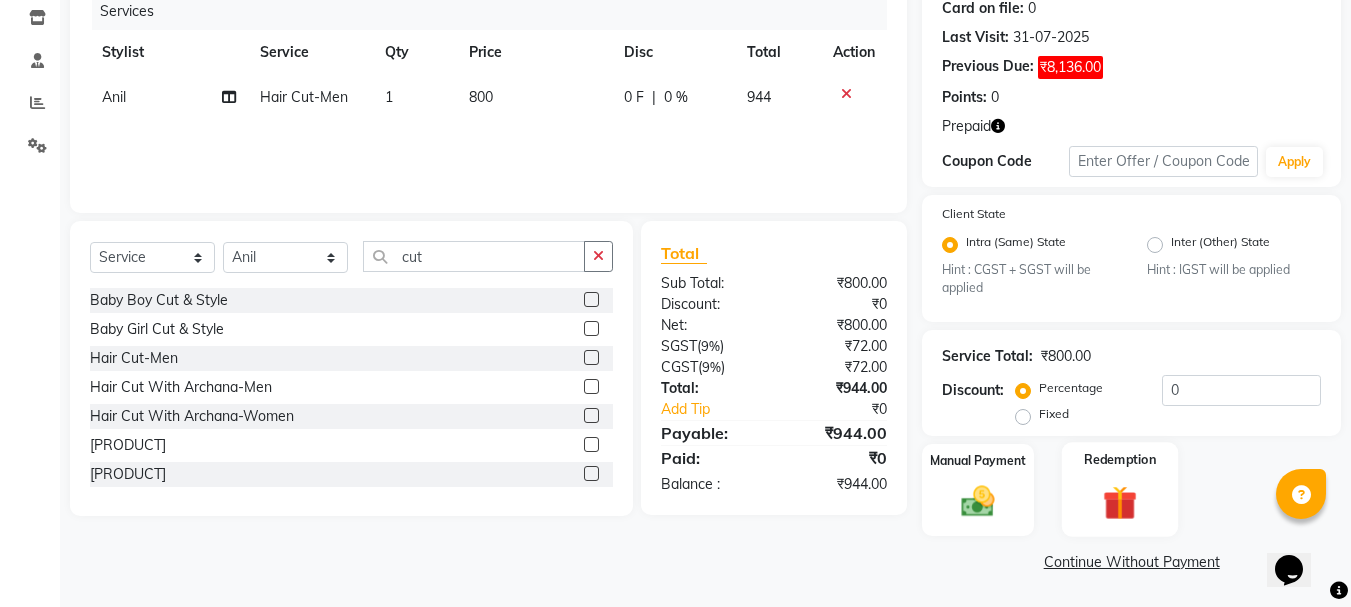 click 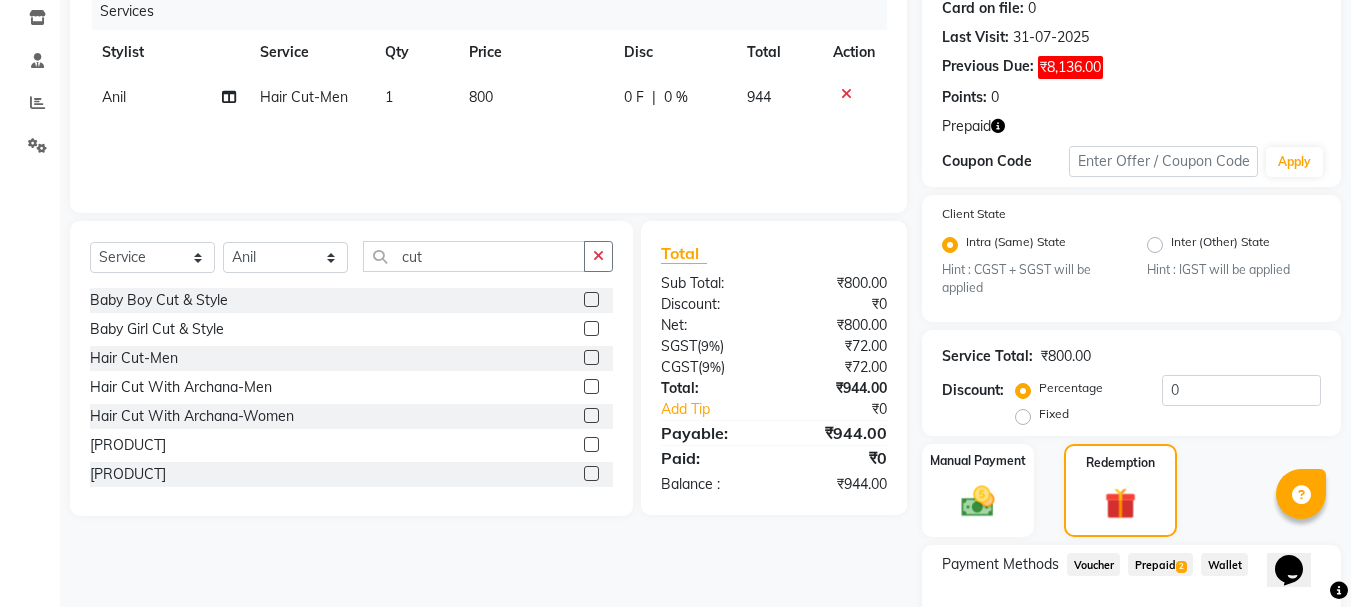 scroll, scrollTop: 384, scrollLeft: 0, axis: vertical 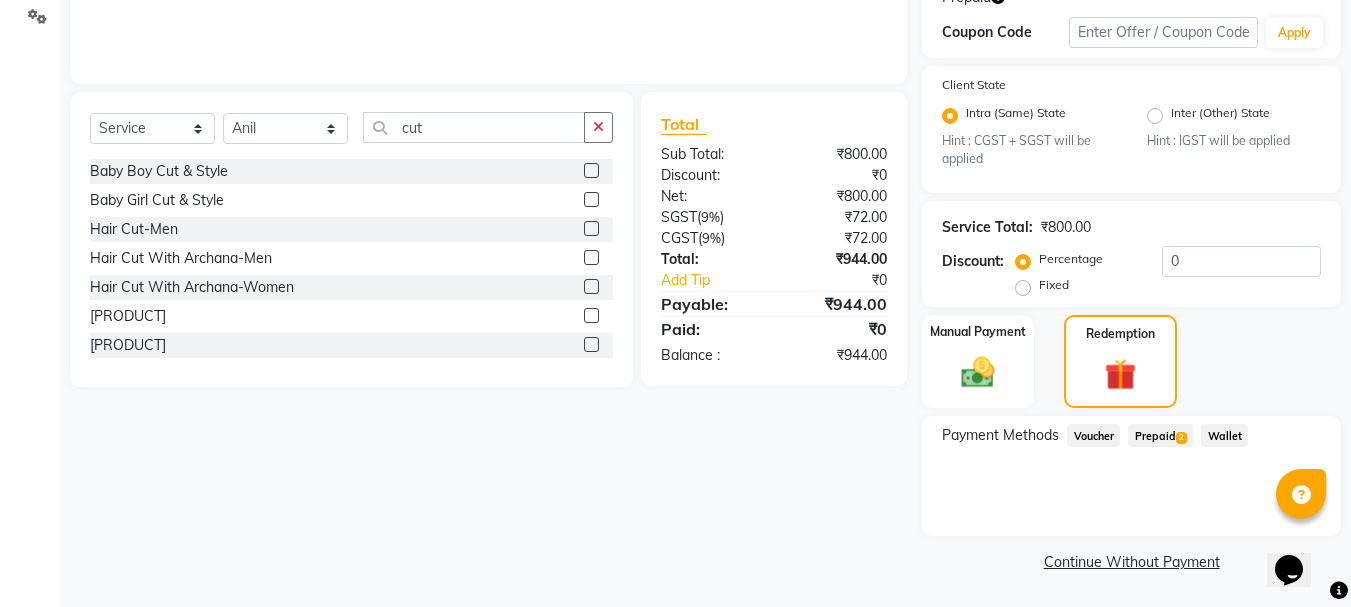click on "Prepaid  2" 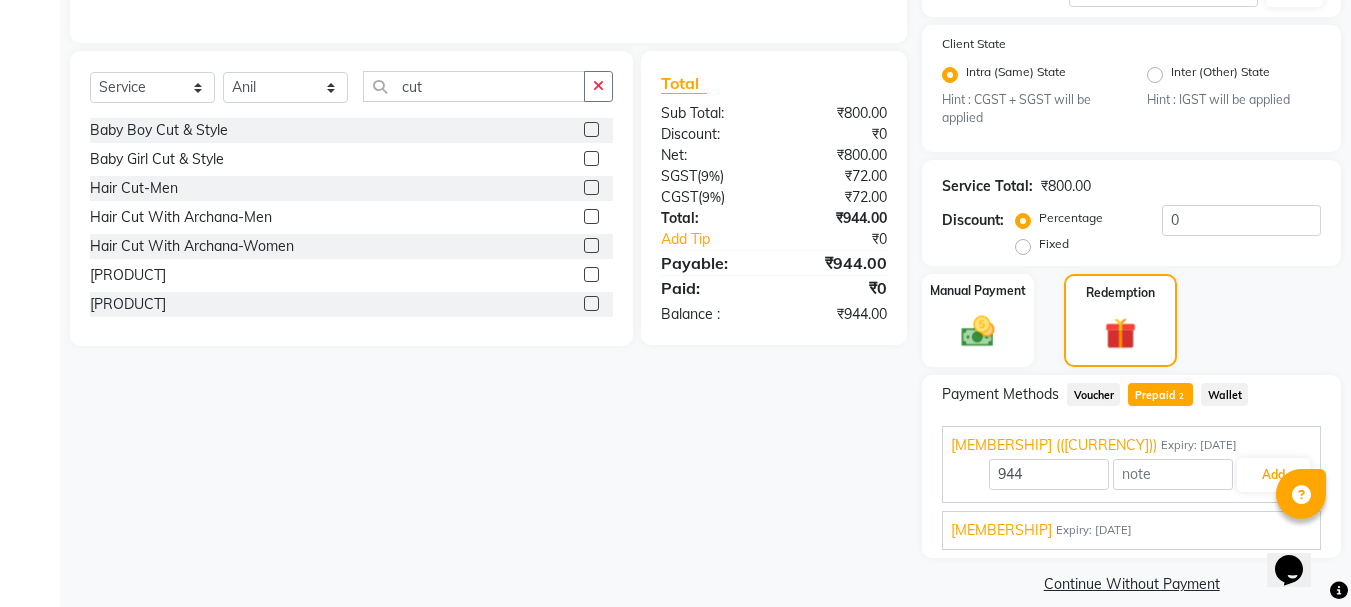 scroll, scrollTop: 447, scrollLeft: 0, axis: vertical 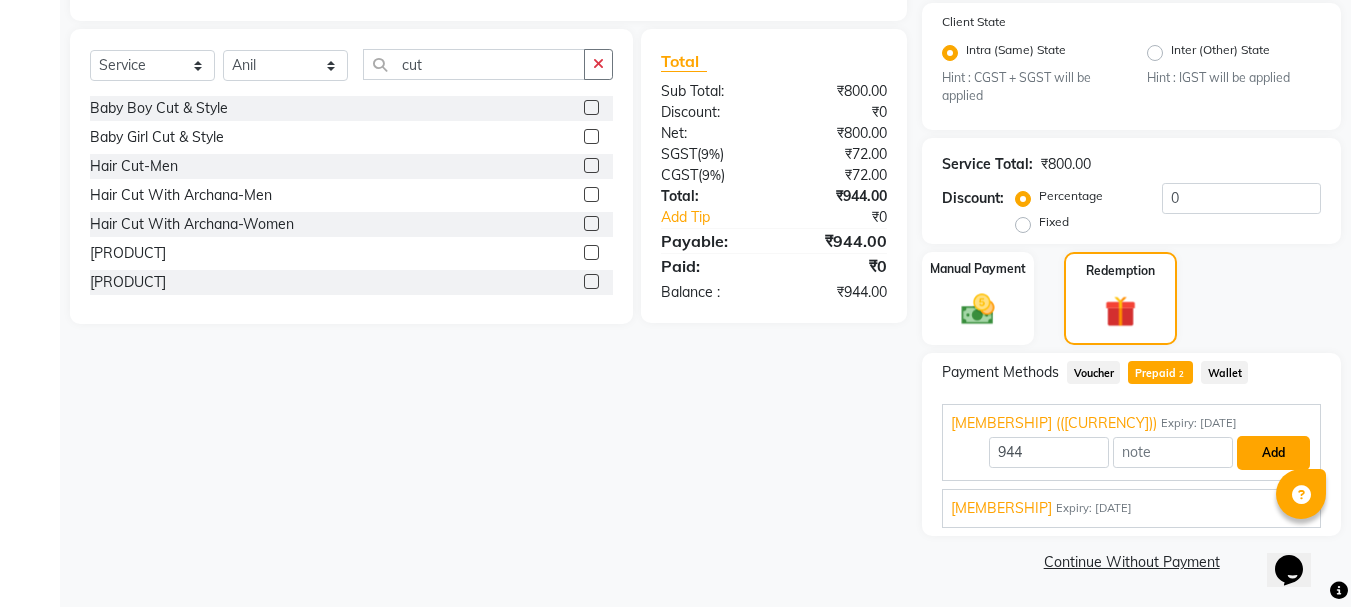 click on "Add" at bounding box center [1273, 453] 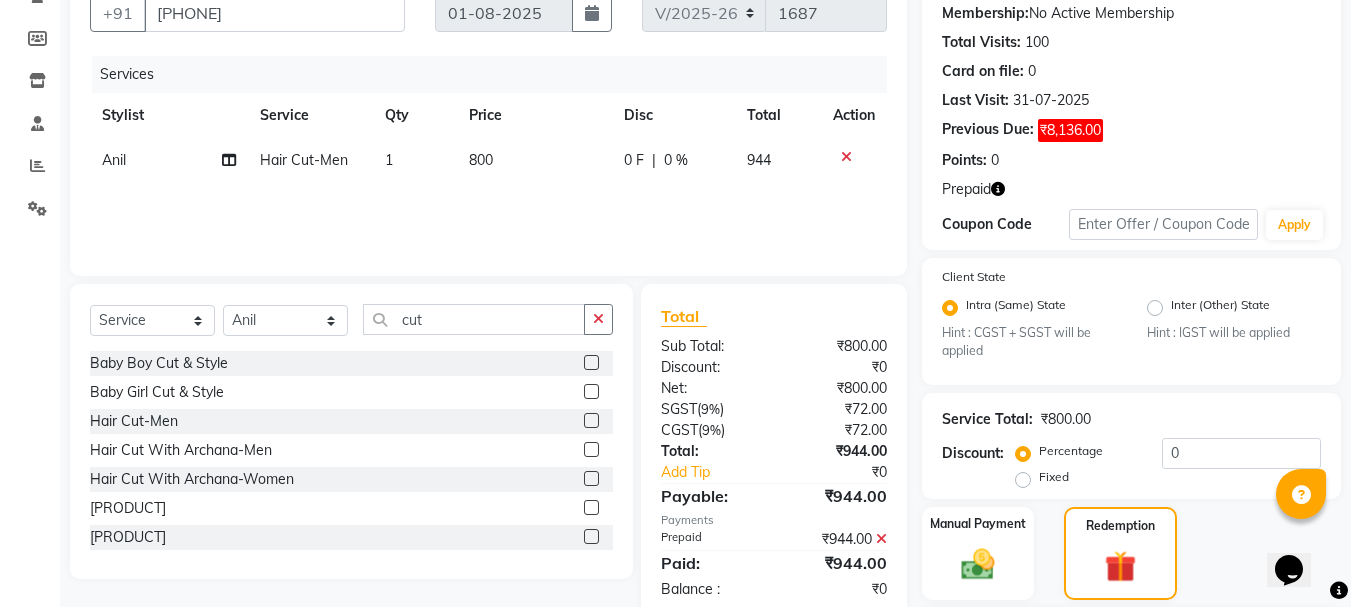 scroll, scrollTop: 0, scrollLeft: 0, axis: both 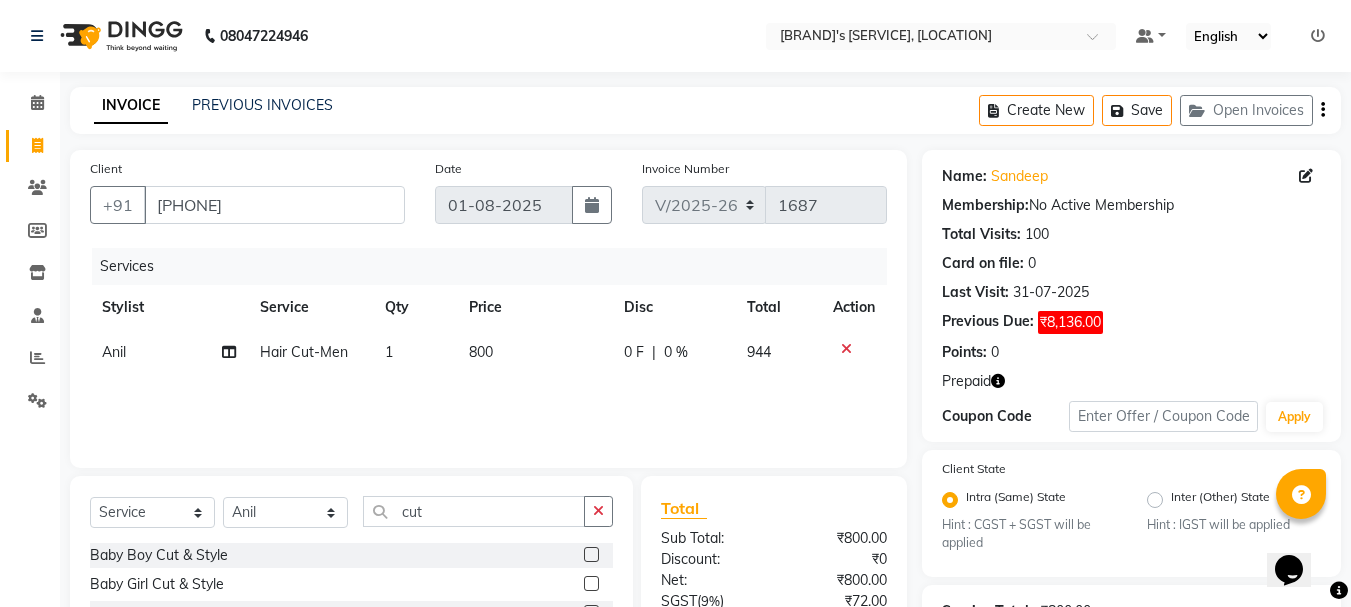 click 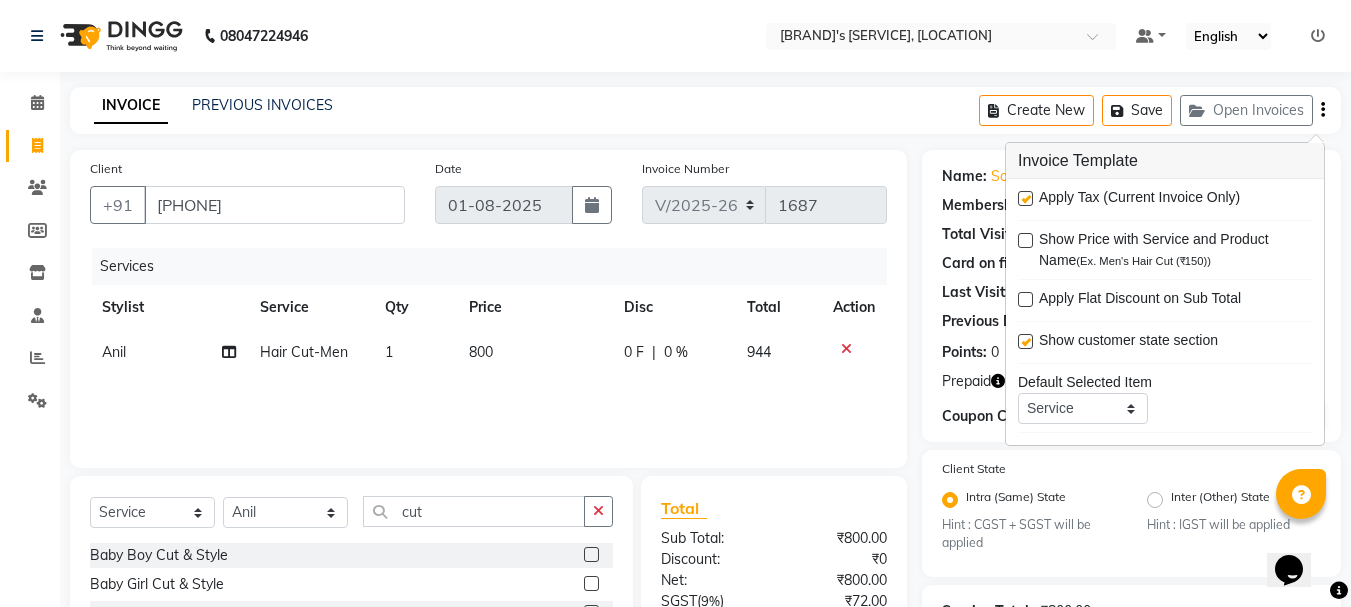 click at bounding box center [1025, 198] 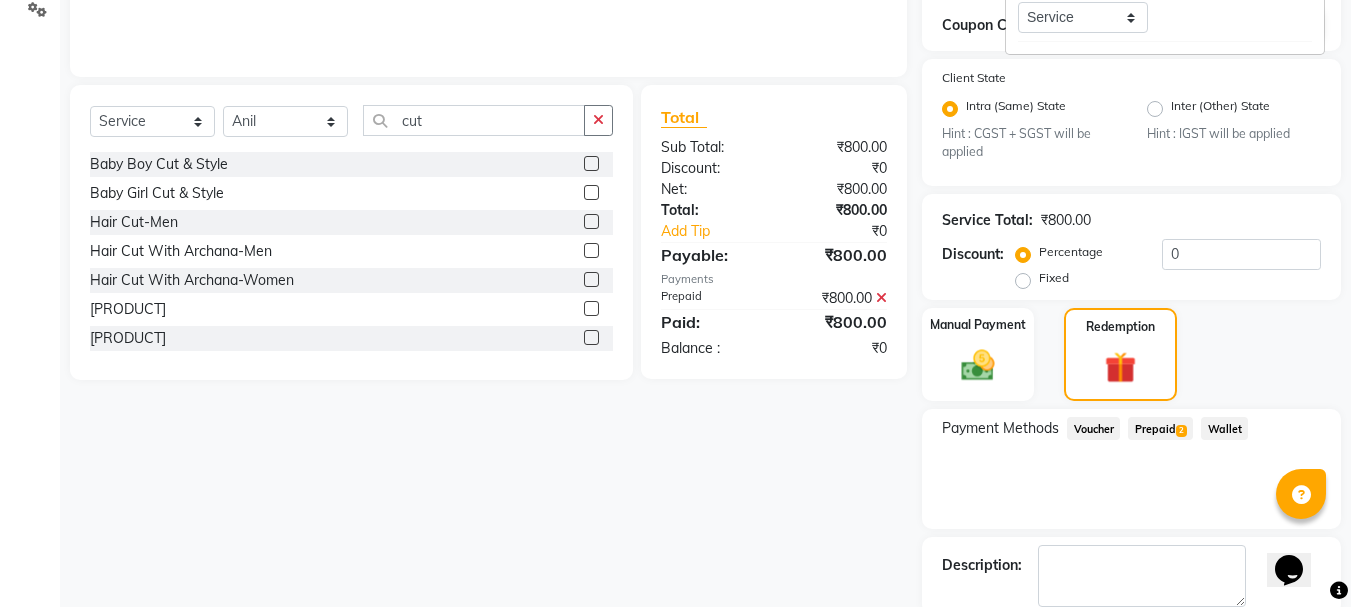 scroll, scrollTop: 497, scrollLeft: 0, axis: vertical 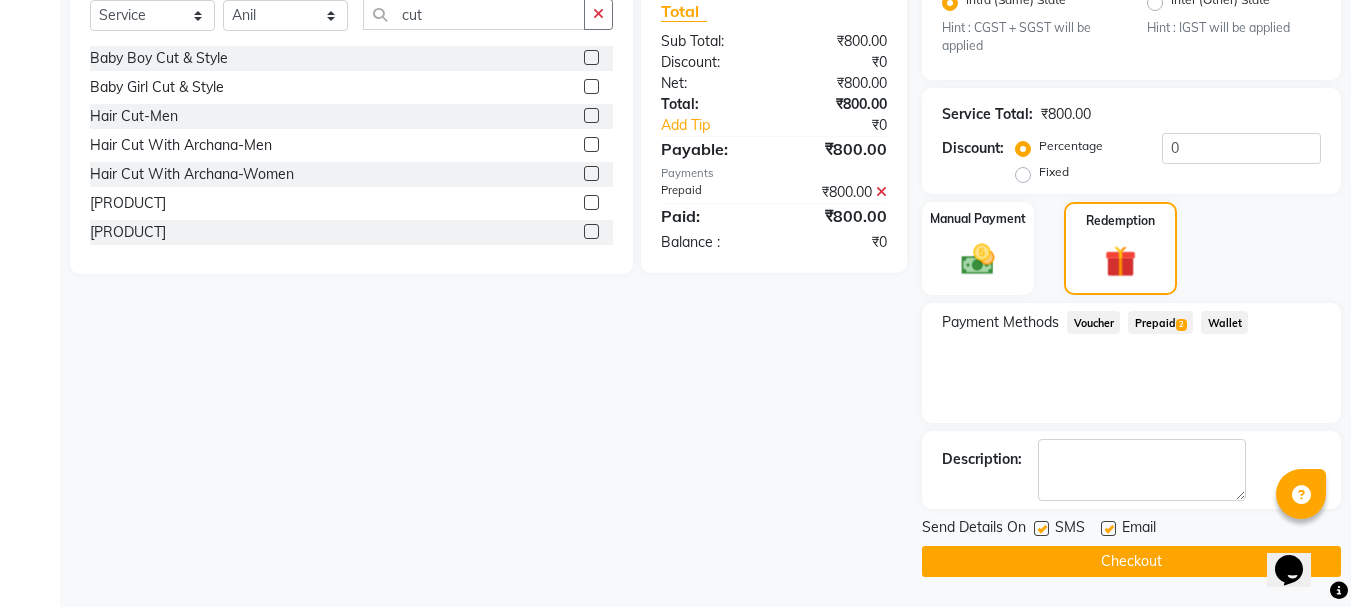 click on "Checkout" 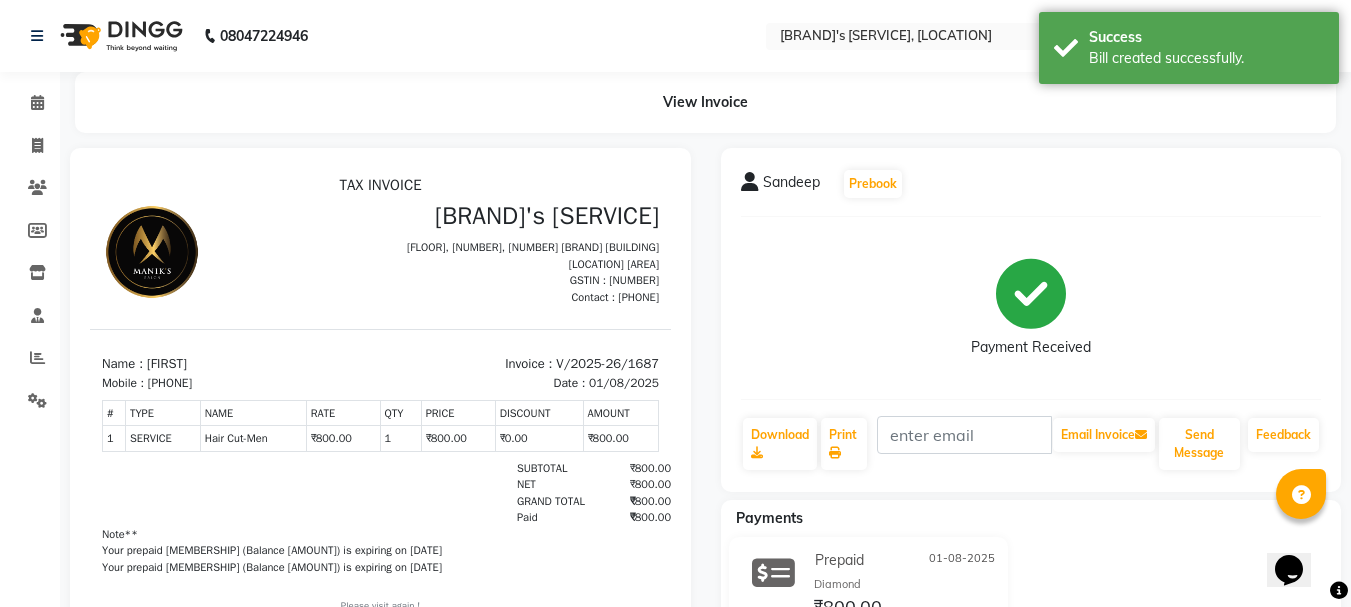 scroll, scrollTop: 0, scrollLeft: 0, axis: both 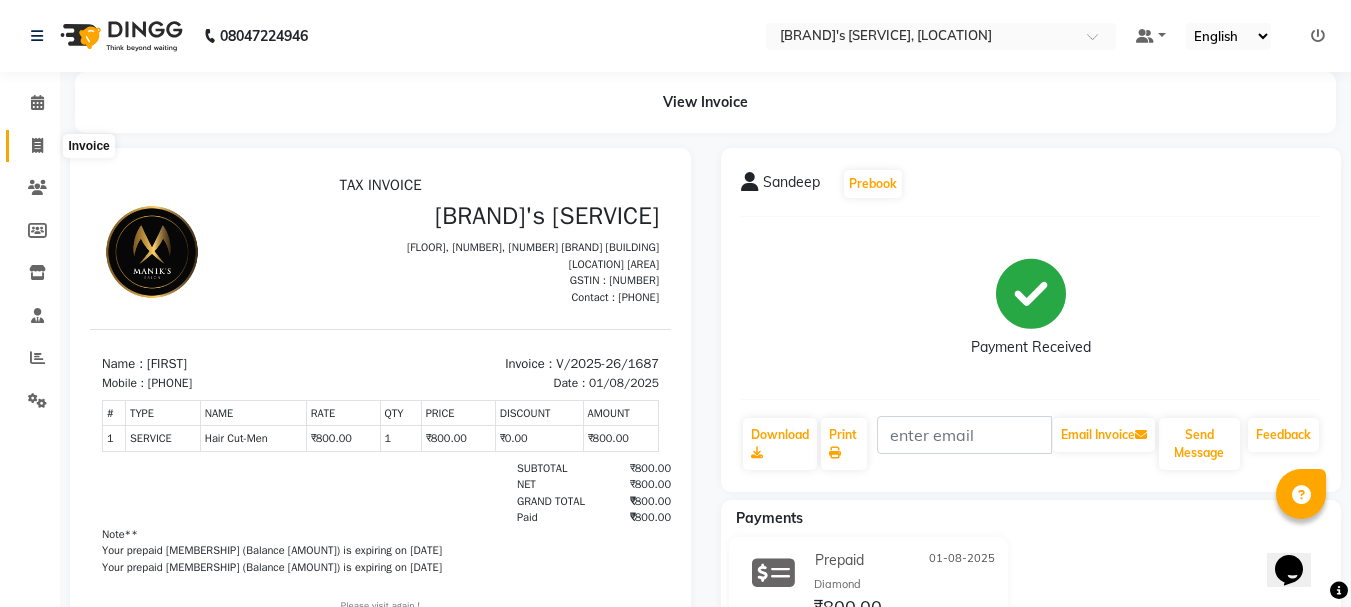 click 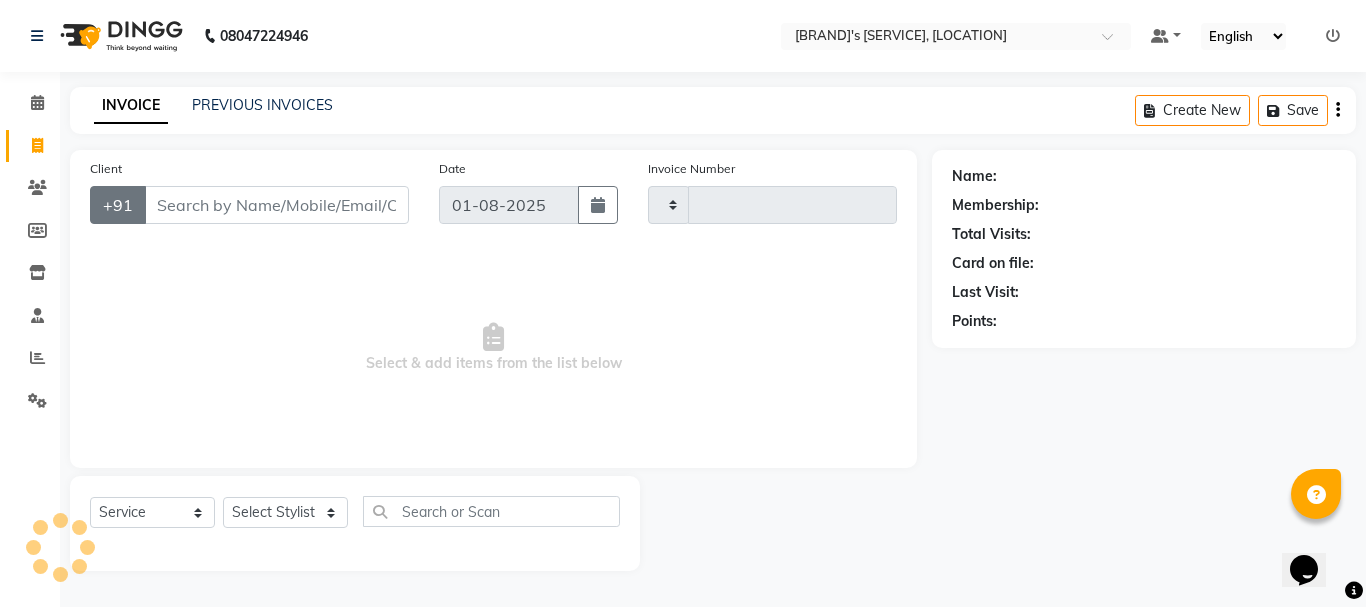 type on "1688" 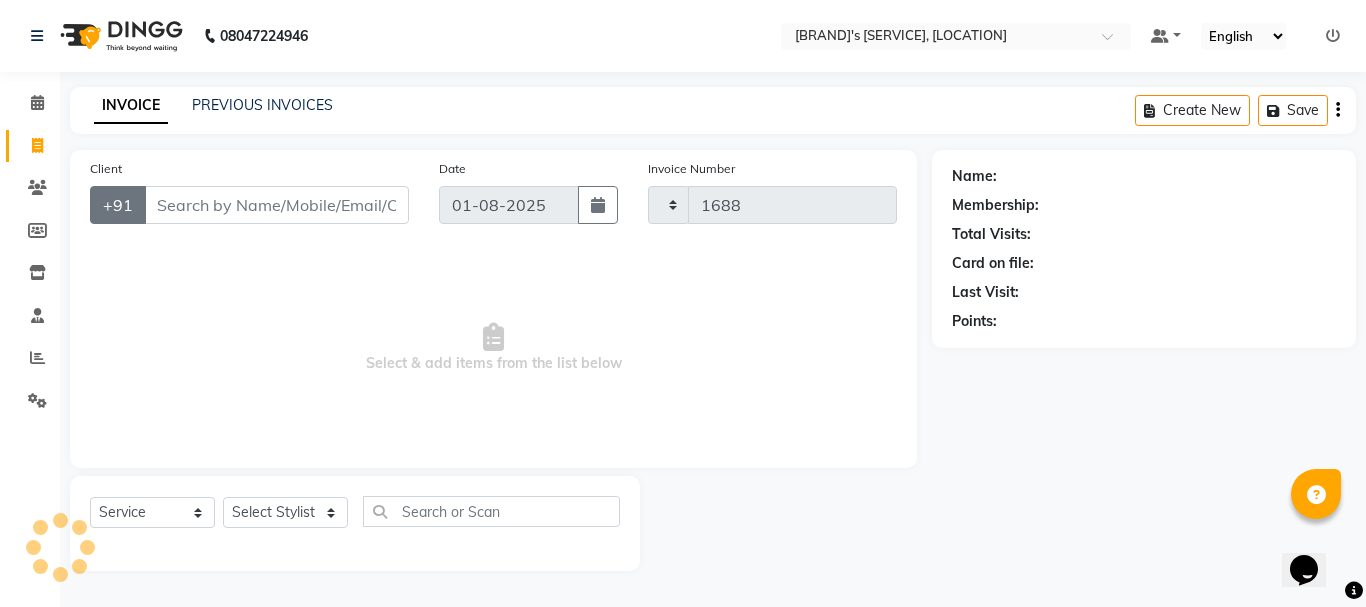 select on "3810" 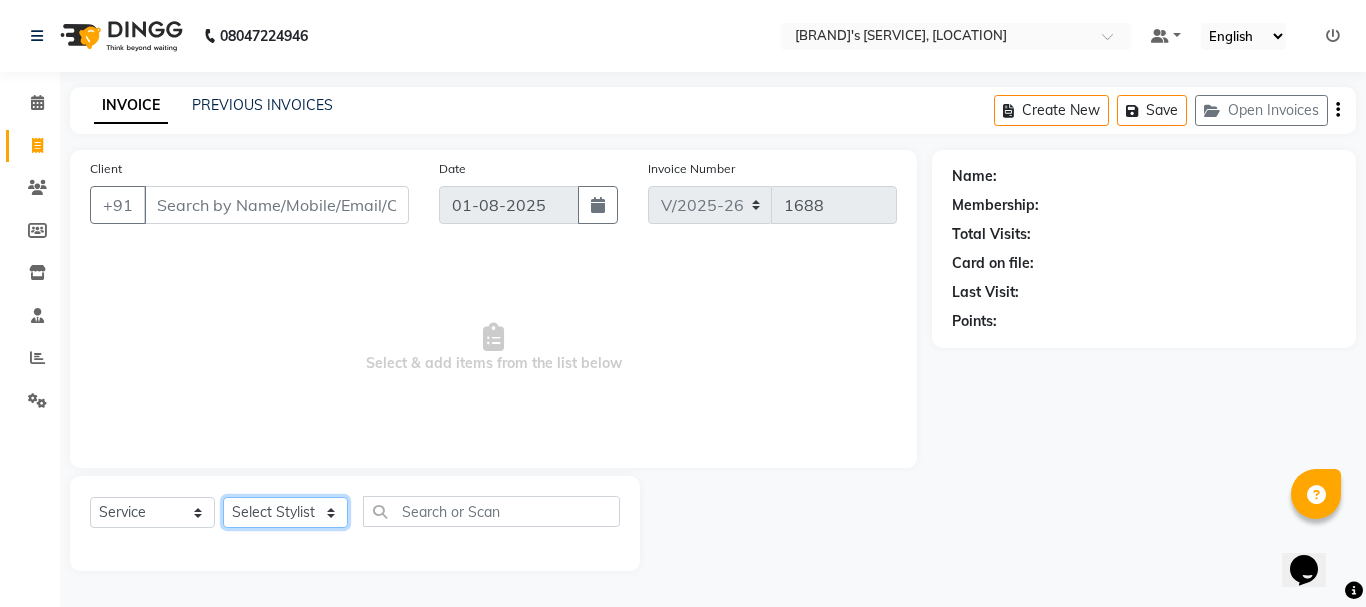 click on "Select Stylist Anil arshiya C Ameer Manager manik Salma Sameer Shaban Suma Suraj Taniya" 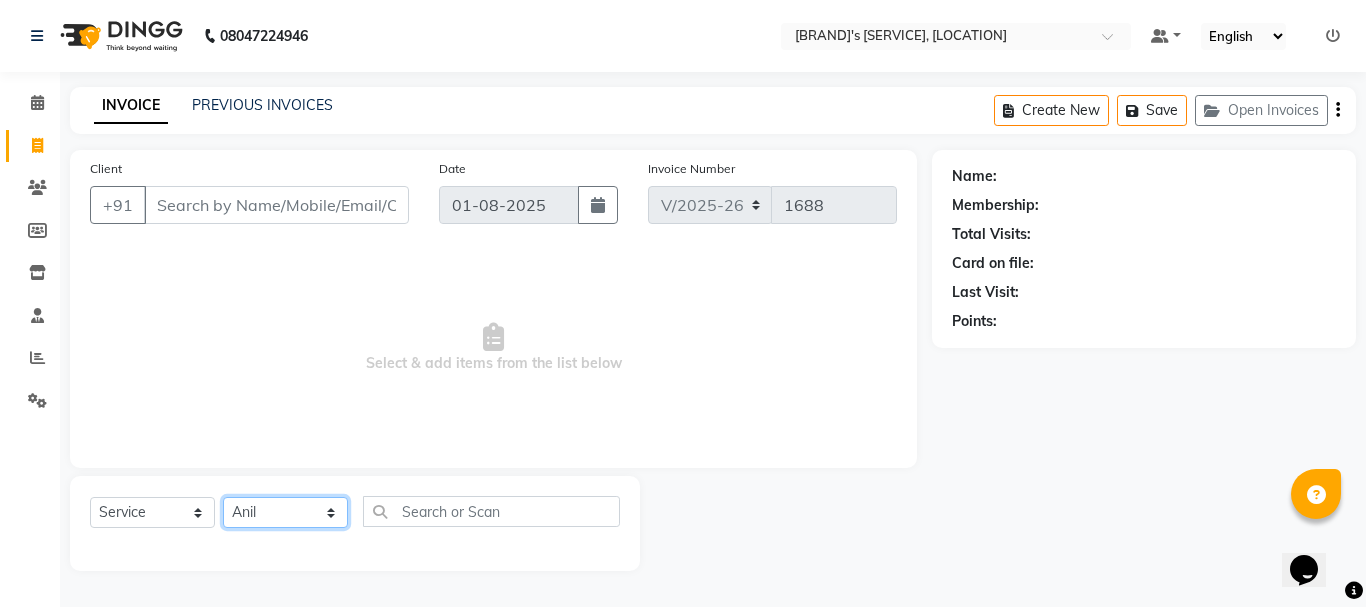 click on "Select Stylist Anil arshiya C Ameer Manager manik Salma Sameer Shaban Suma Suraj Taniya" 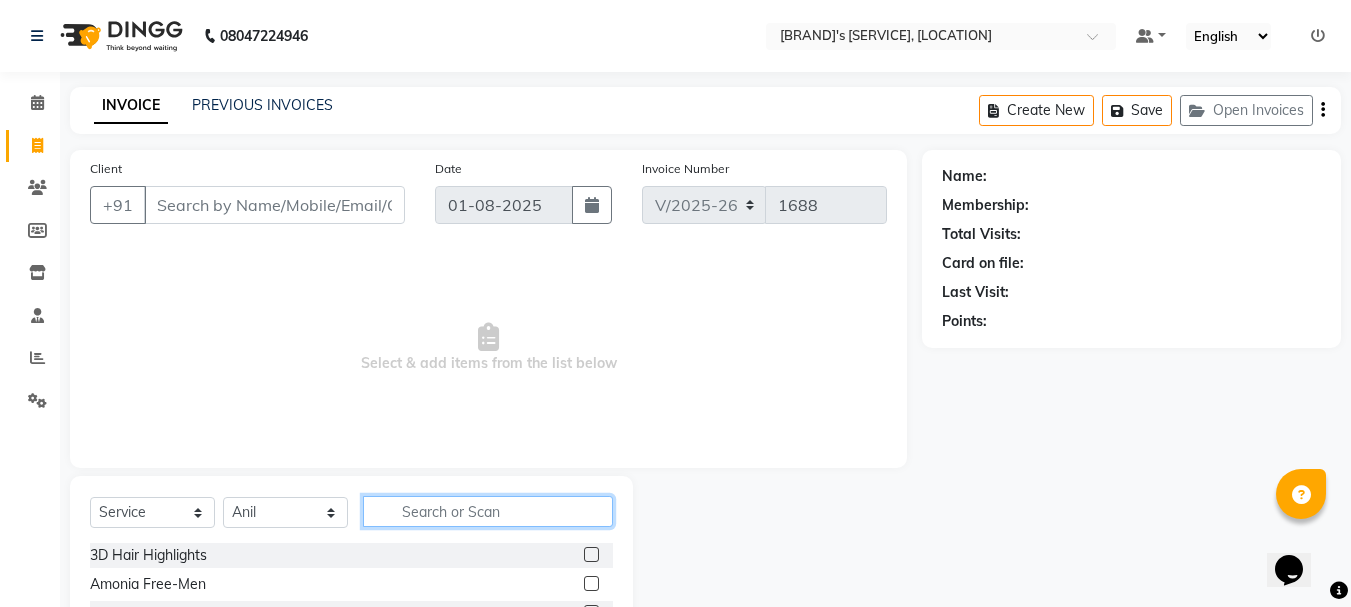 click 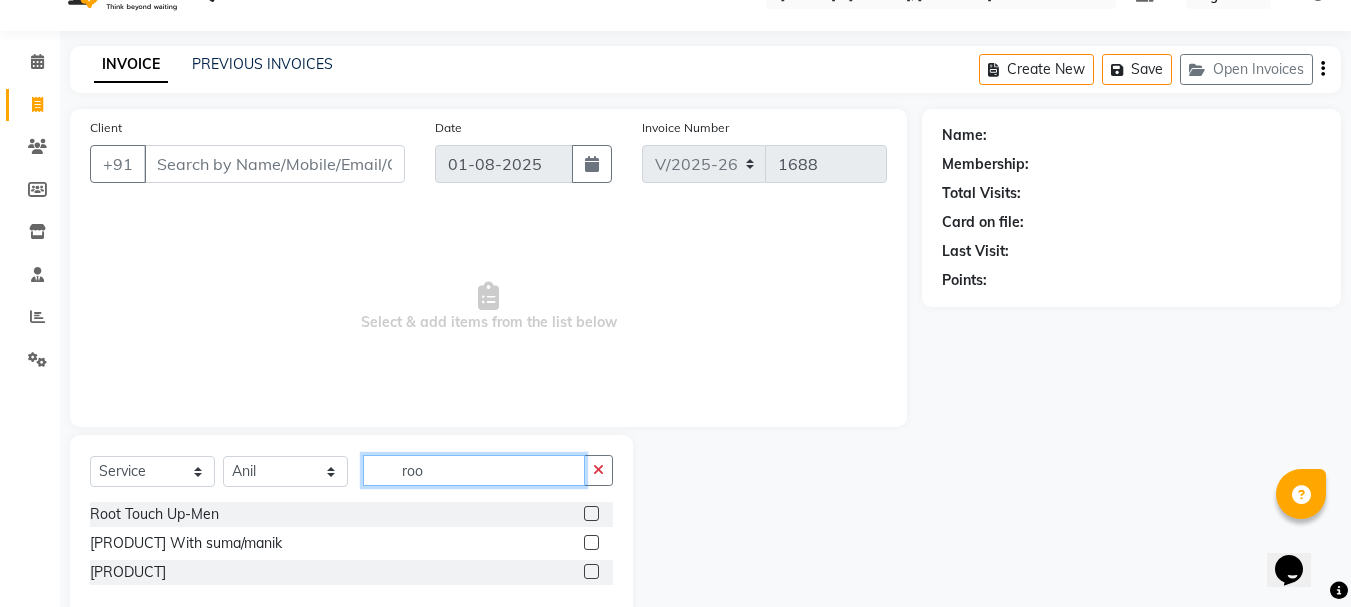 scroll, scrollTop: 81, scrollLeft: 0, axis: vertical 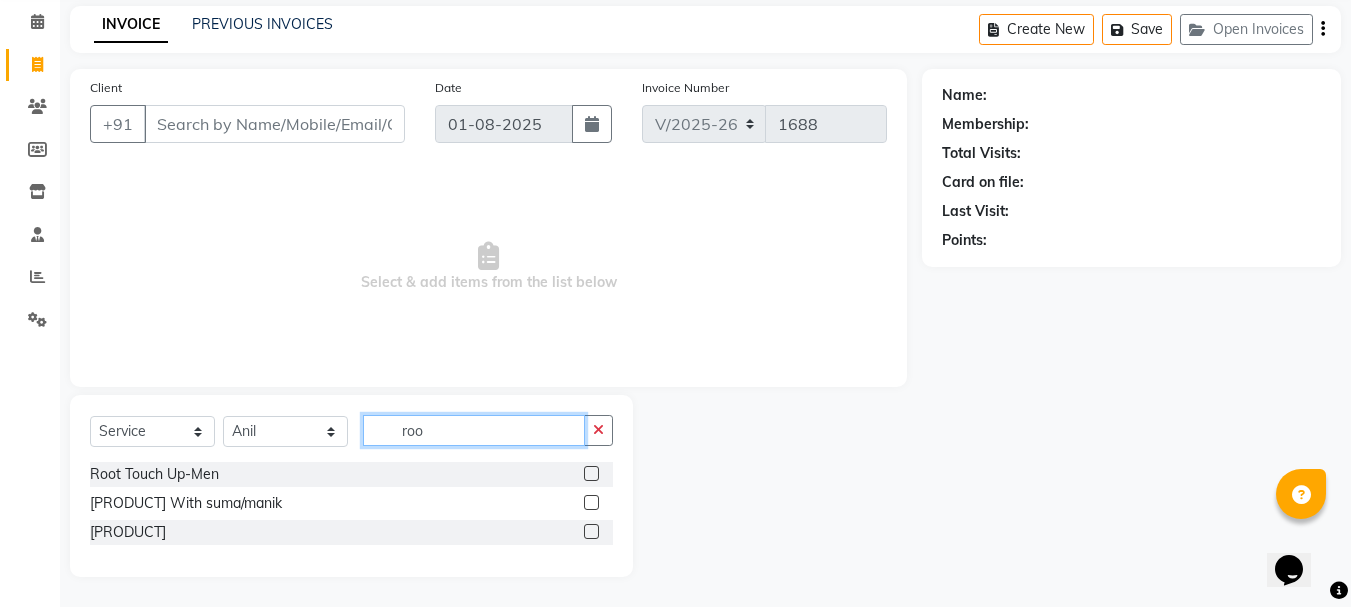 type on "roo" 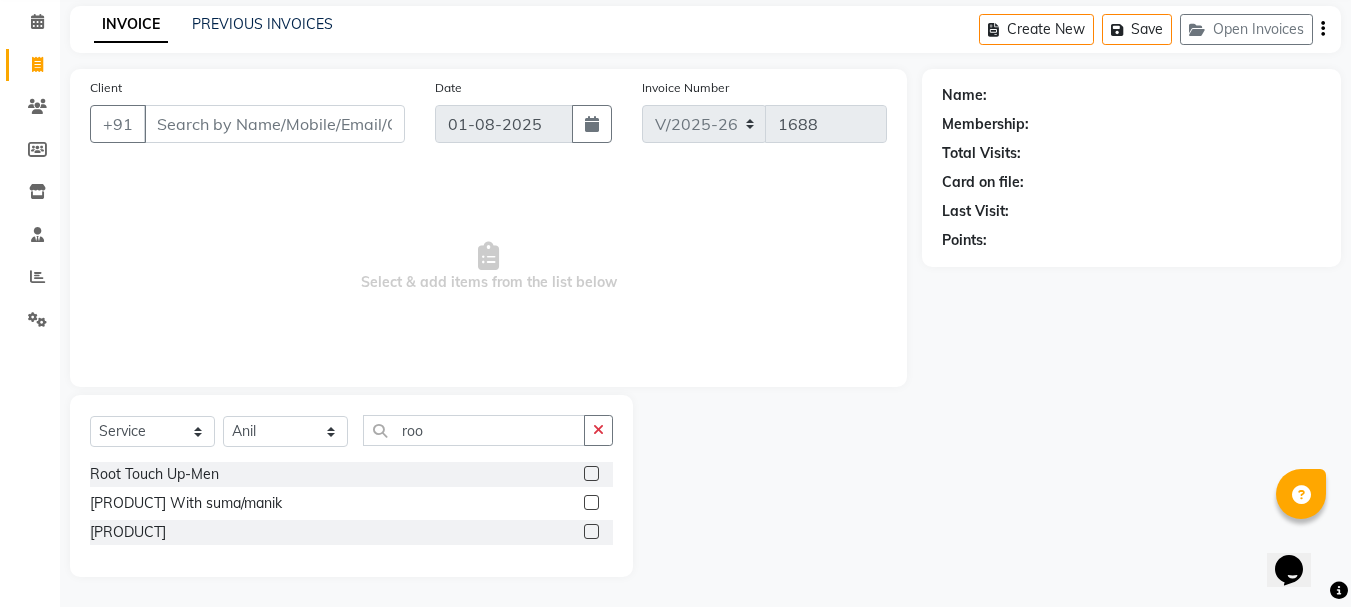 click 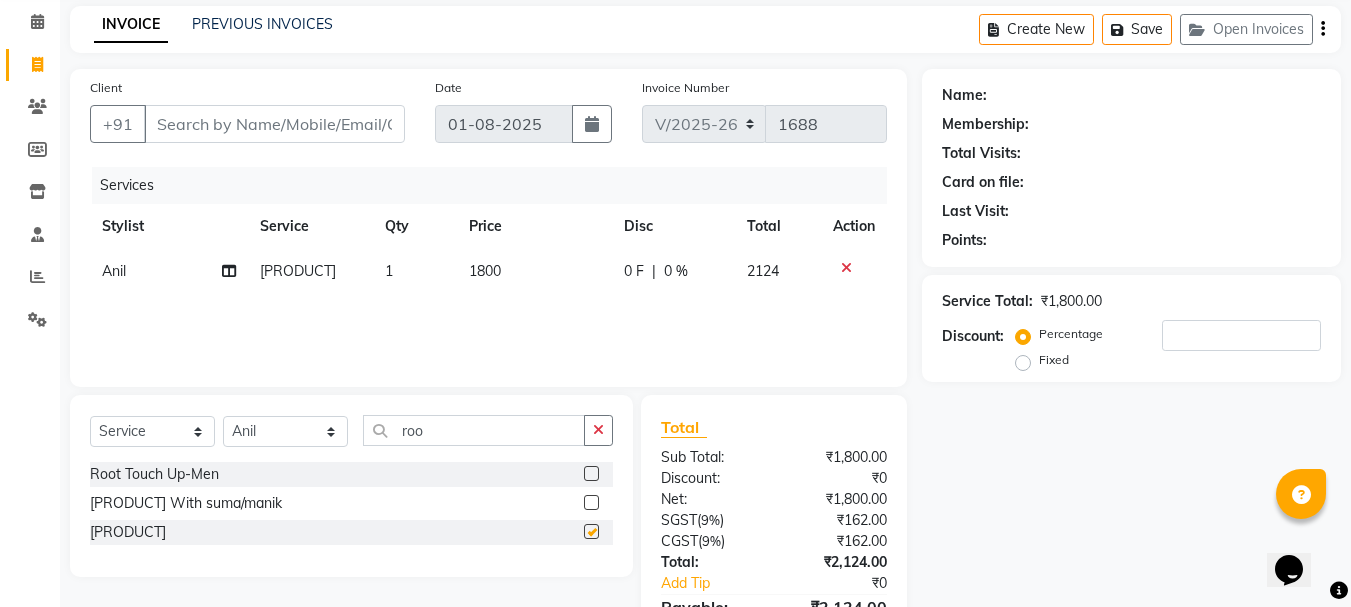 checkbox on "false" 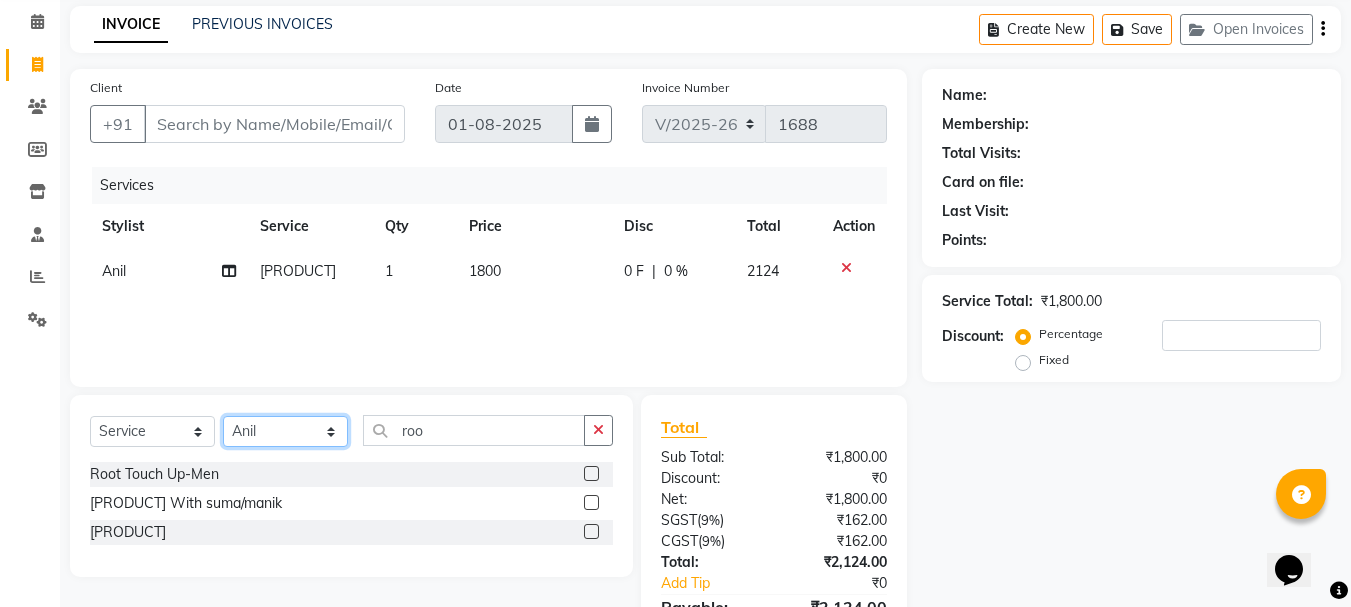 click on "Select Stylist Anil arshiya C Ameer Manager manik Salma Sameer Shaban Suma Suraj Taniya" 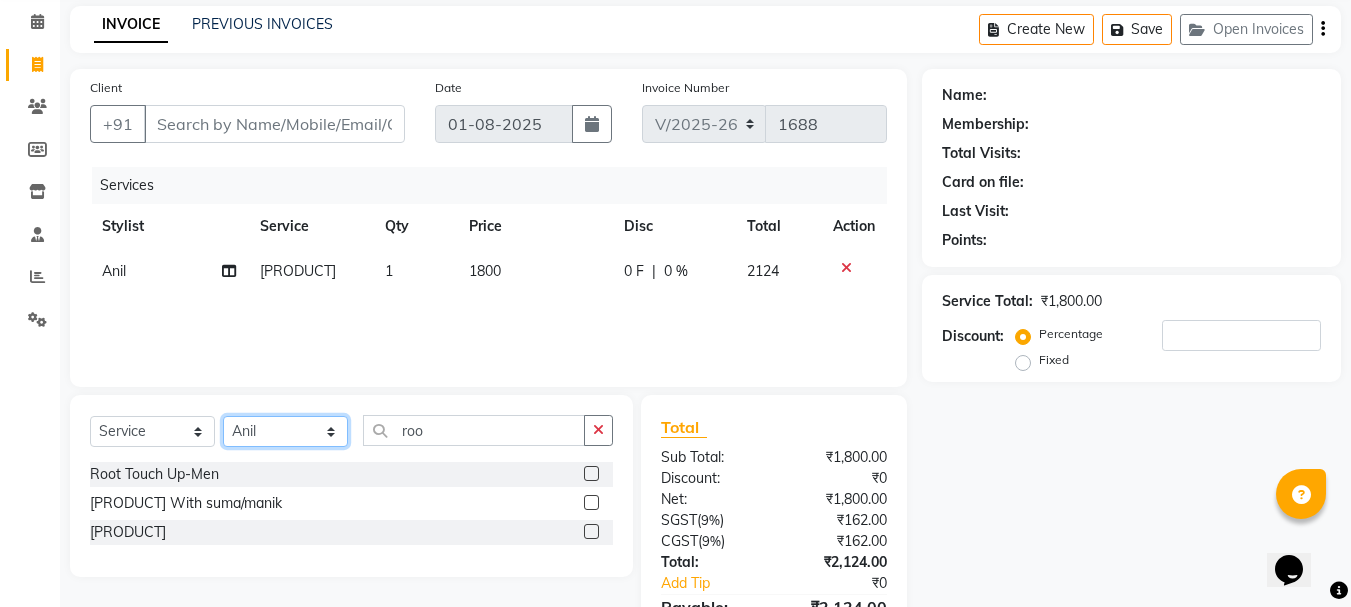 select on "[NUMBER]" 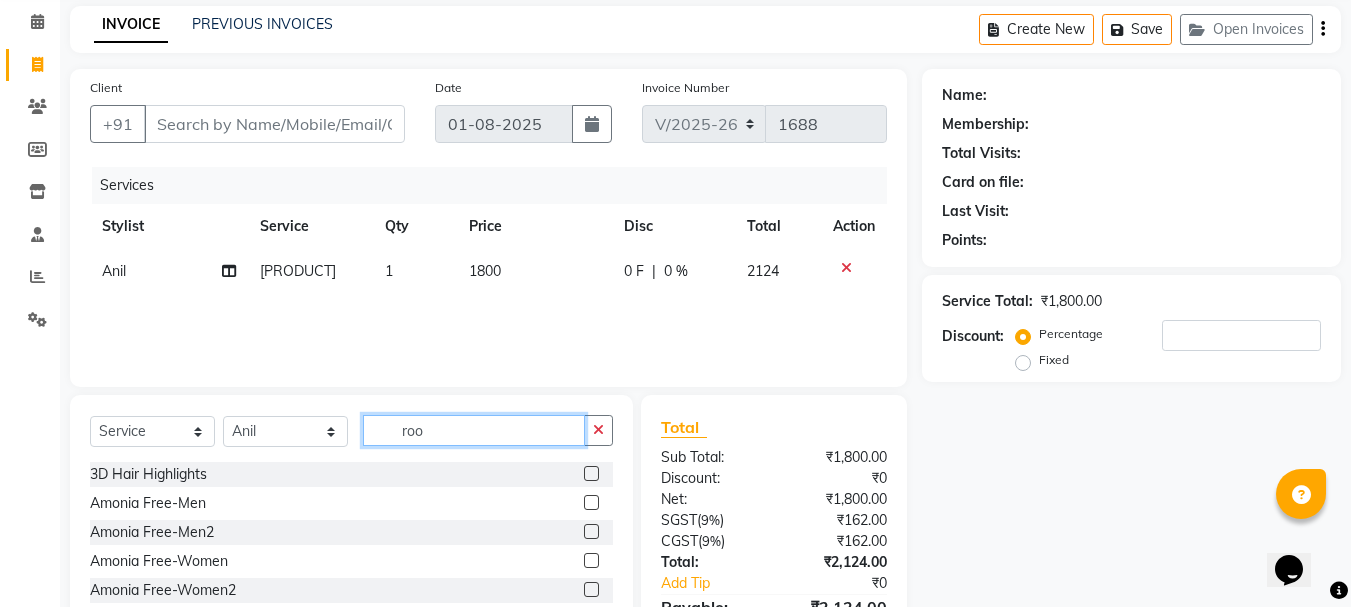 click on "roo" 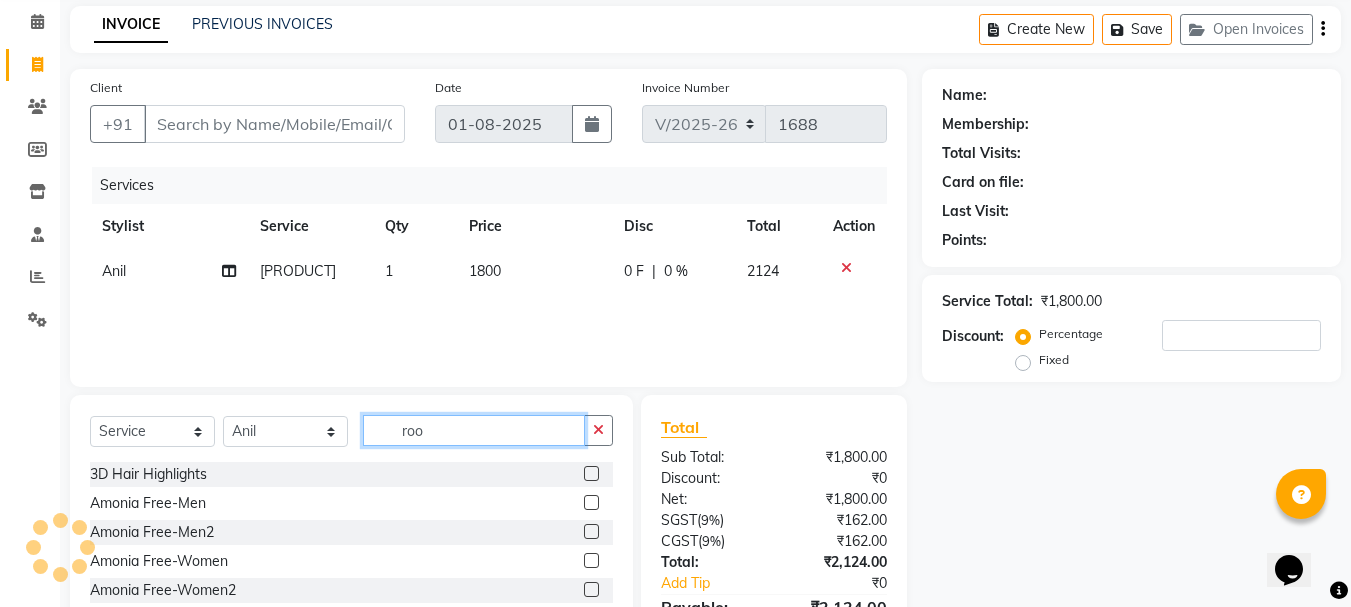 click on "roo" 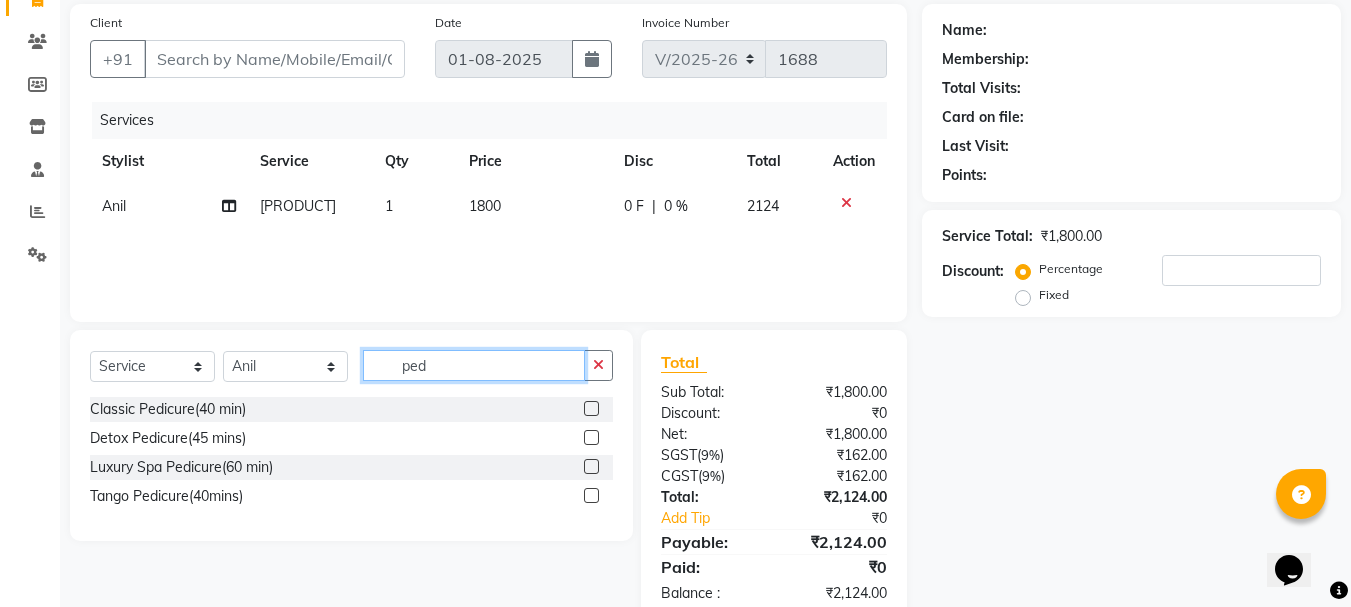 scroll, scrollTop: 181, scrollLeft: 0, axis: vertical 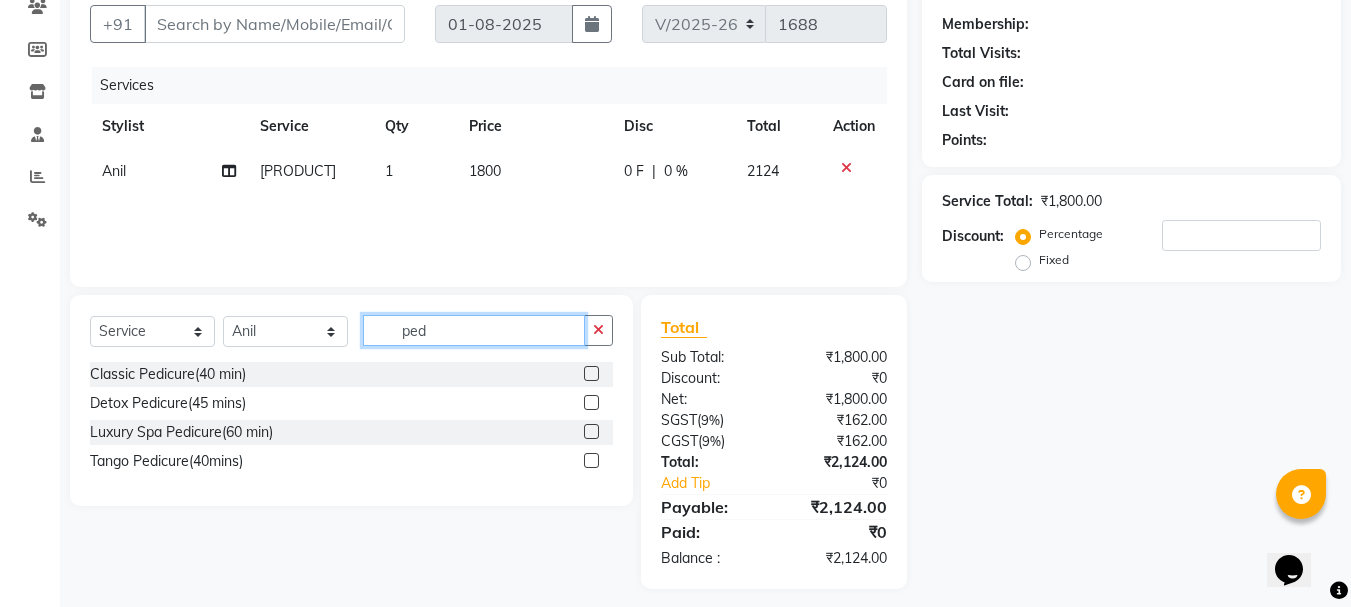 type on "ped" 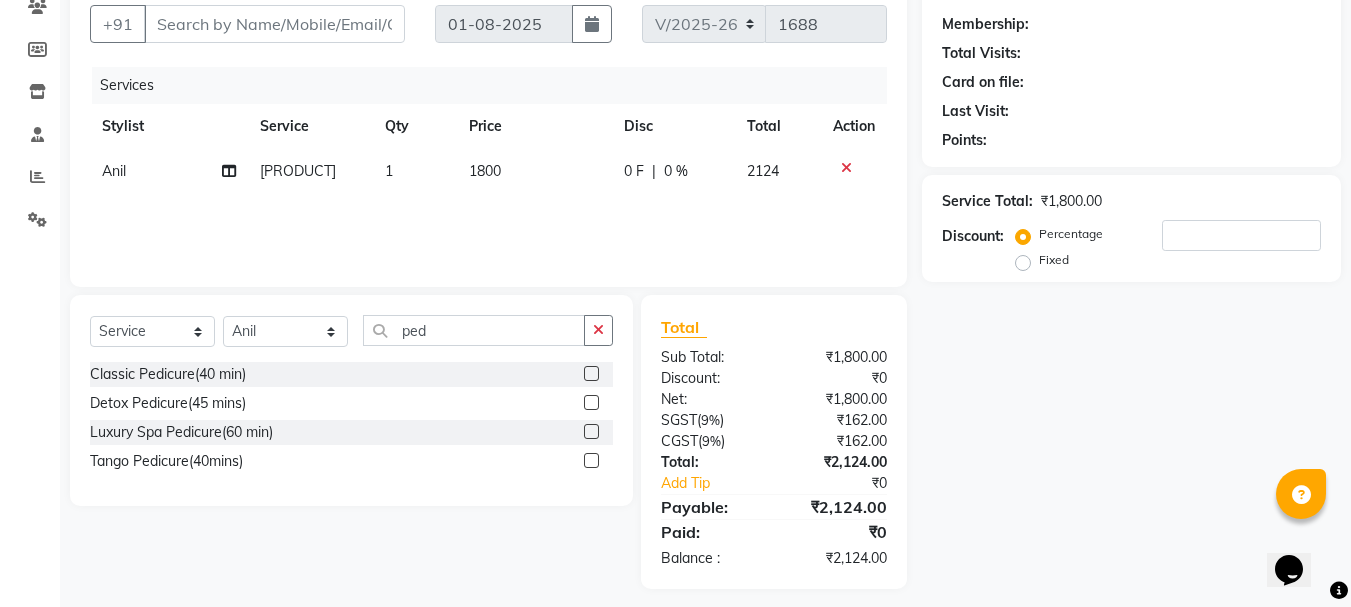 click 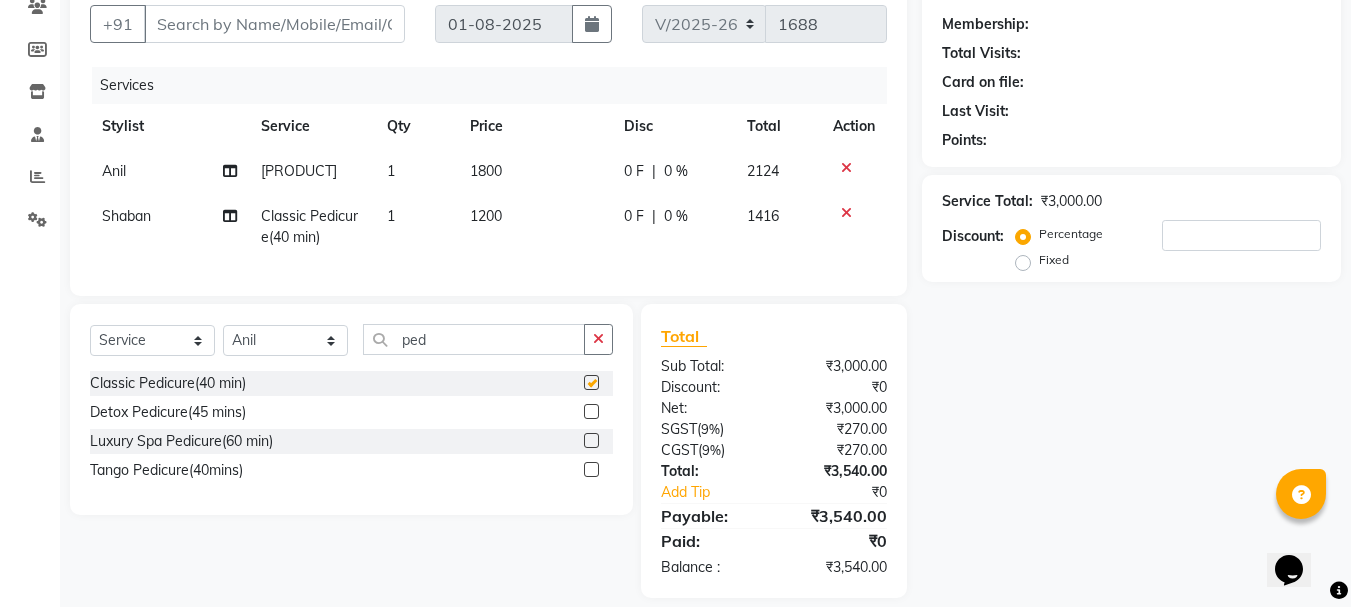 checkbox on "false" 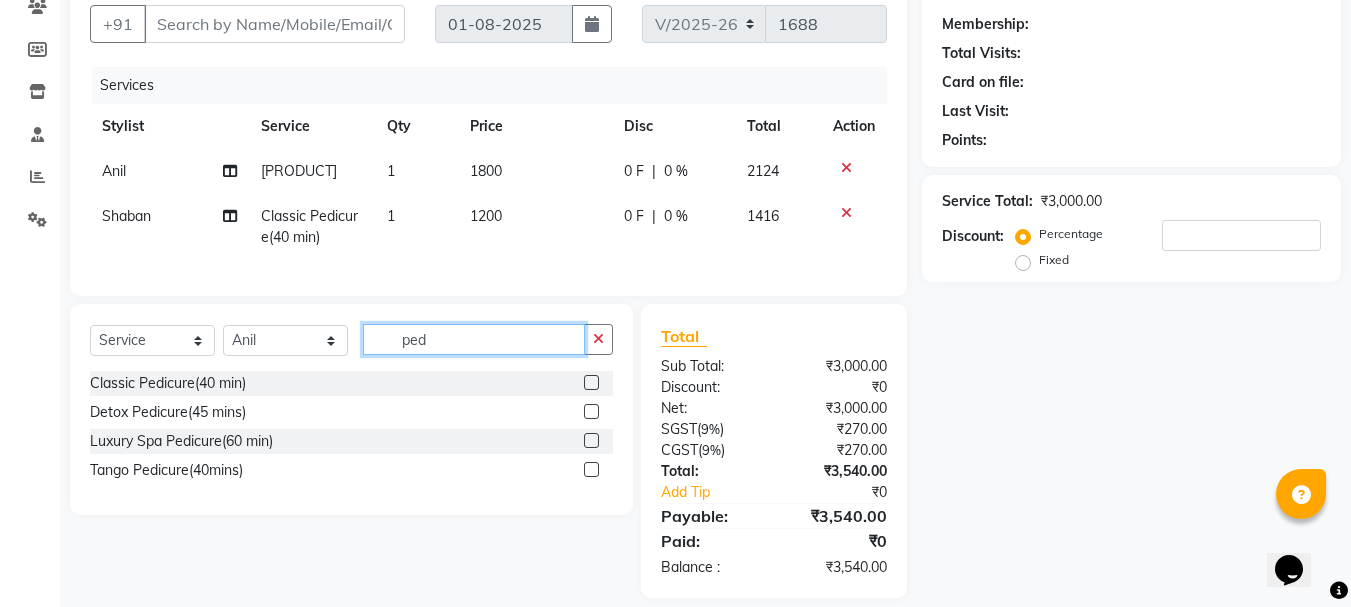 click on "ped" 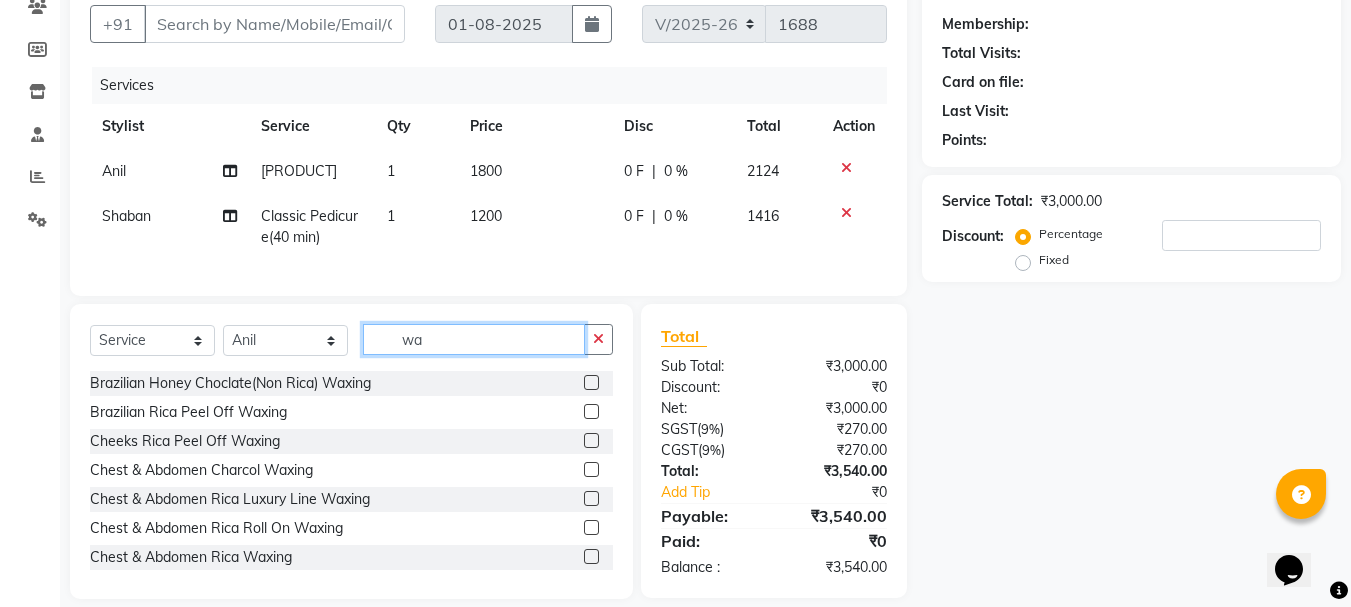 type on "w" 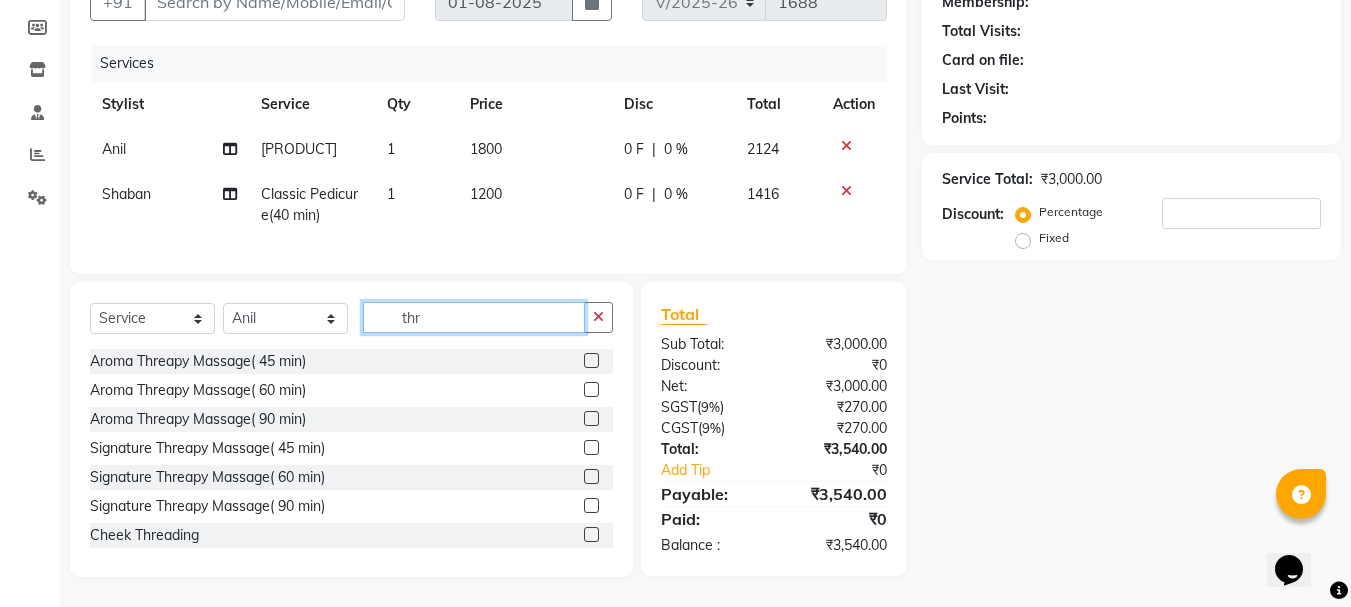 scroll, scrollTop: 239, scrollLeft: 0, axis: vertical 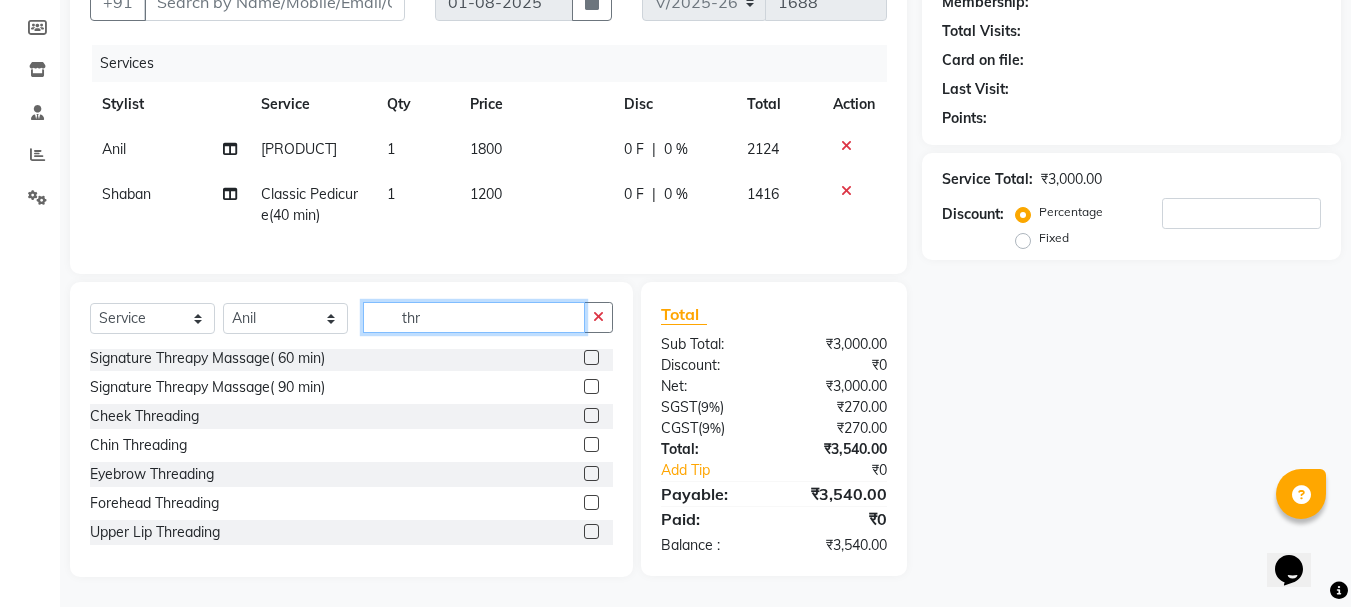 type on "thr" 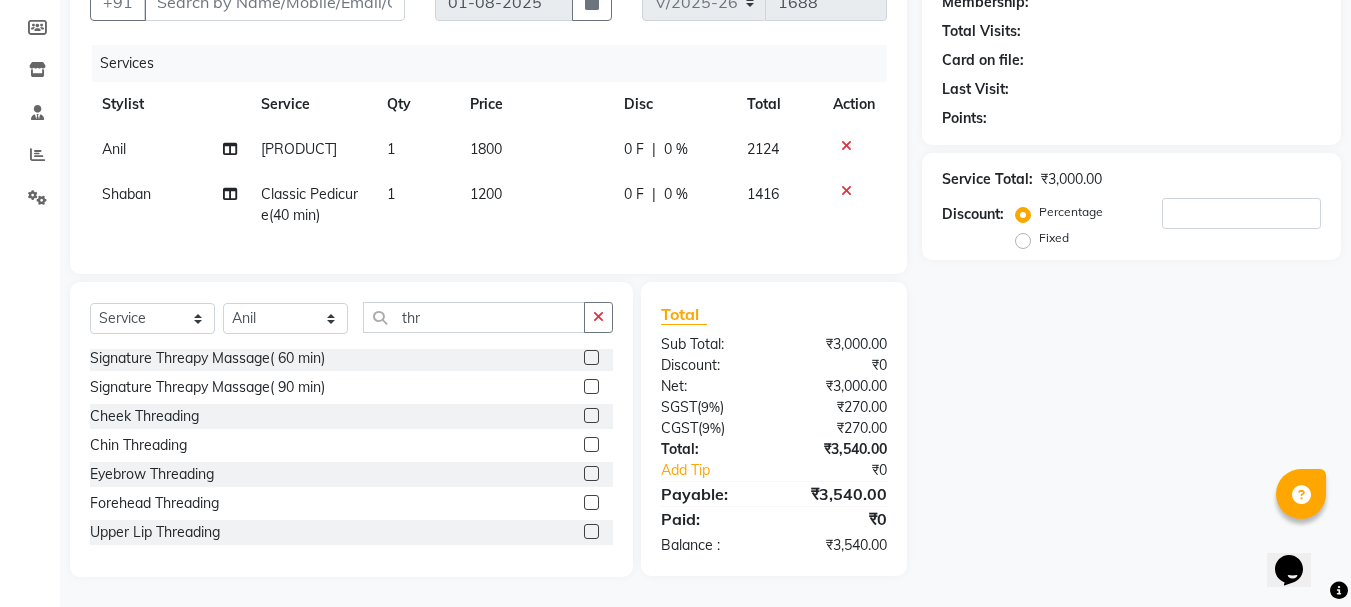 click 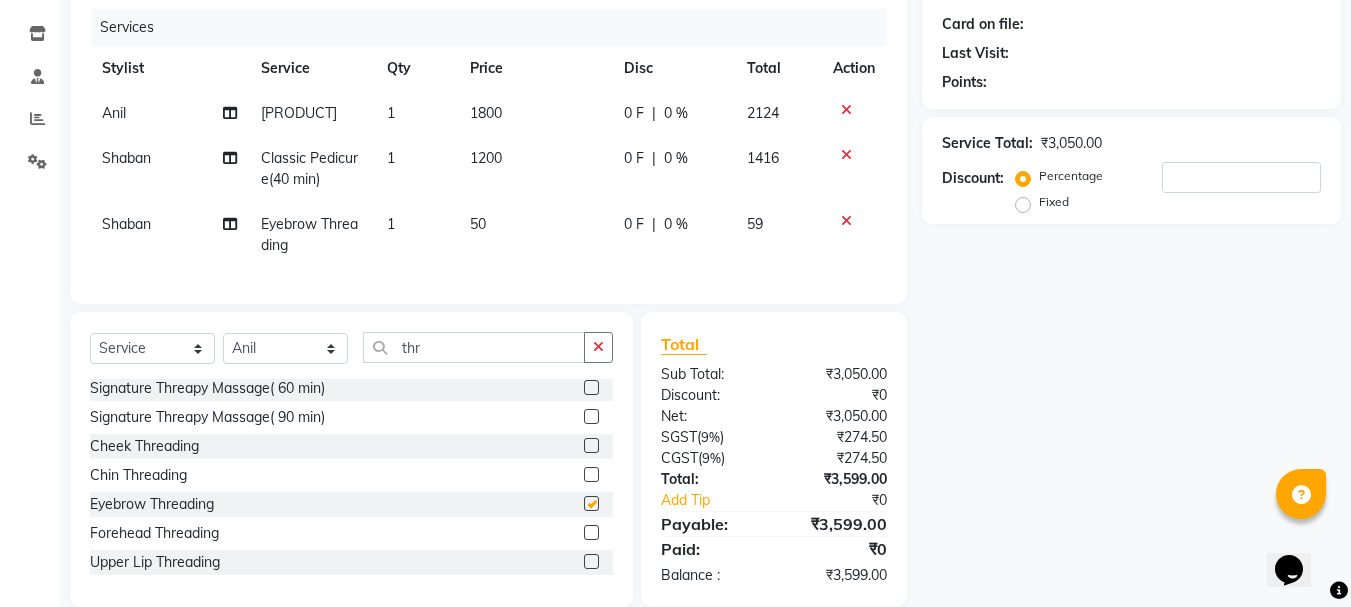 checkbox on "false" 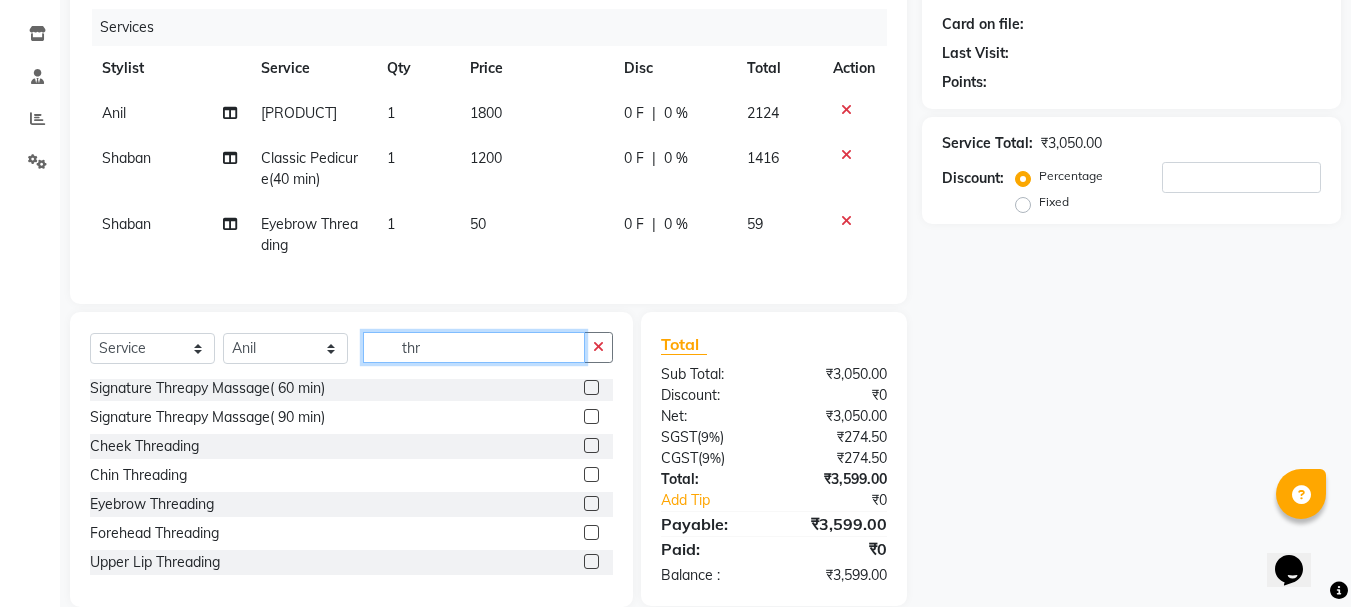 click on "thr" 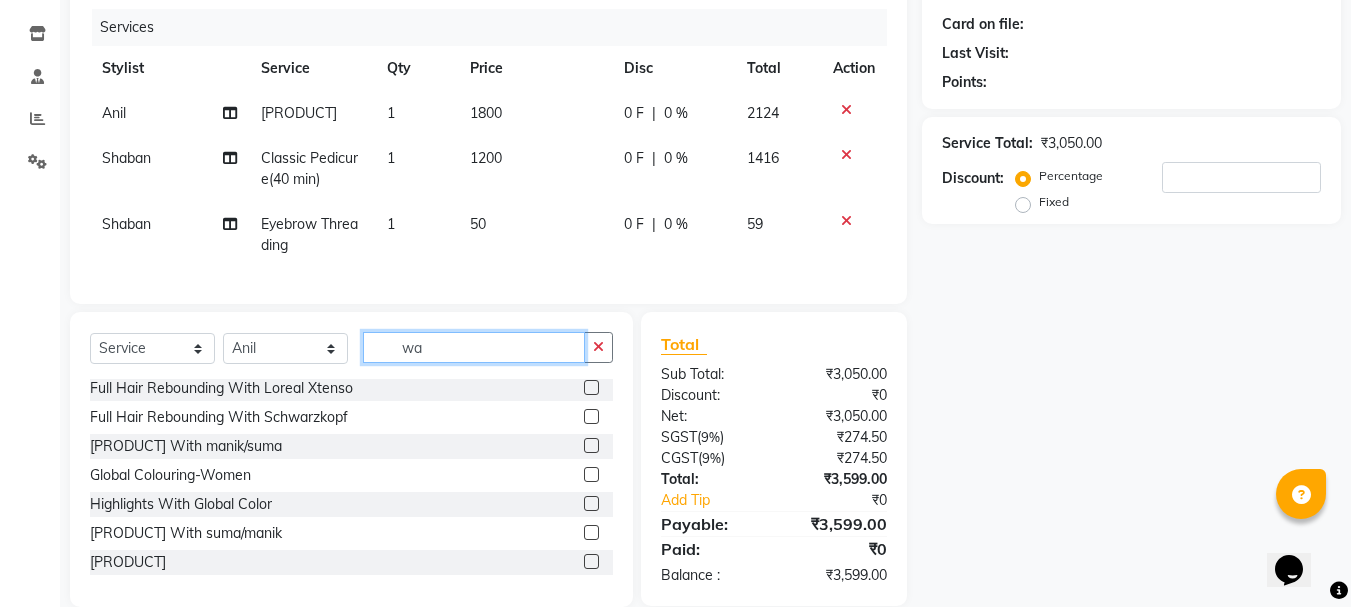 scroll, scrollTop: 0, scrollLeft: 0, axis: both 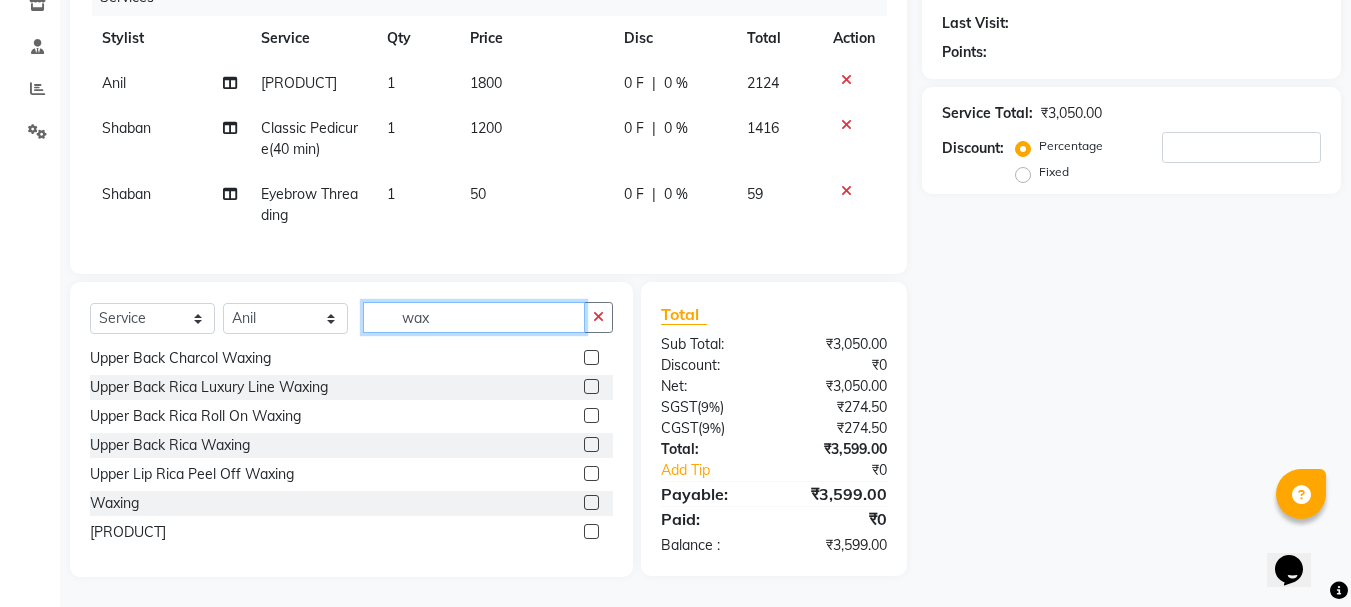 type on "wax" 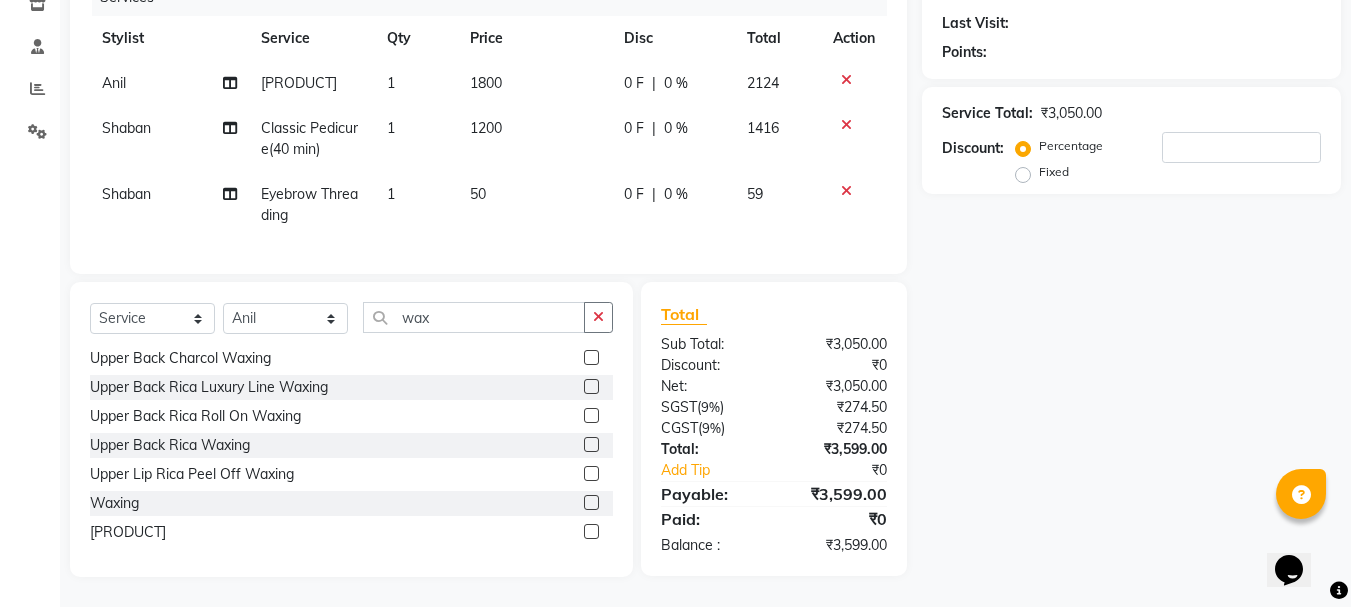 click 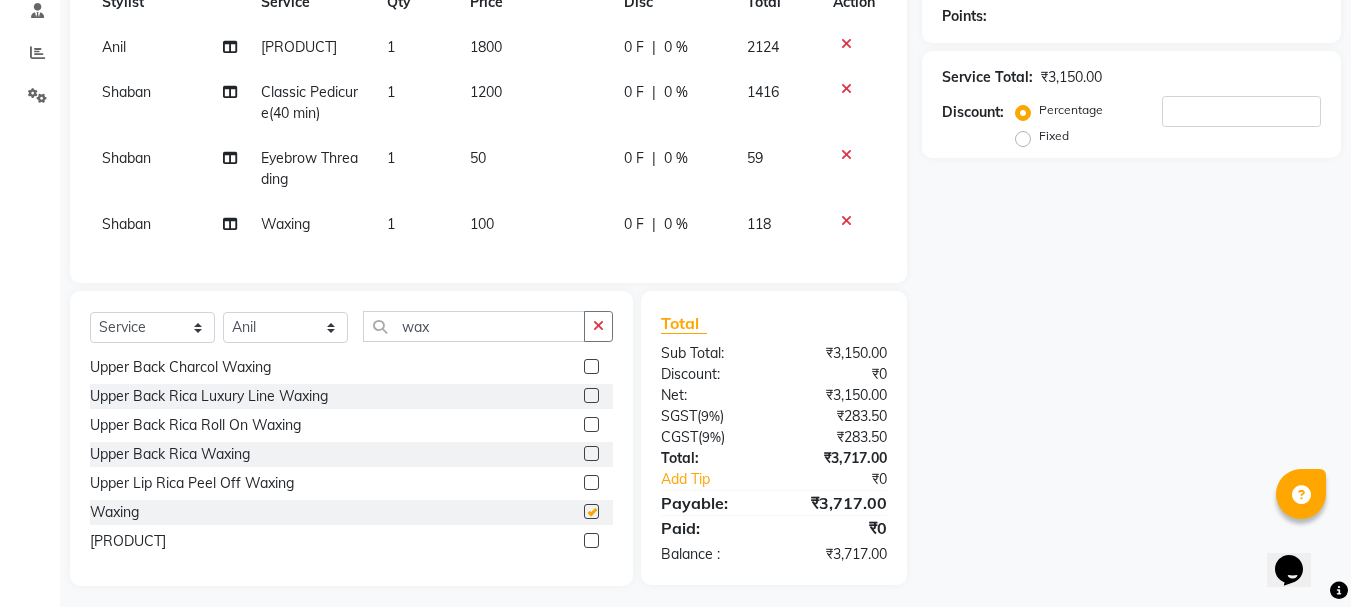 checkbox on "false" 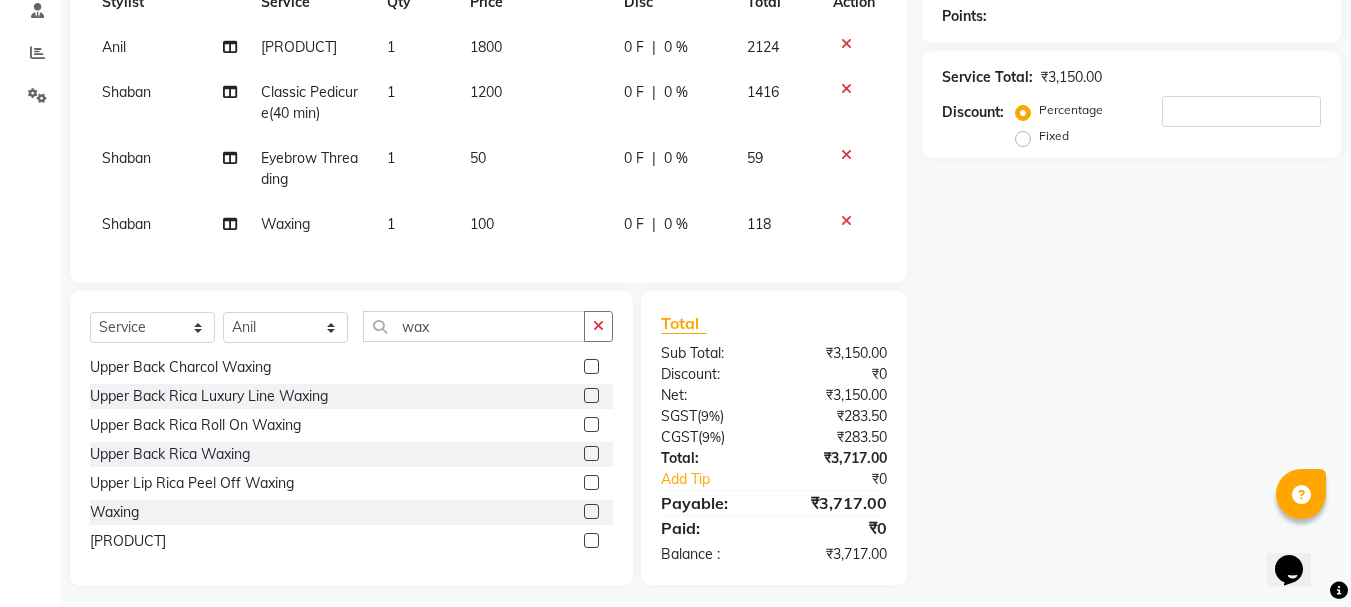click on "100" 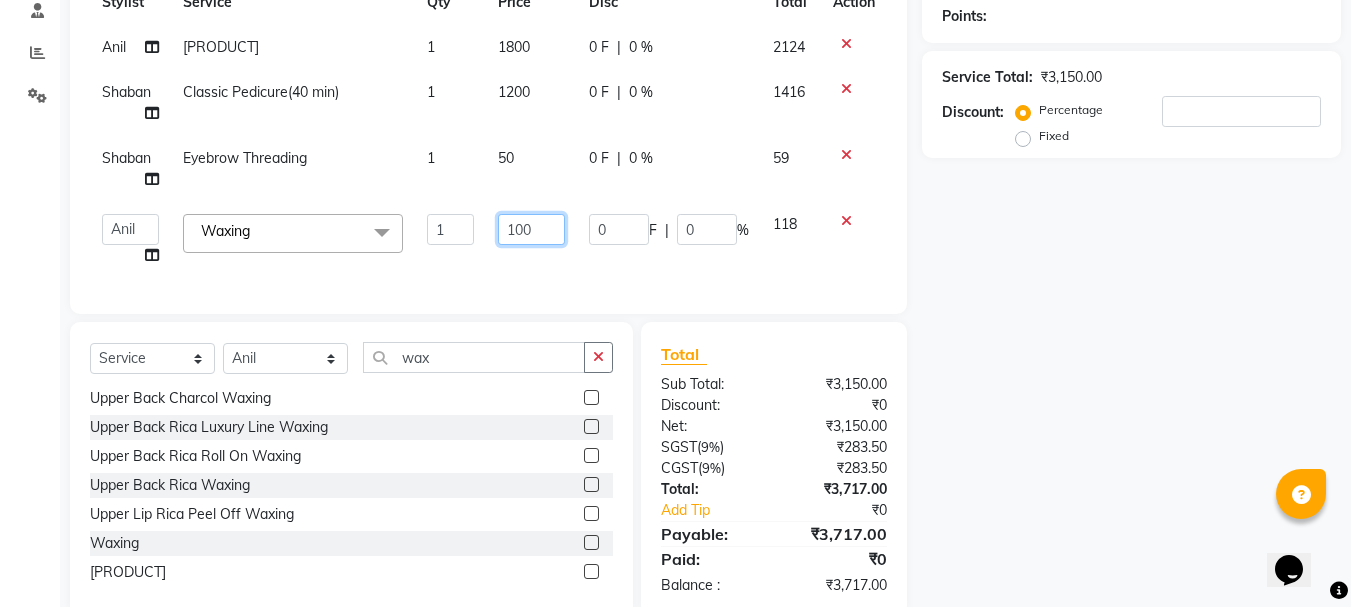 click on "100" 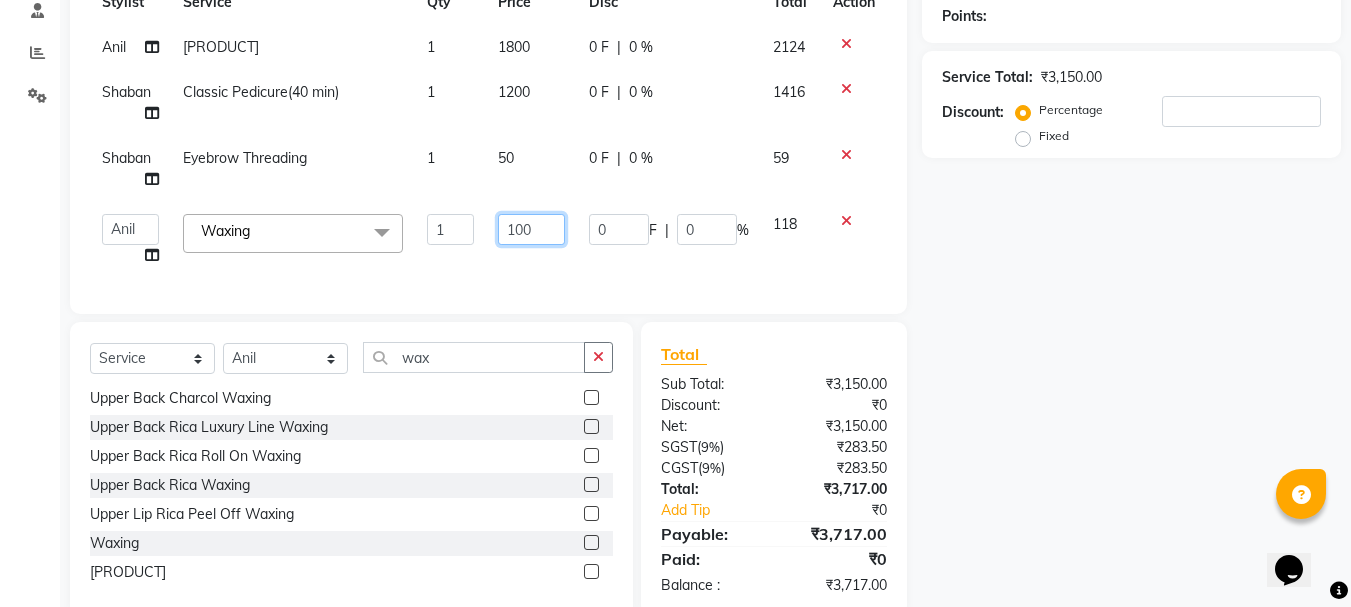 click on "100" 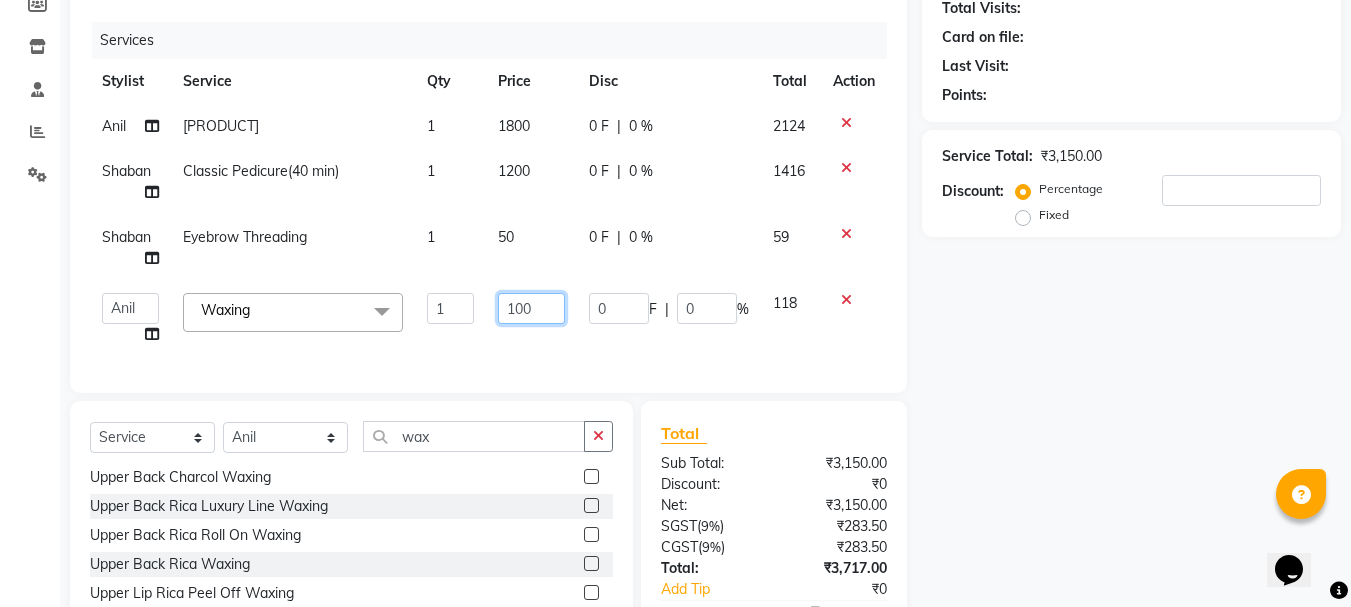 scroll, scrollTop: 0, scrollLeft: 0, axis: both 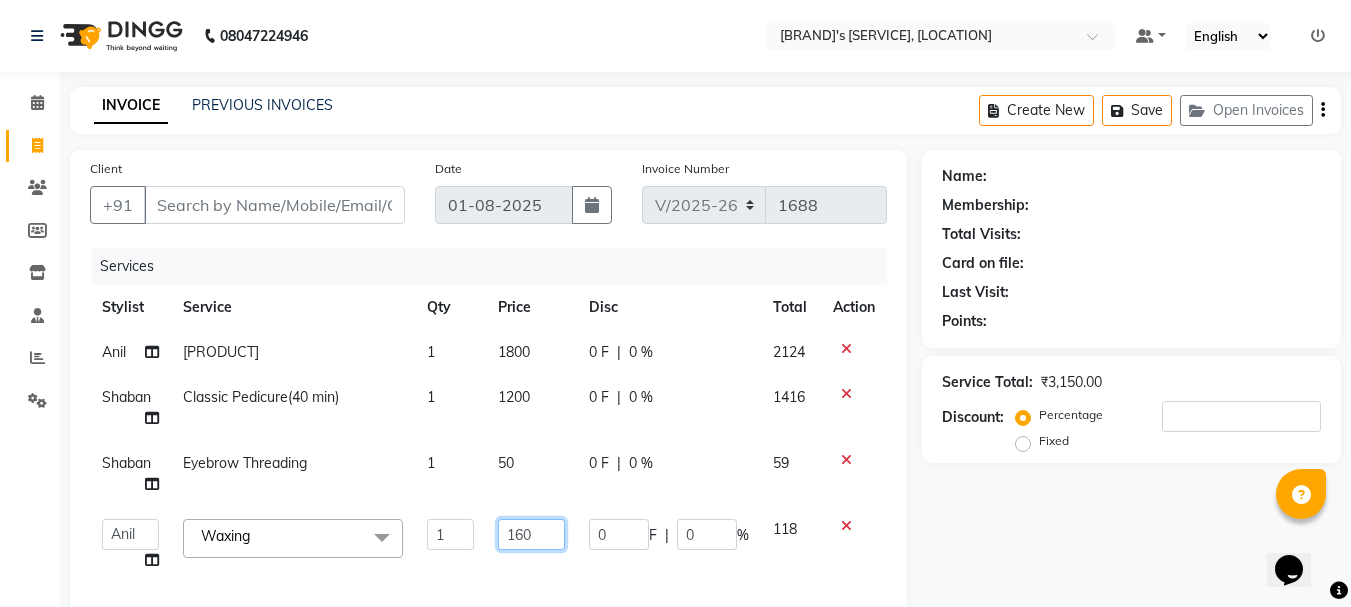 type on "1600" 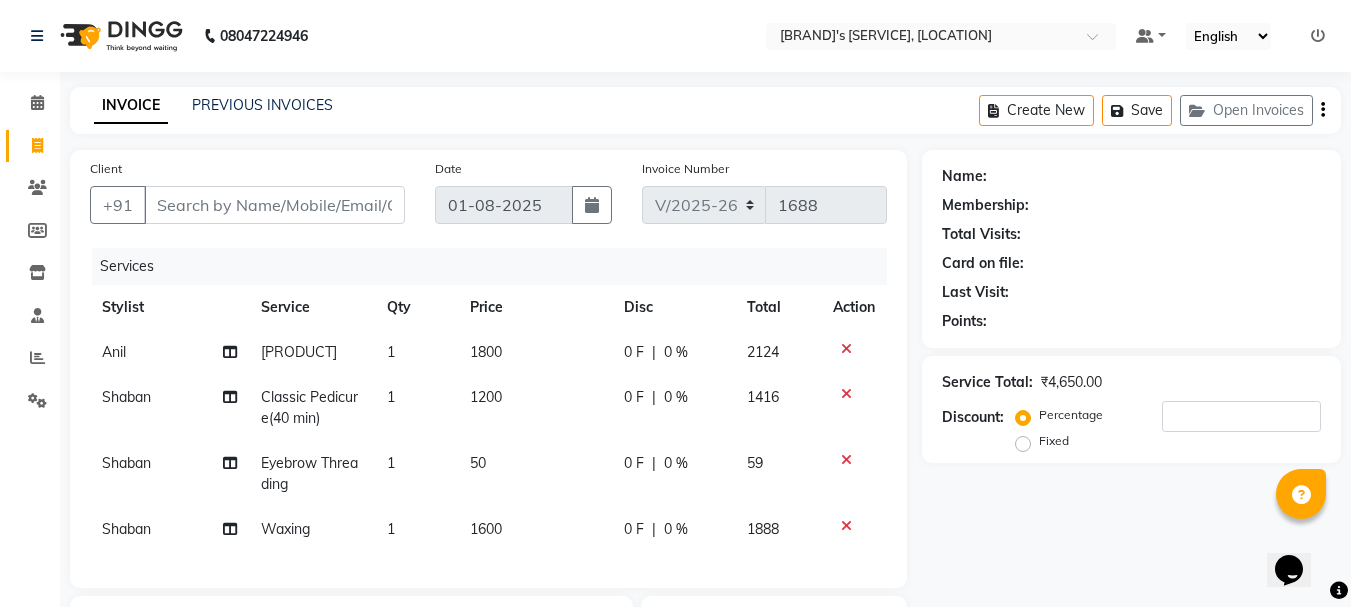 click on "[PRODUCT] [FIRST] [NUMBER] [CURRENCY] [PERCENTAGE] | [PERCENTAGE] [NUMBER] [FIRST] [PRODUCT]([MINUTES]) [NUMBER] [CURRENCY] [PERCENTAGE] | [PERCENTAGE] [NUMBER]" 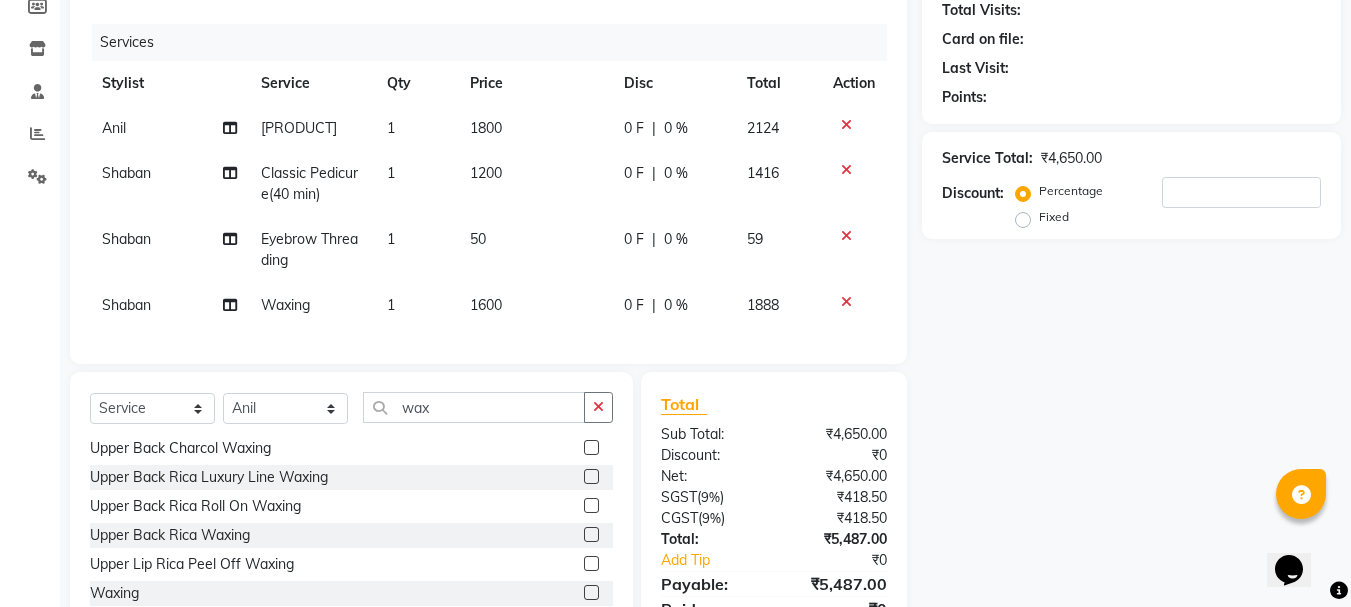 scroll, scrollTop: 300, scrollLeft: 0, axis: vertical 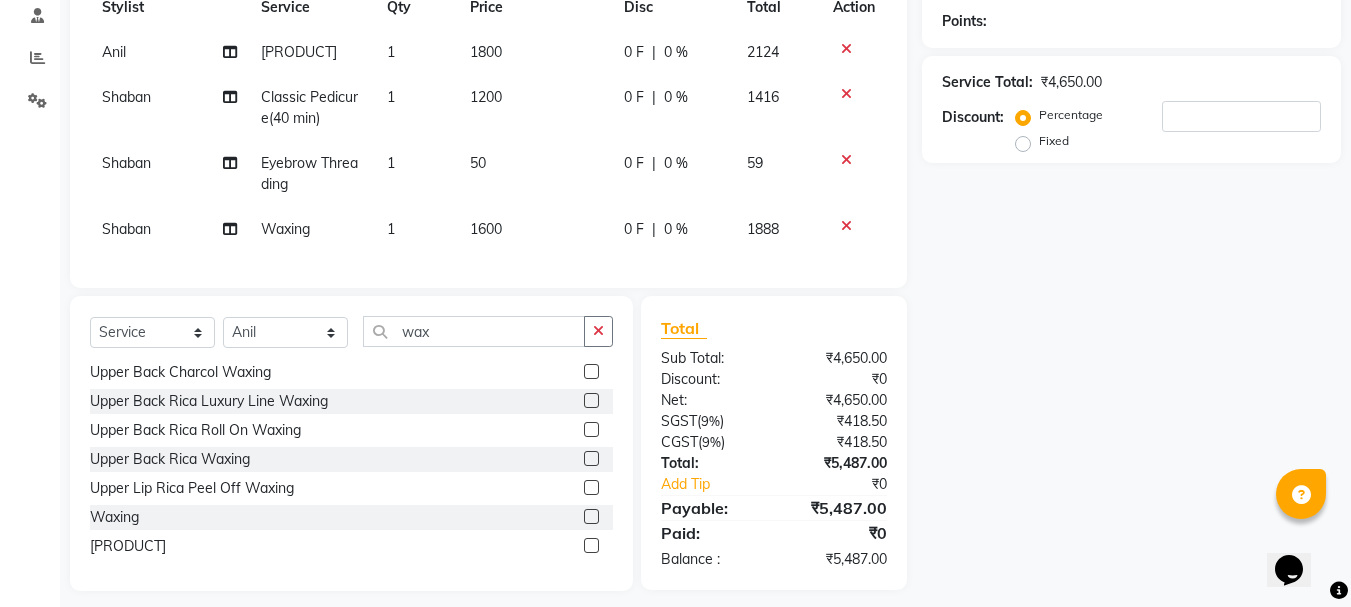 click on "Fixed" 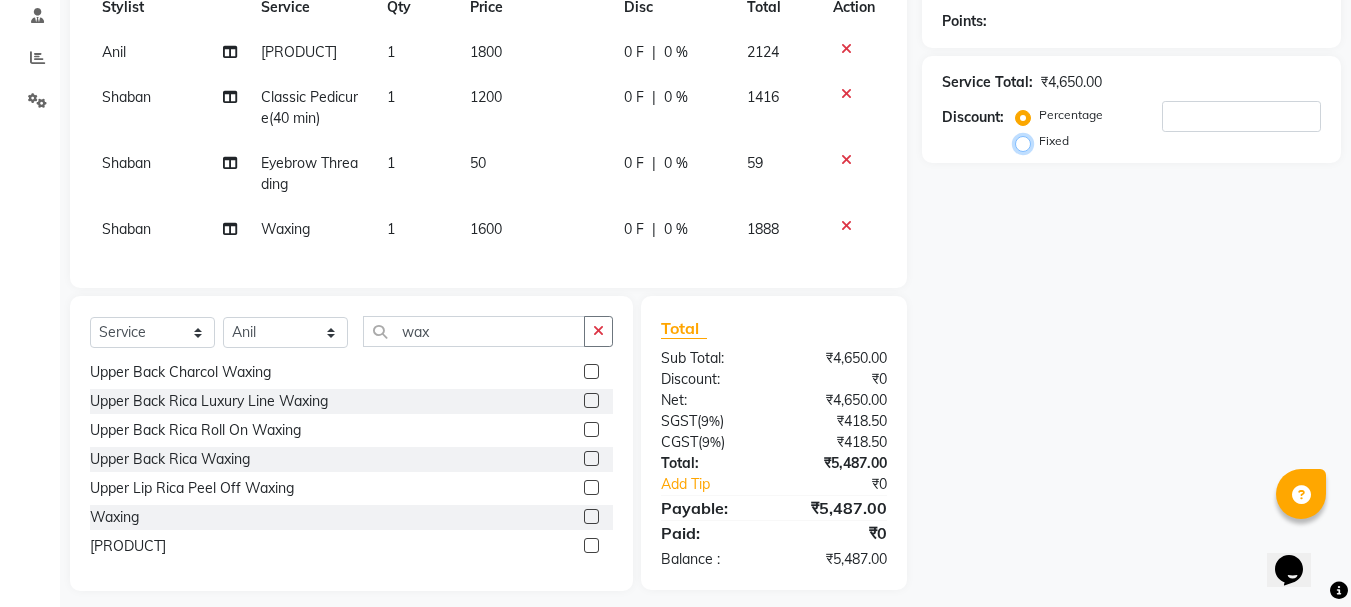 click on "Fixed" at bounding box center [1027, 141] 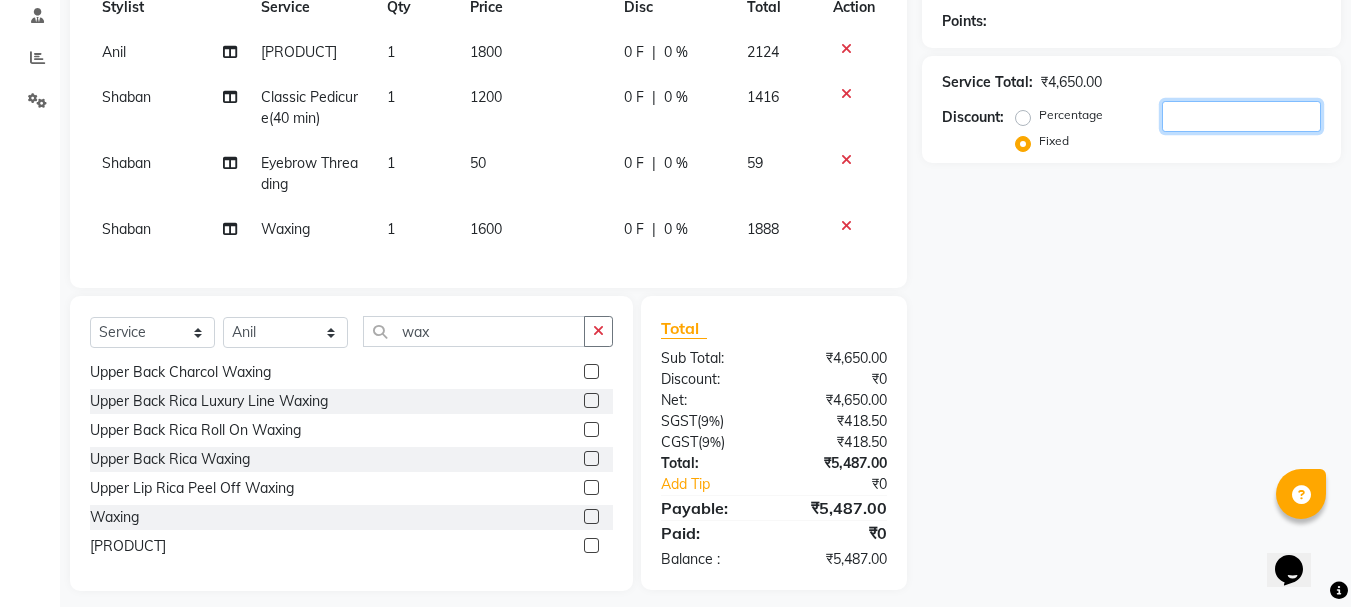 click 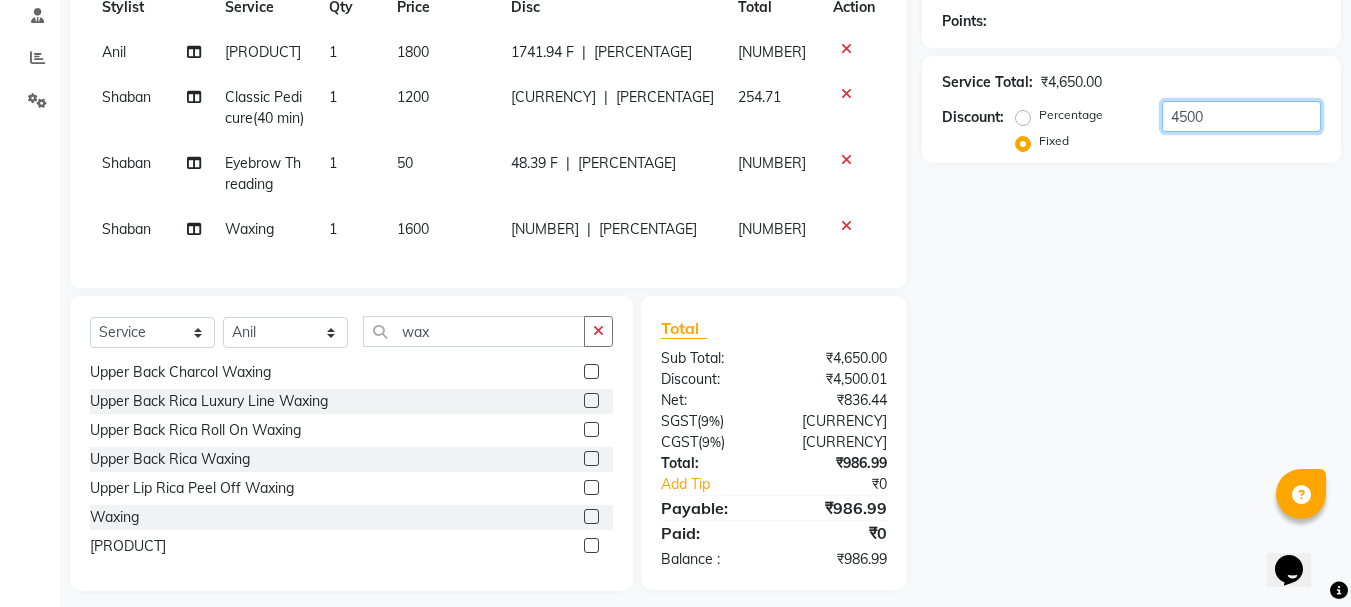 type on "4500" 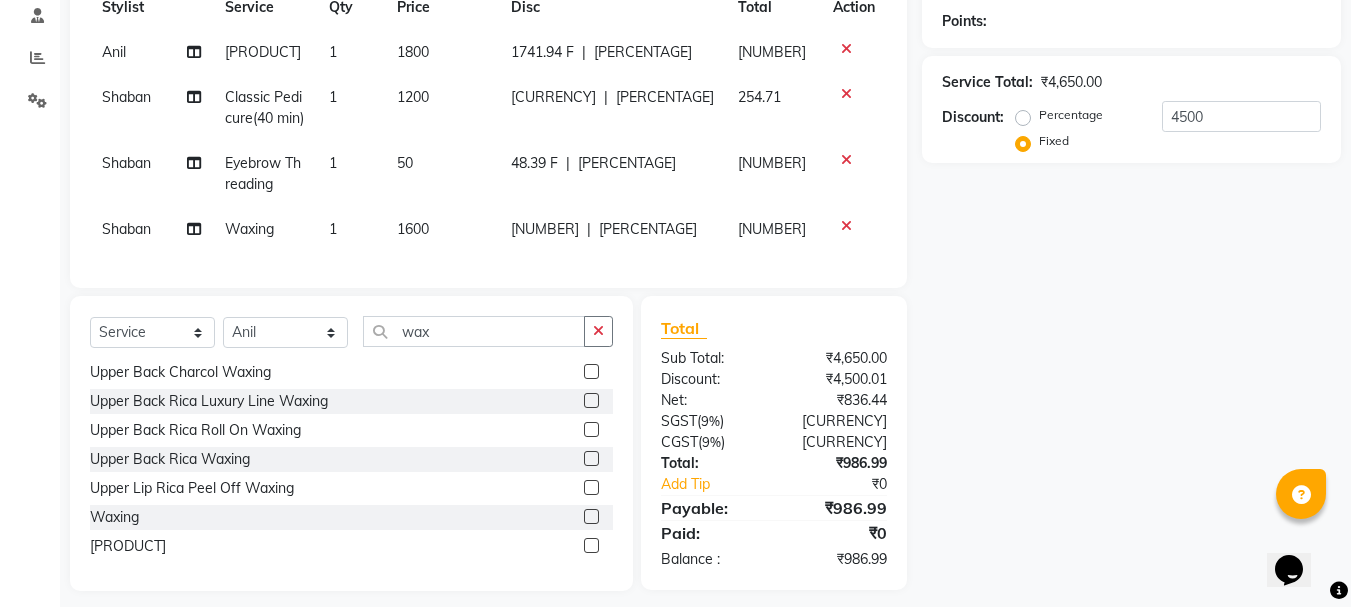 click on "Percentage" 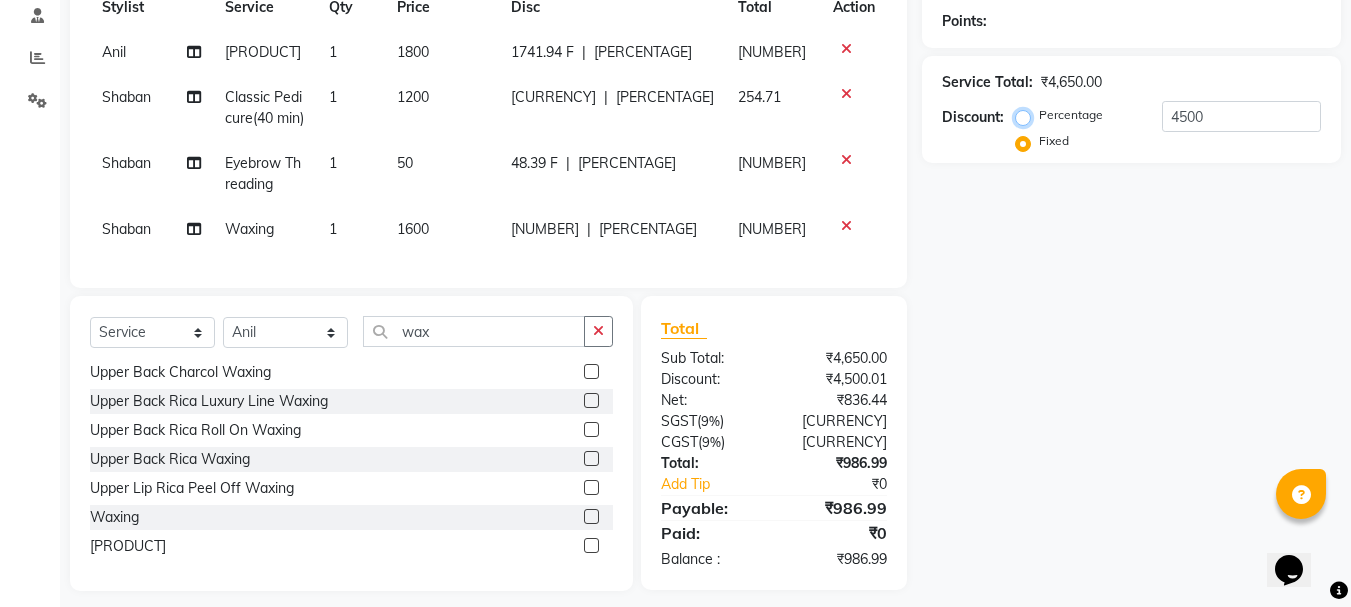 click on "Percentage" at bounding box center [1027, 115] 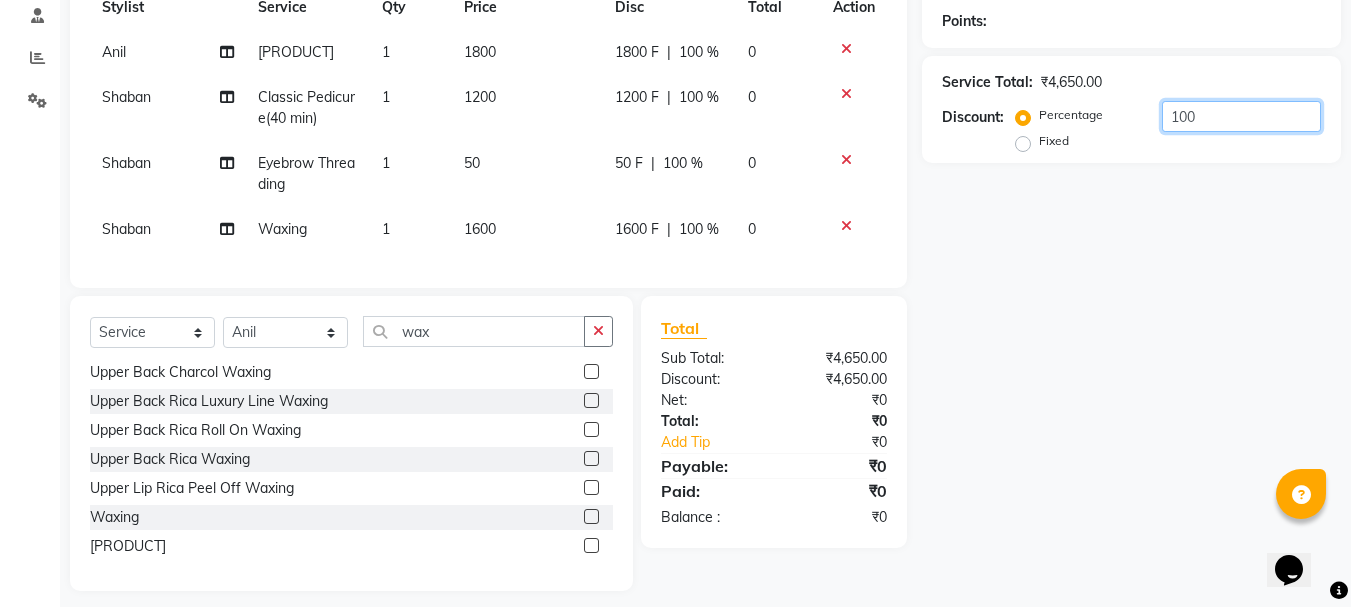 click on "100" 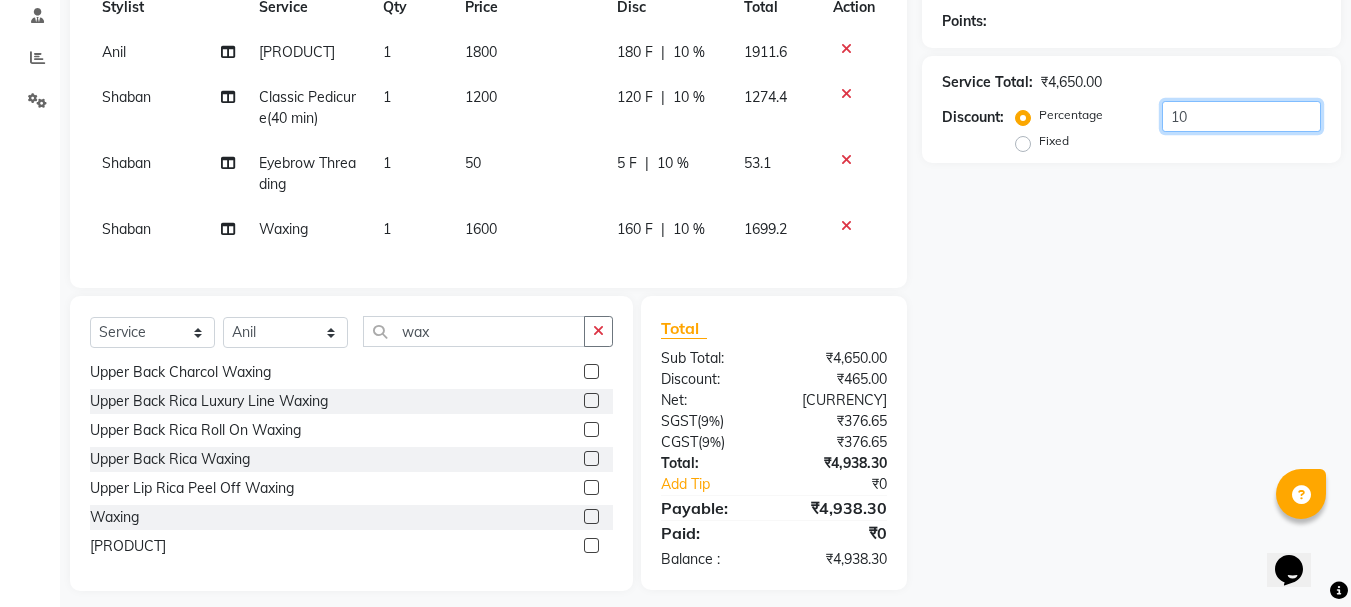 type on "1" 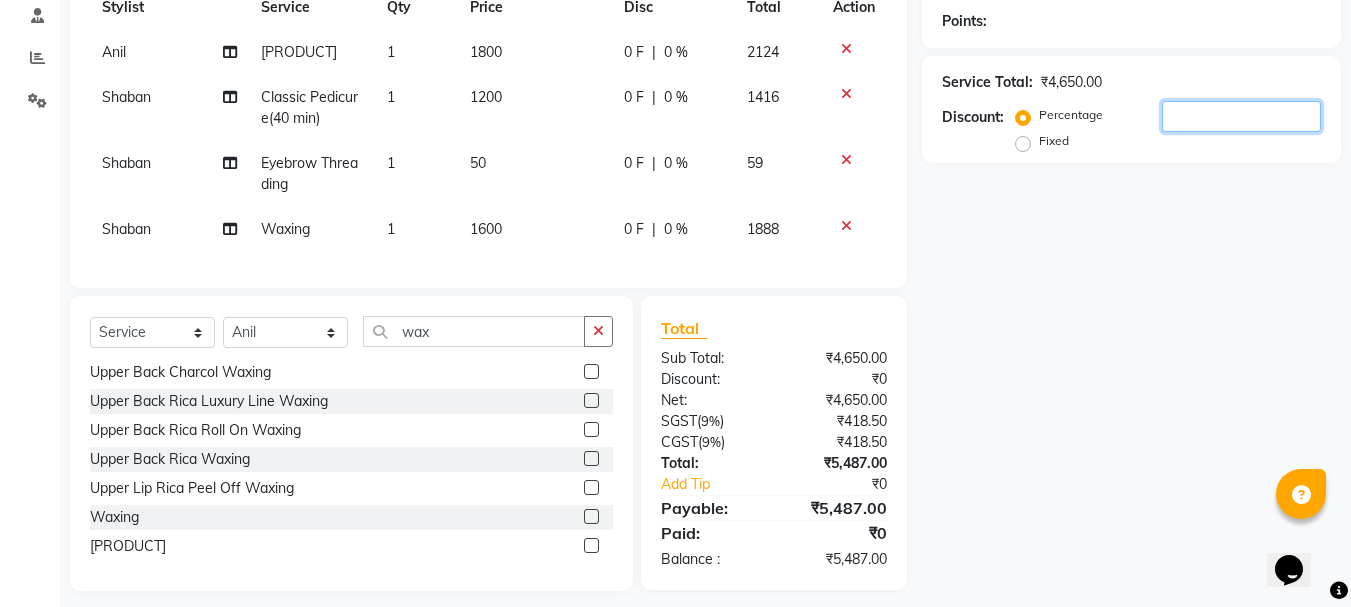 type 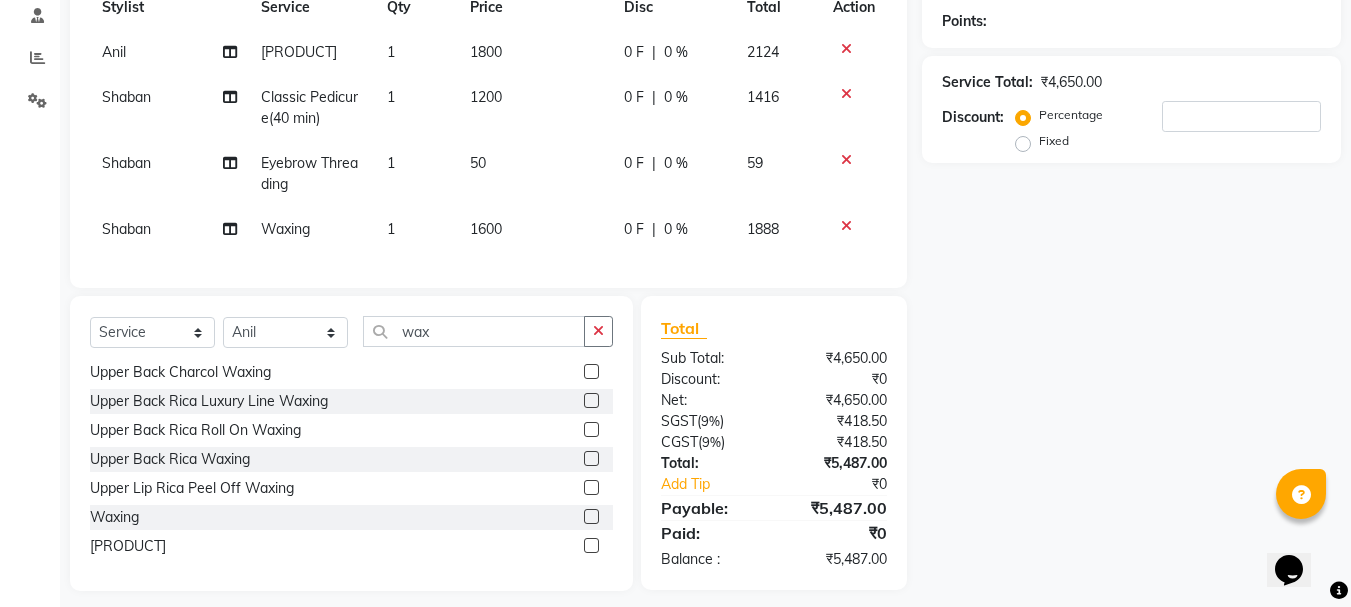 drag, startPoint x: 1020, startPoint y: 143, endPoint x: 1042, endPoint y: 232, distance: 91.67879 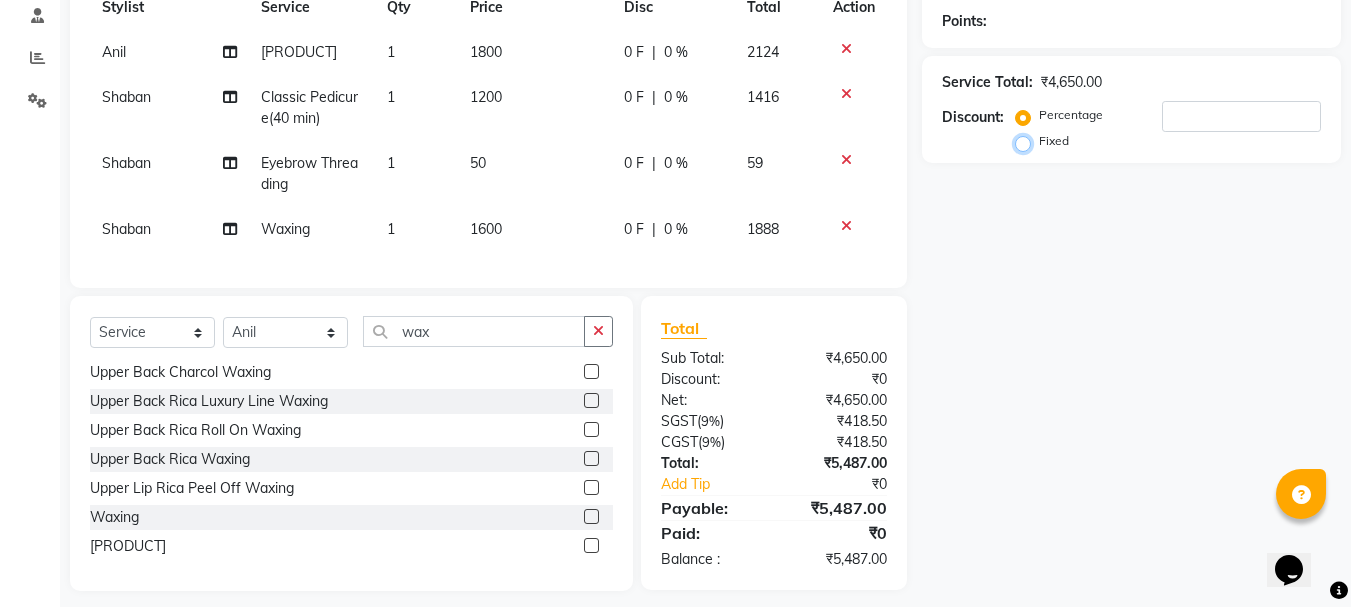 click on "Fixed" at bounding box center (1027, 141) 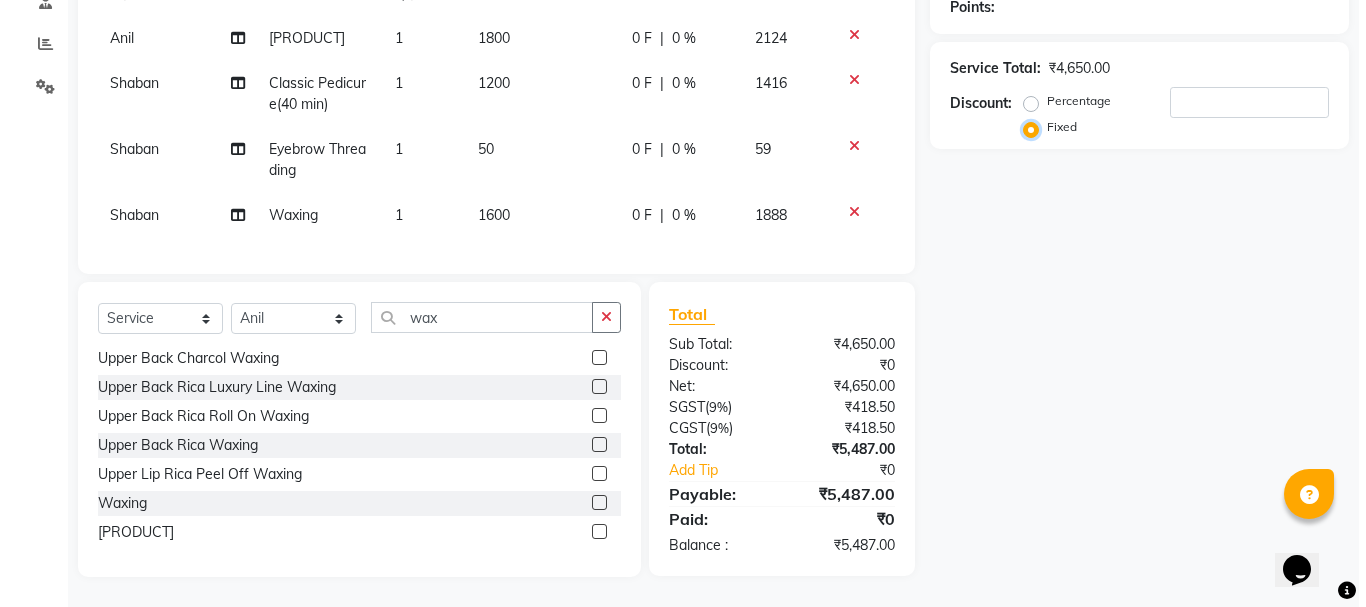 scroll, scrollTop: 50, scrollLeft: 0, axis: vertical 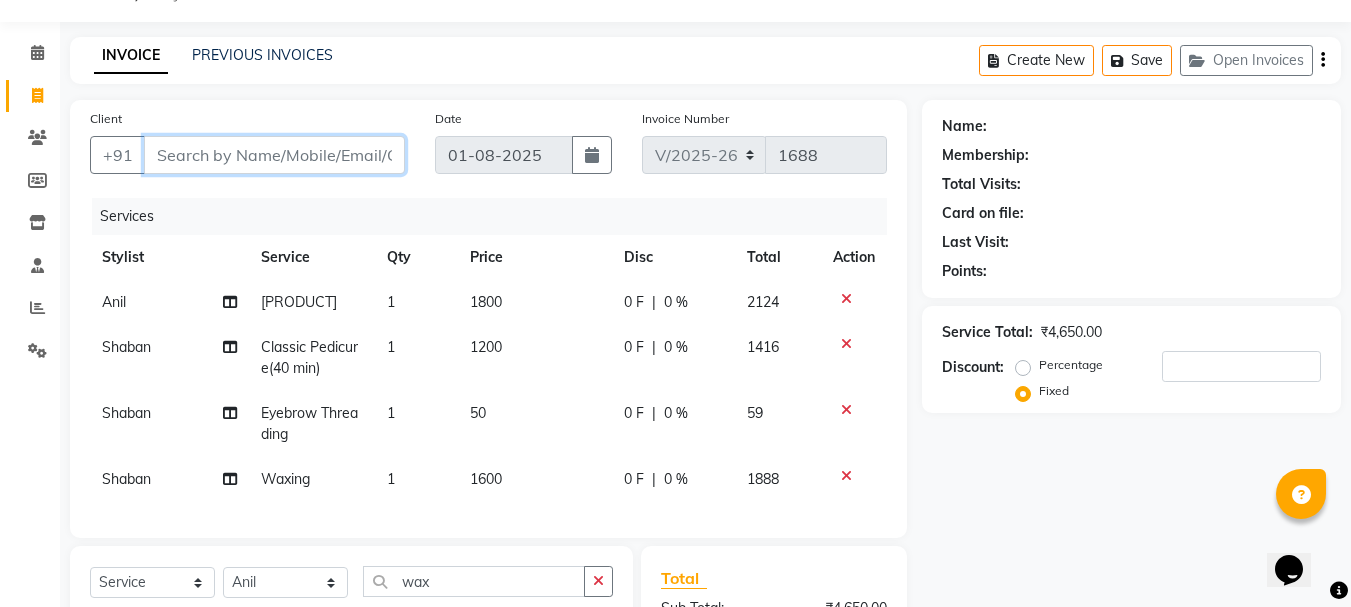 click on "Client" at bounding box center (274, 155) 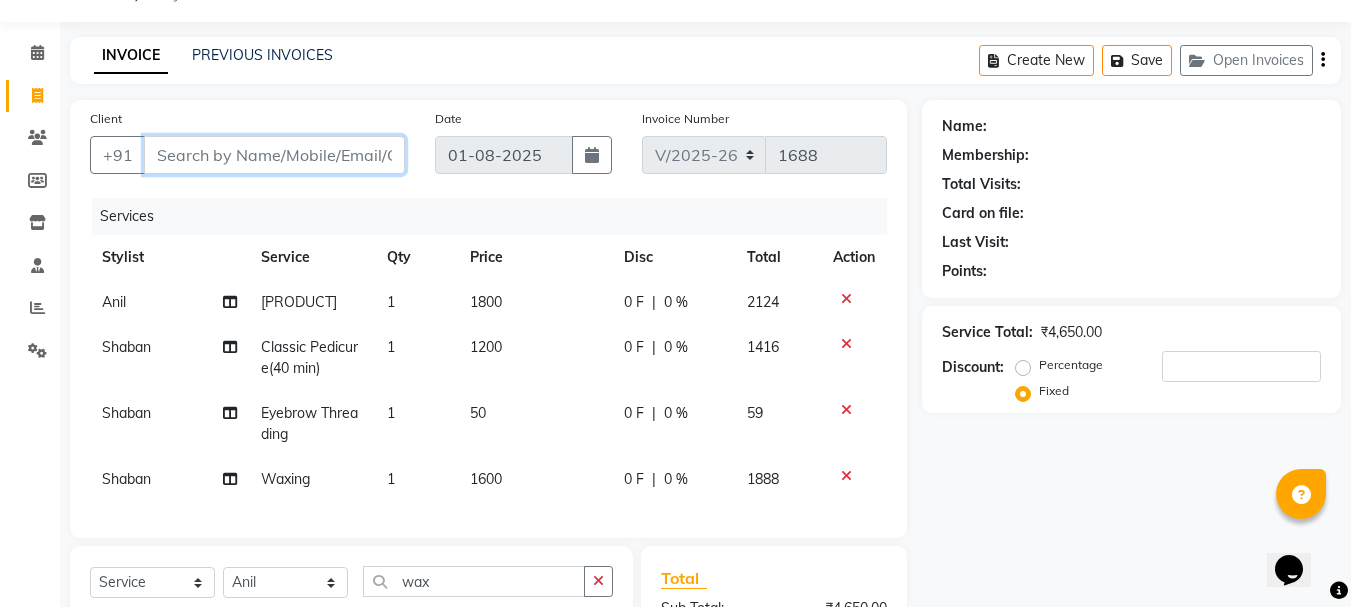 type on "9" 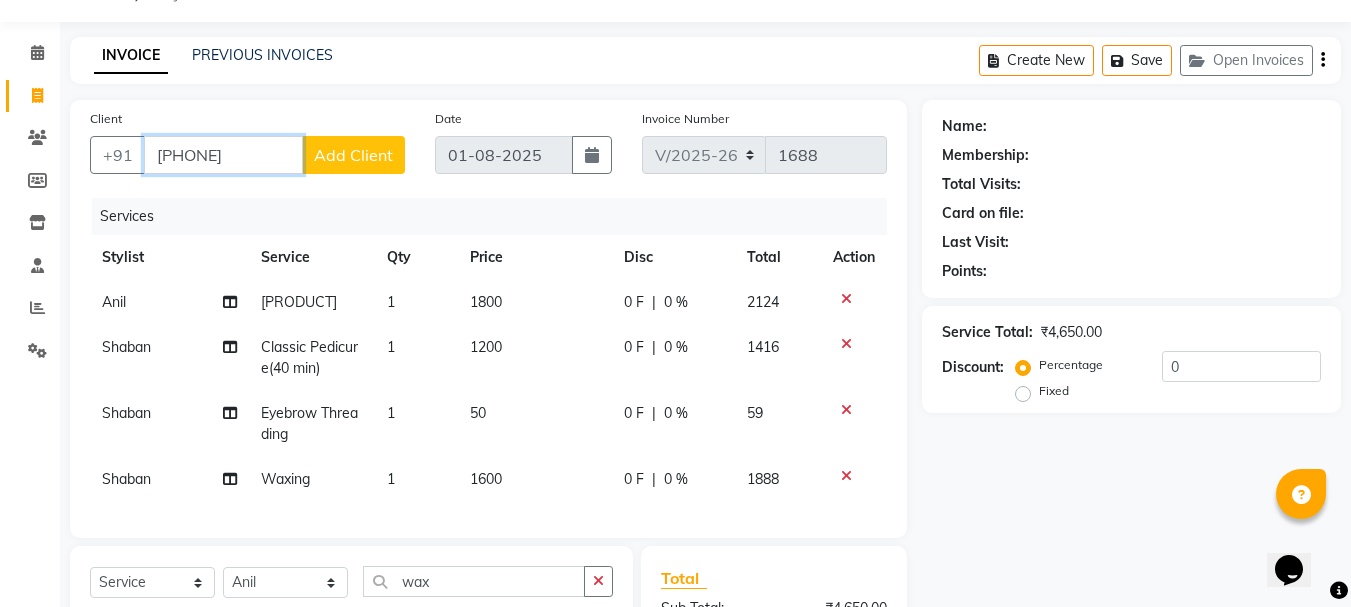 click on "[PHONE]" at bounding box center [223, 155] 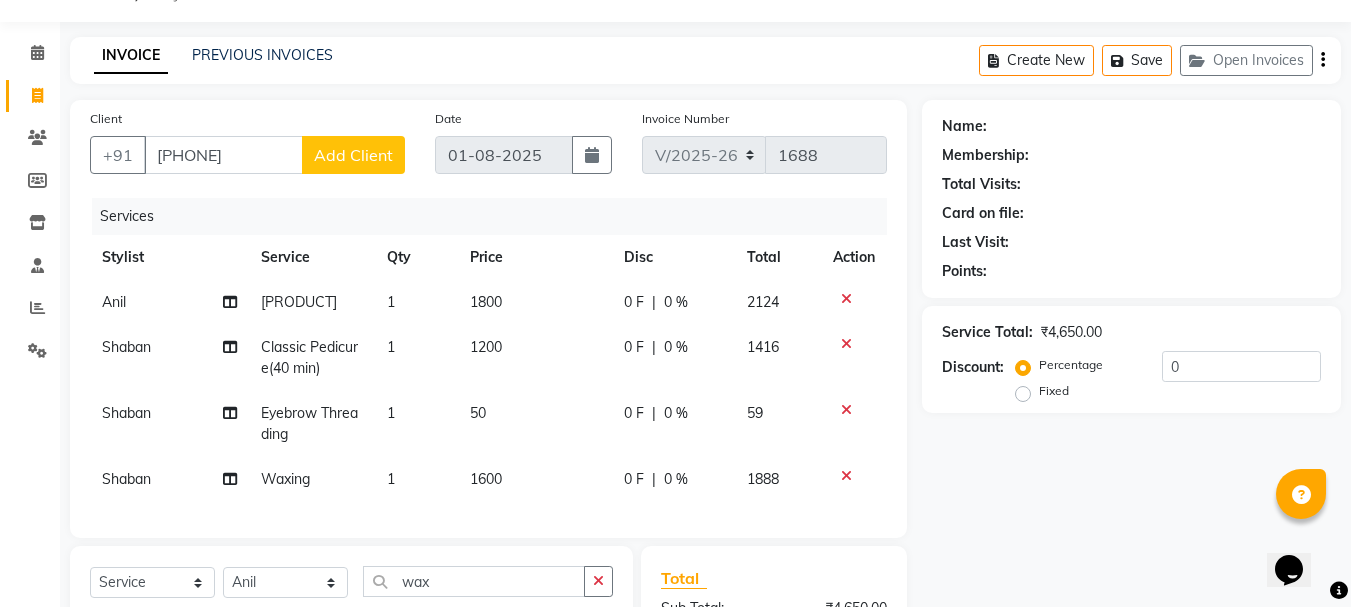 click on "Add Client" 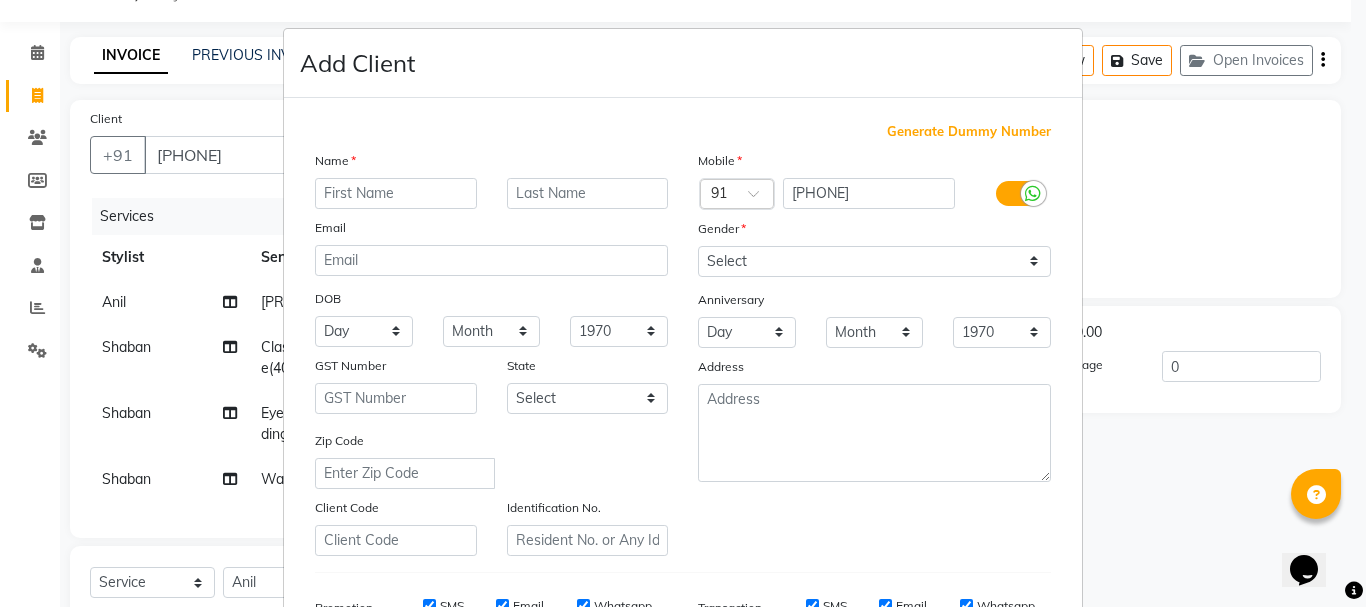 click at bounding box center (396, 193) 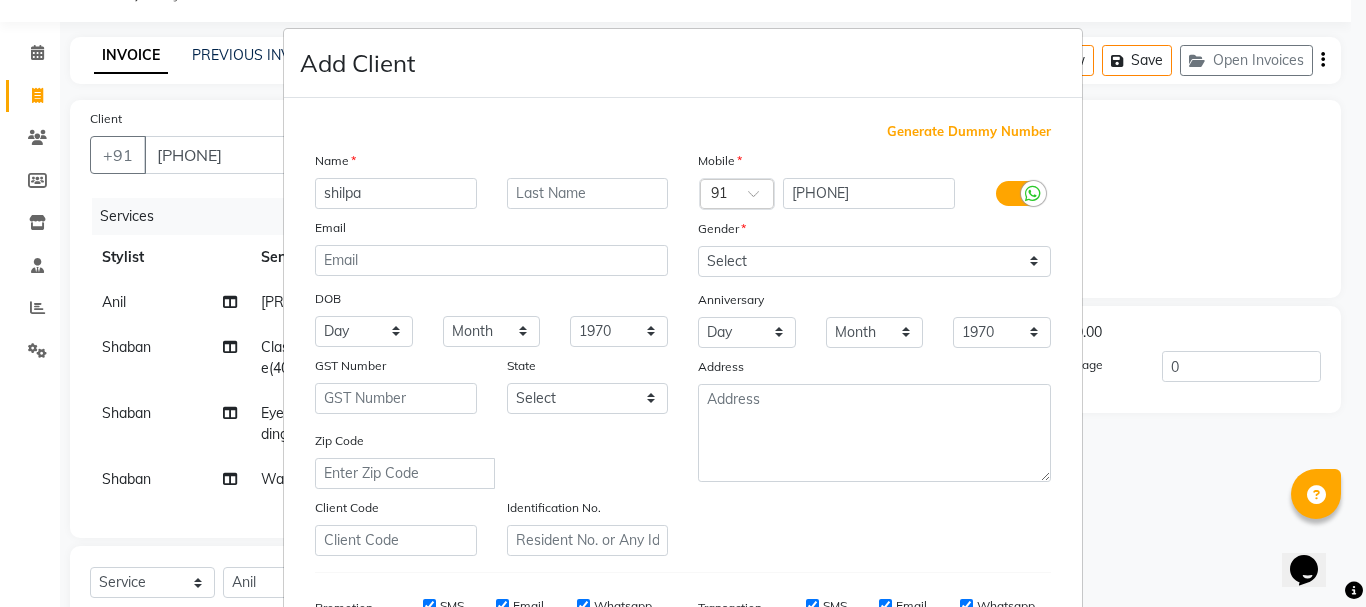 type on "shilpa" 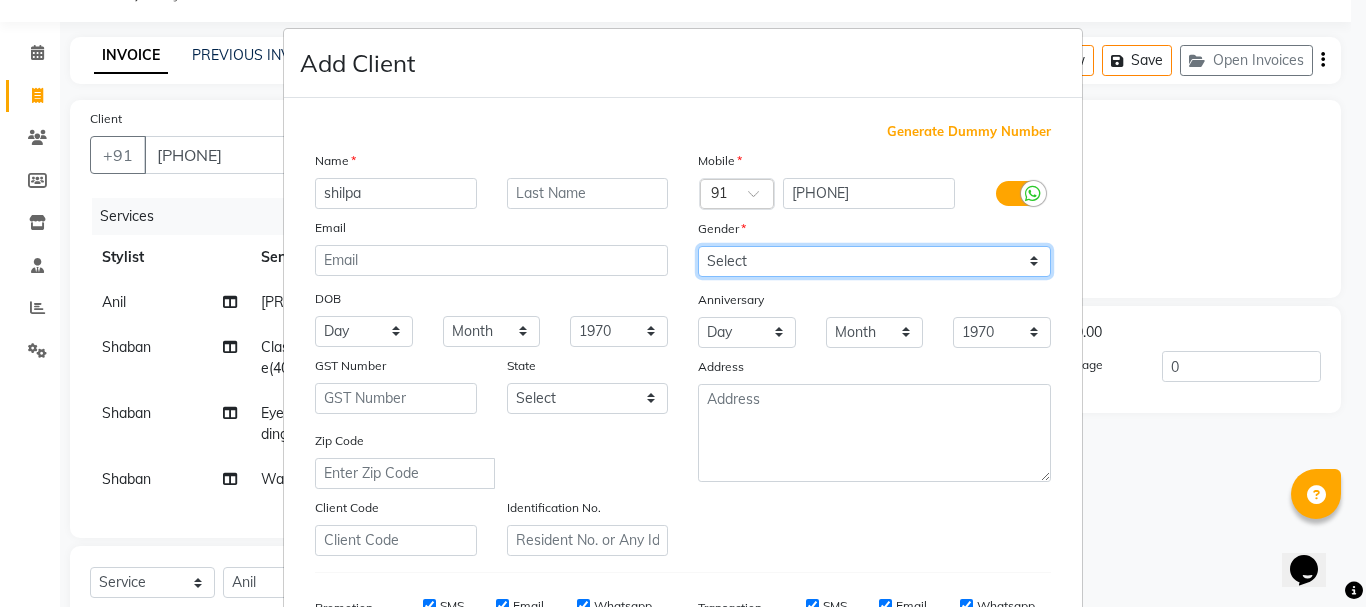 click on "Select Male Female Other Prefer Not To Say" at bounding box center (874, 261) 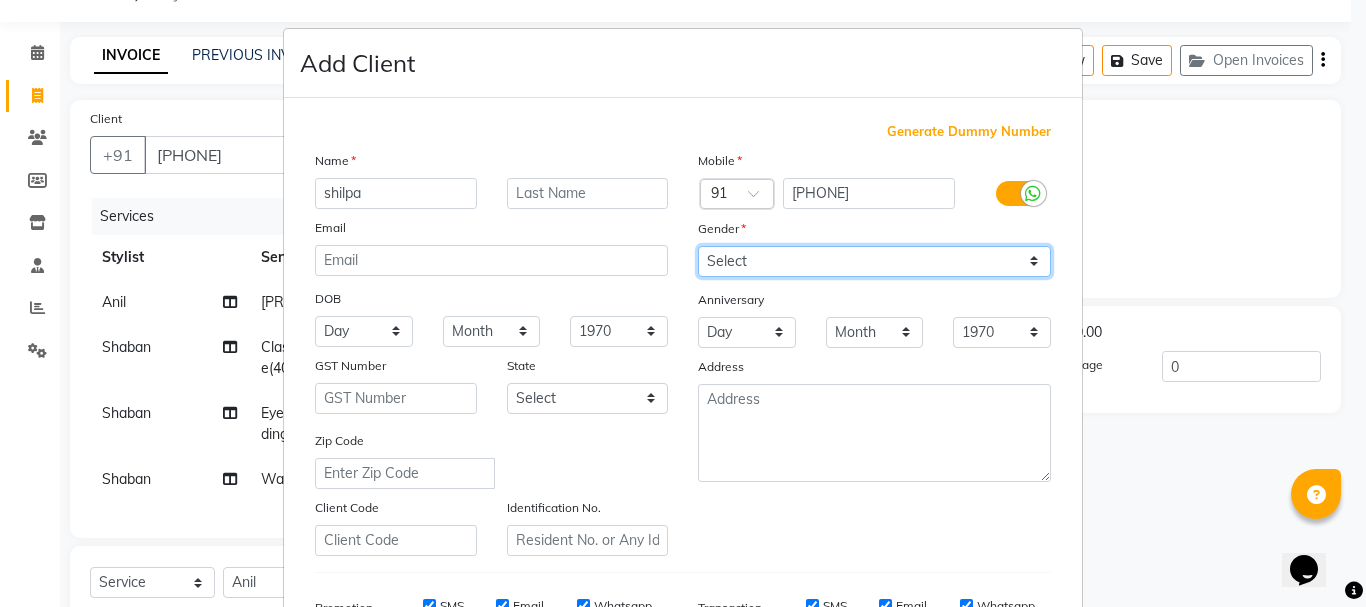 select on "female" 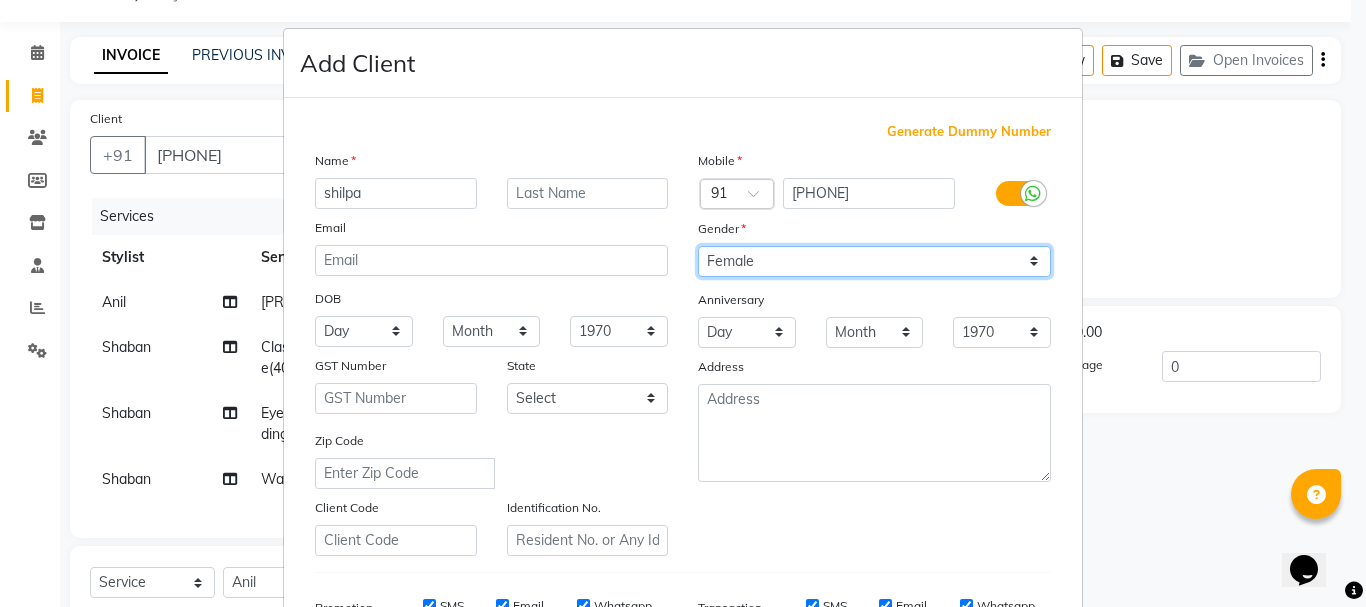 click on "Select Male Female Other Prefer Not To Say" at bounding box center [874, 261] 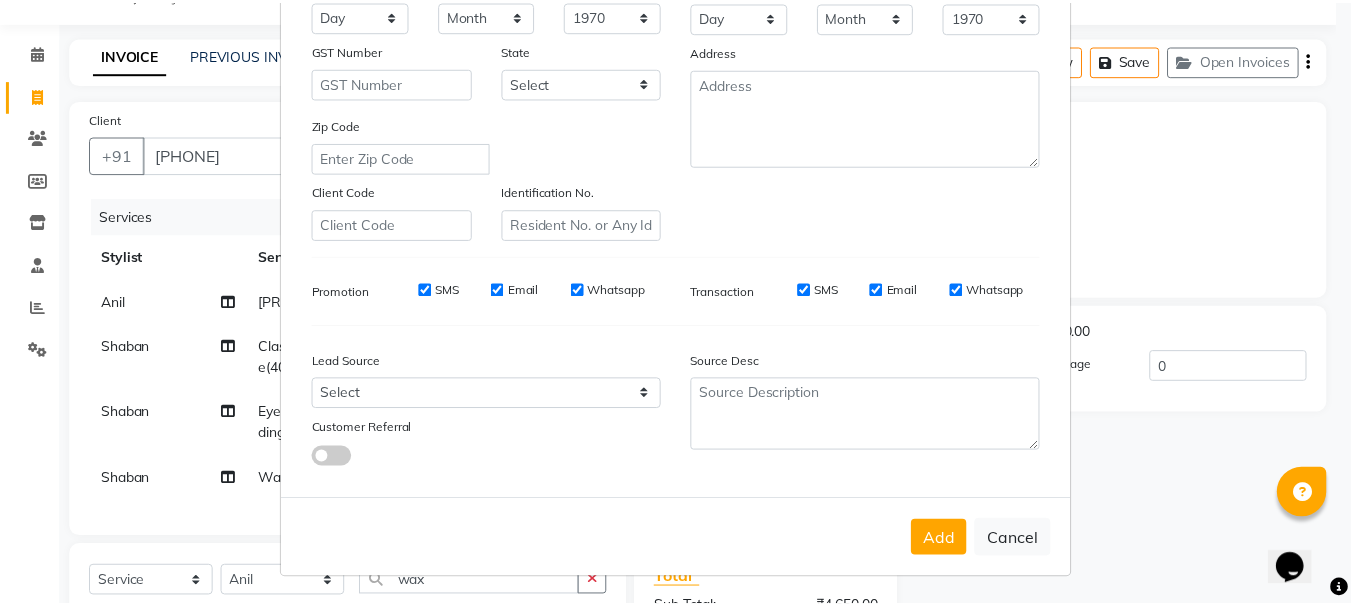 scroll, scrollTop: 316, scrollLeft: 0, axis: vertical 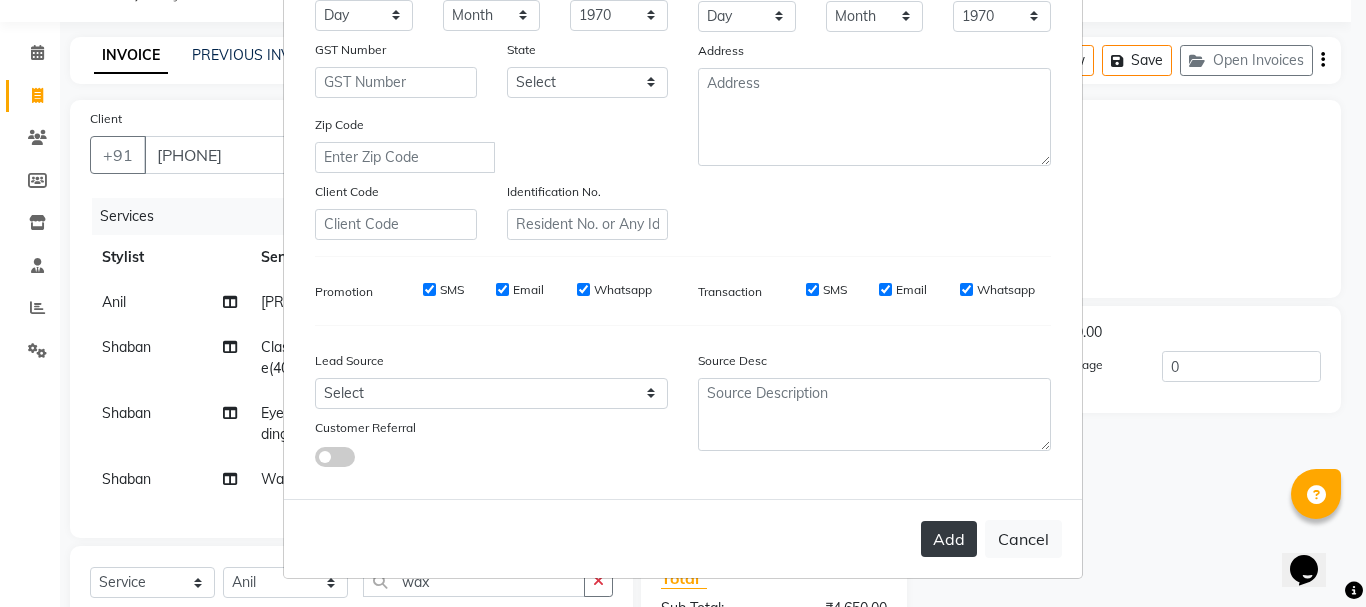 click on "Add" at bounding box center (949, 539) 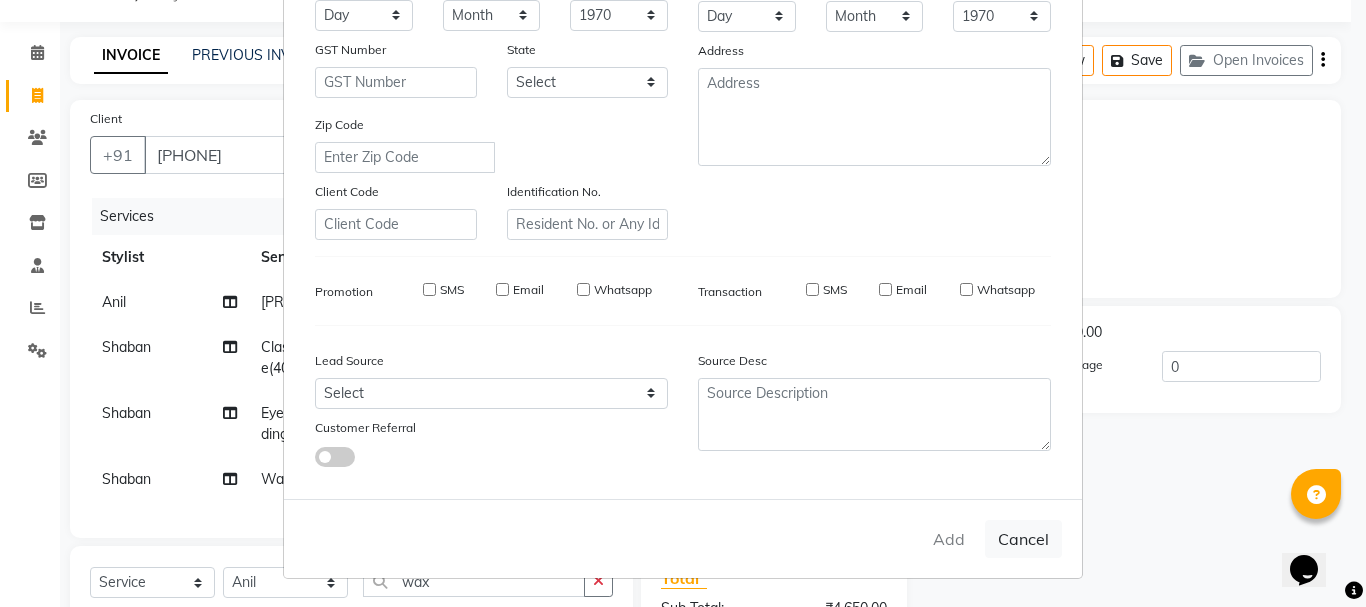 type 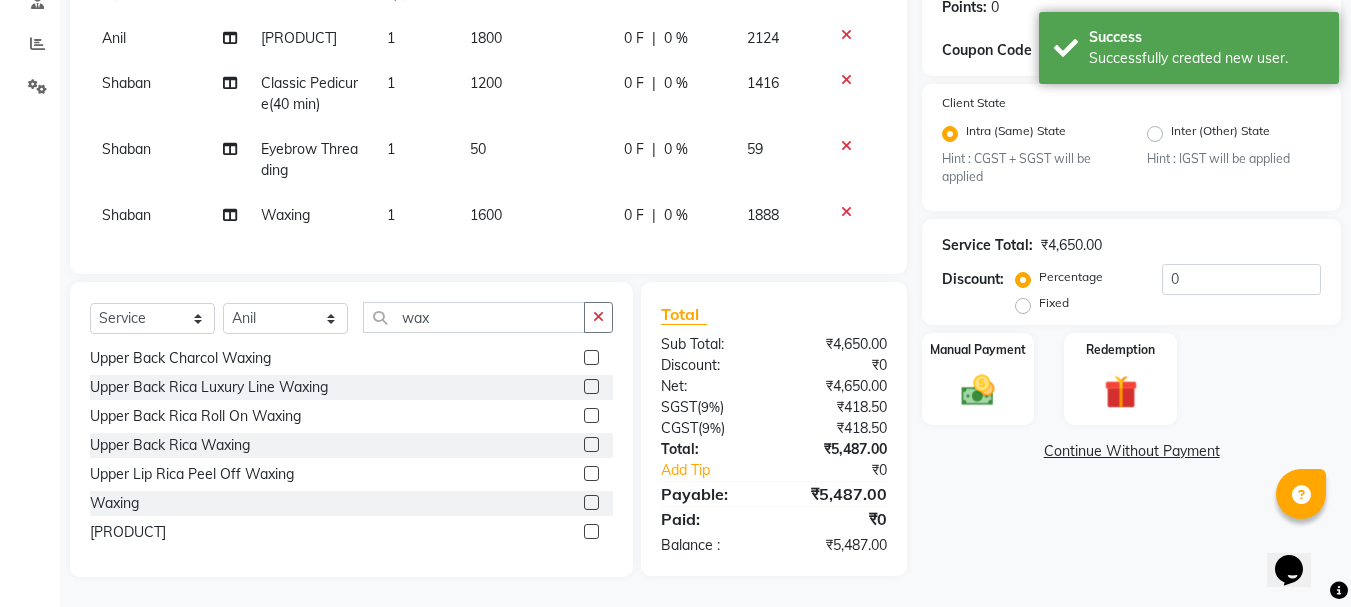 scroll, scrollTop: 350, scrollLeft: 0, axis: vertical 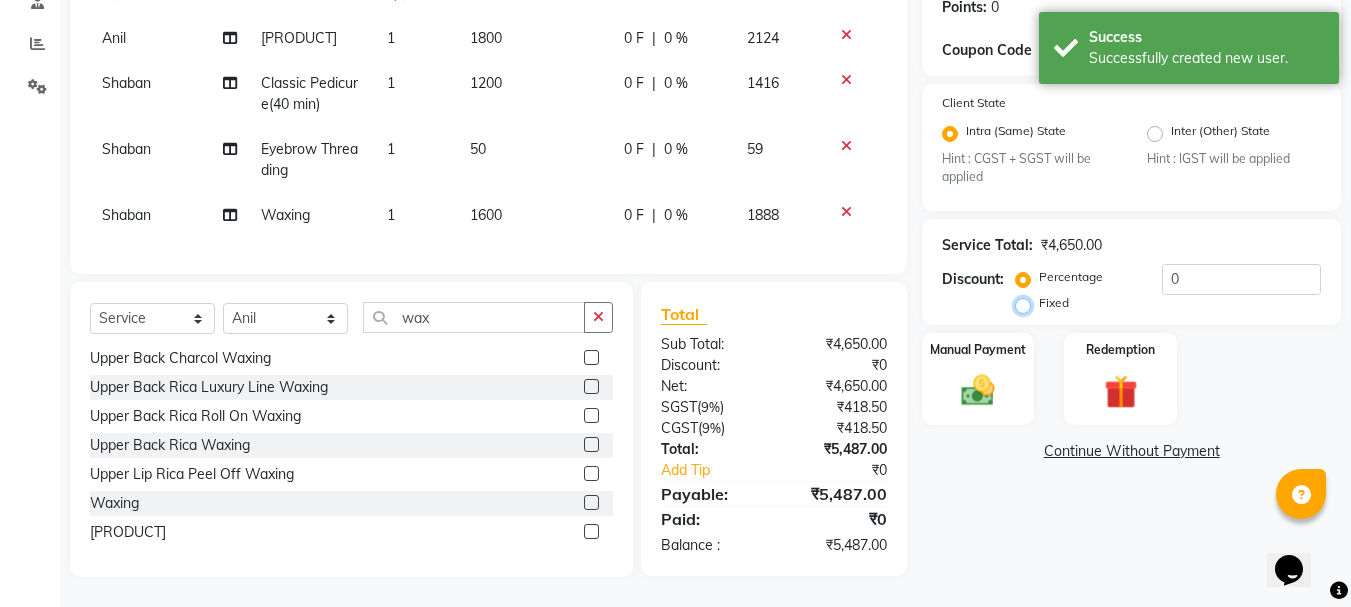 click on "Fixed" at bounding box center [1027, 303] 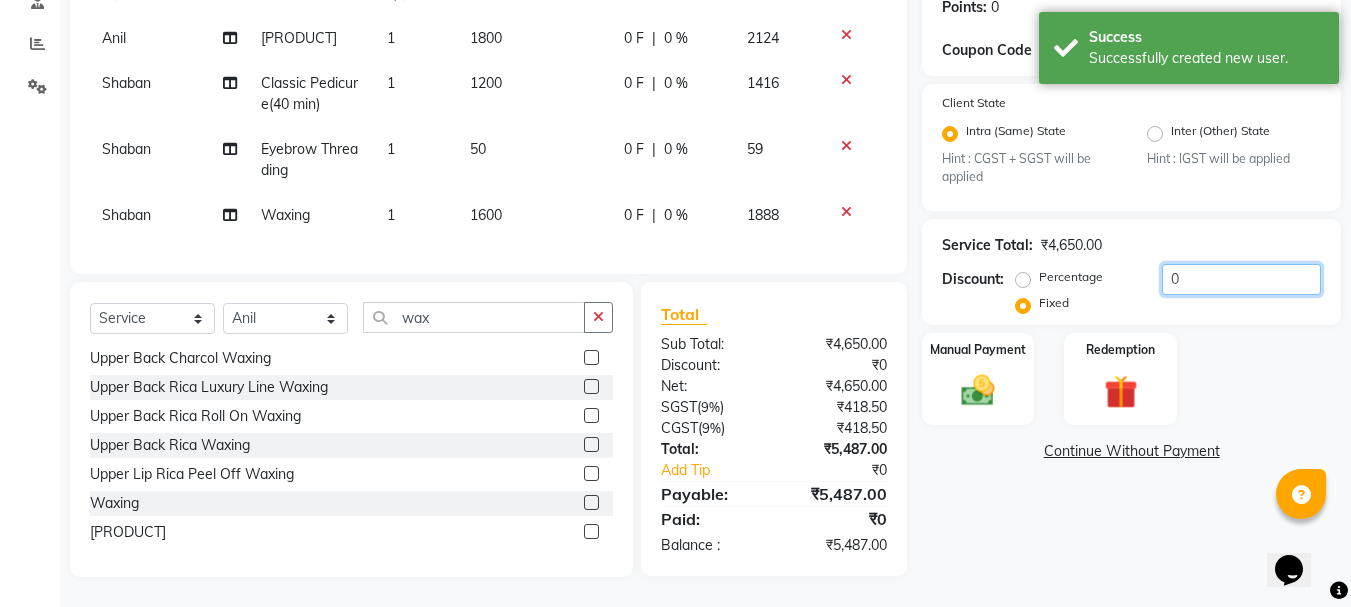 click on "0" 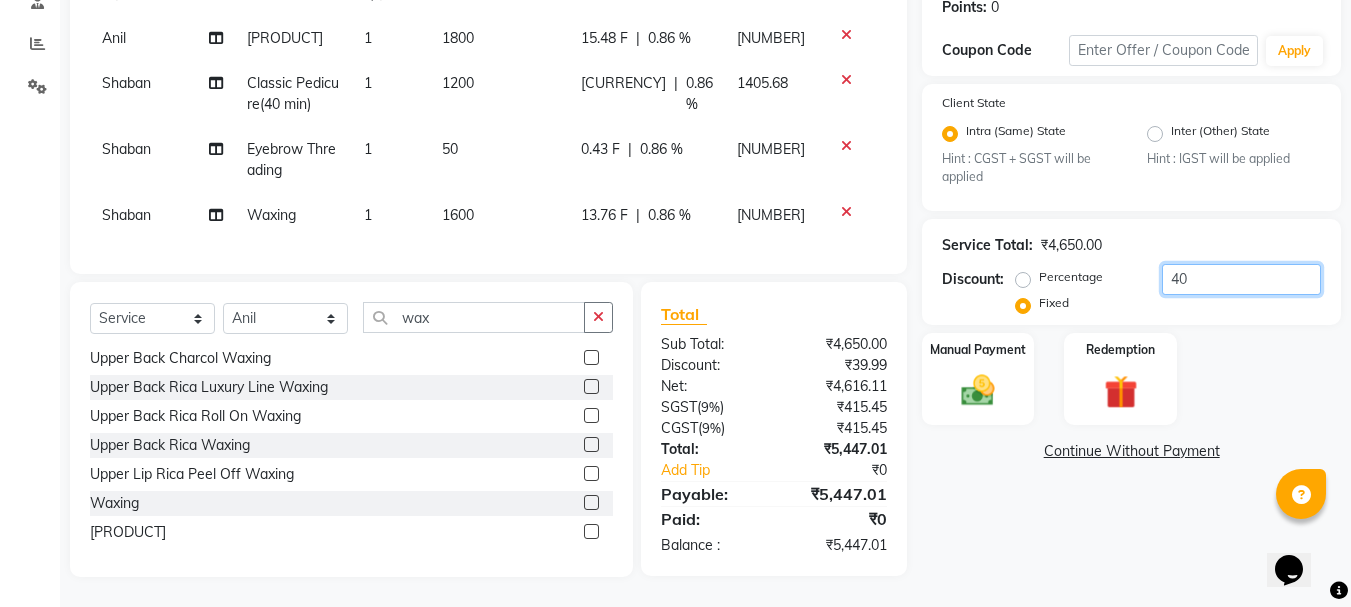 type on "4" 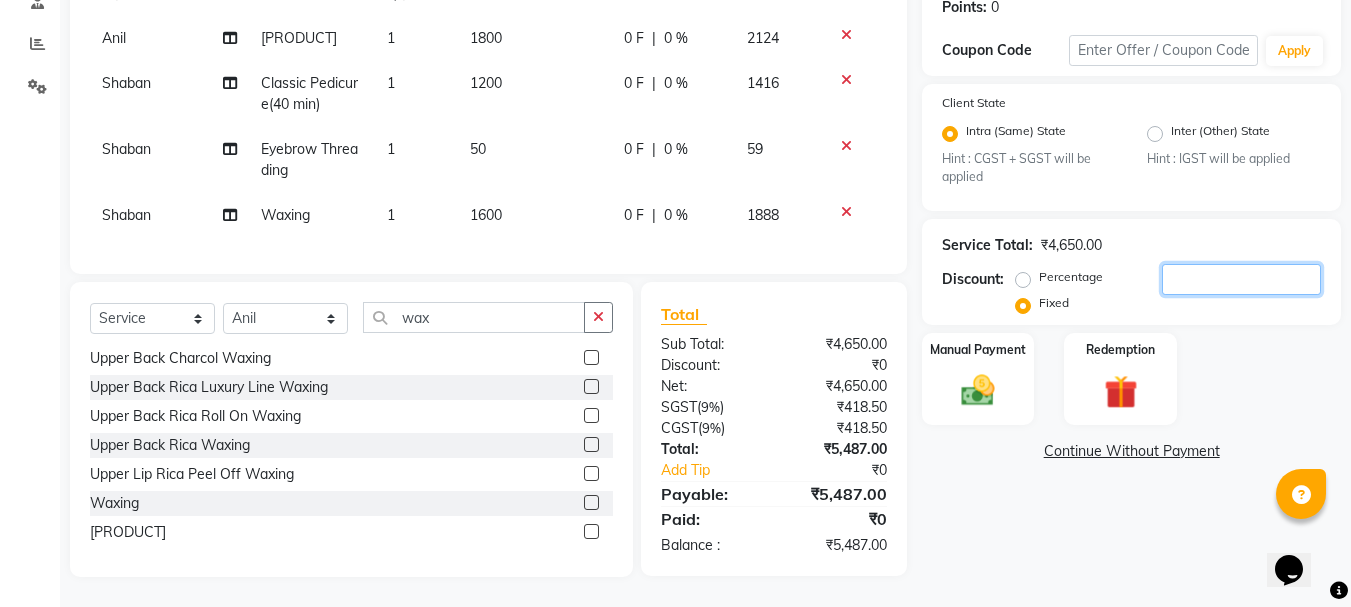 type 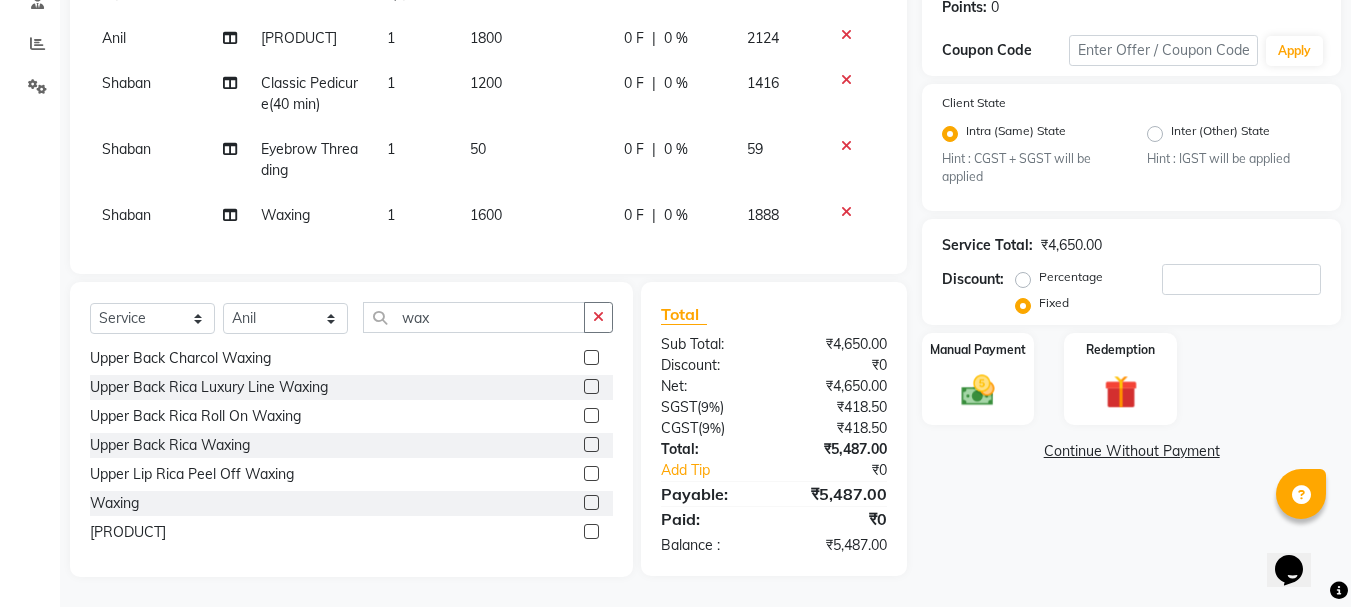 click on "Percentage" 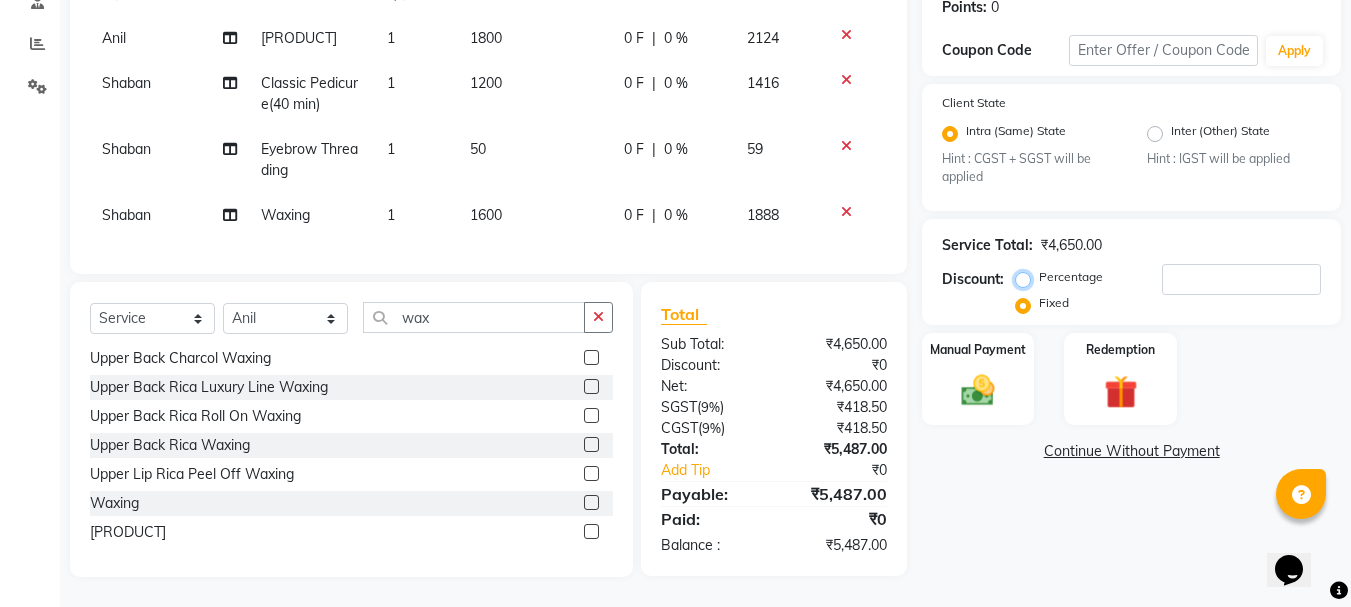 click on "Percentage" at bounding box center (1027, 277) 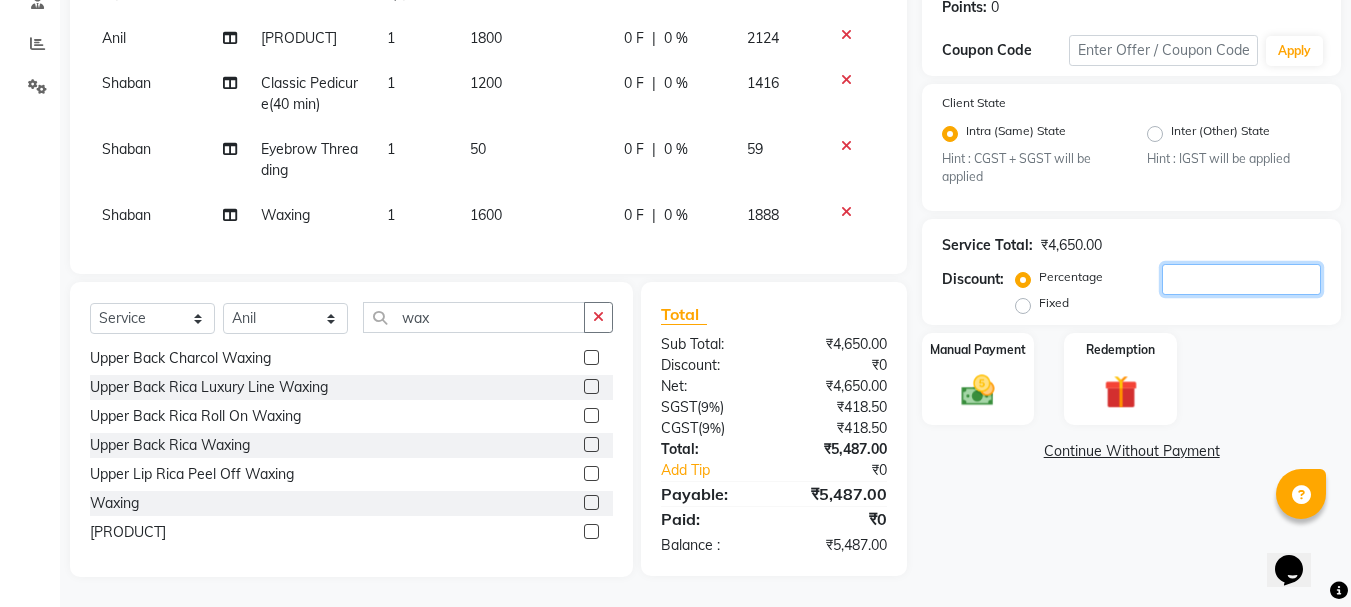 click 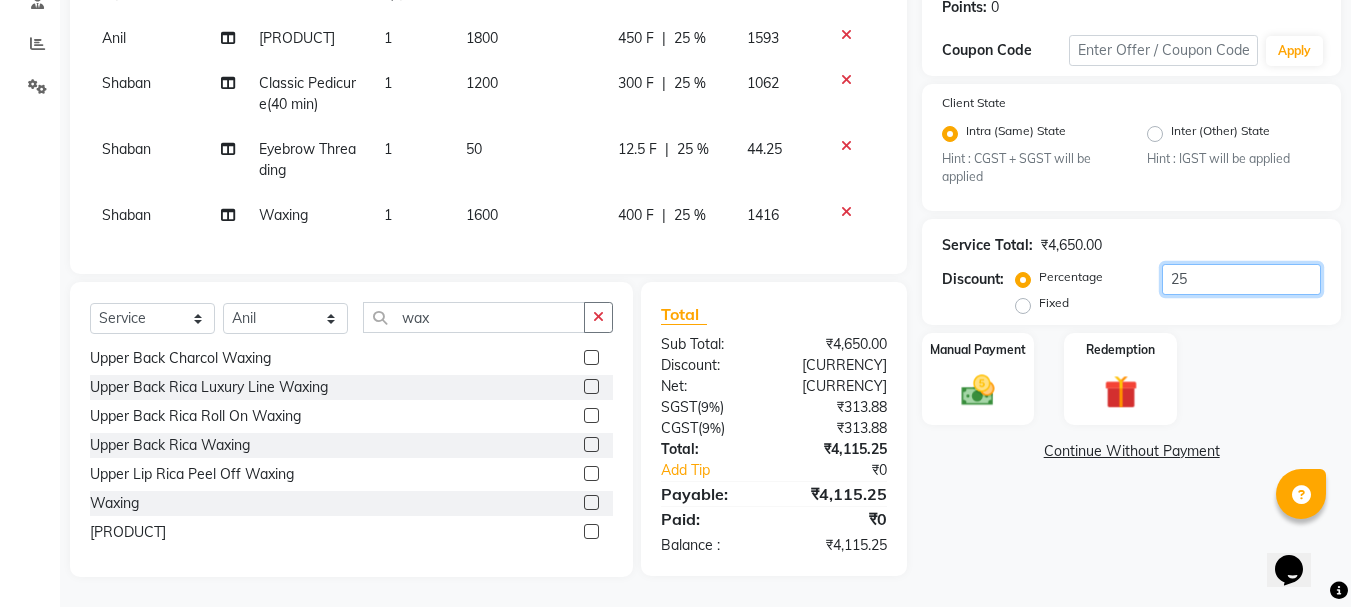 type on "2" 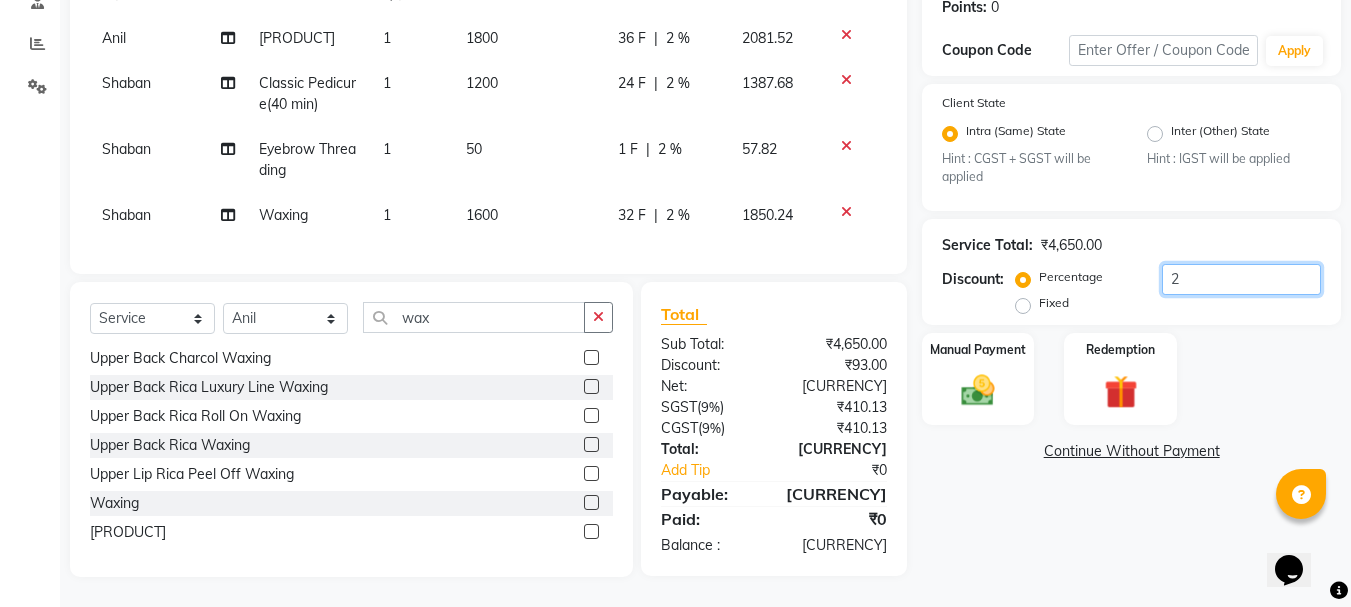 type 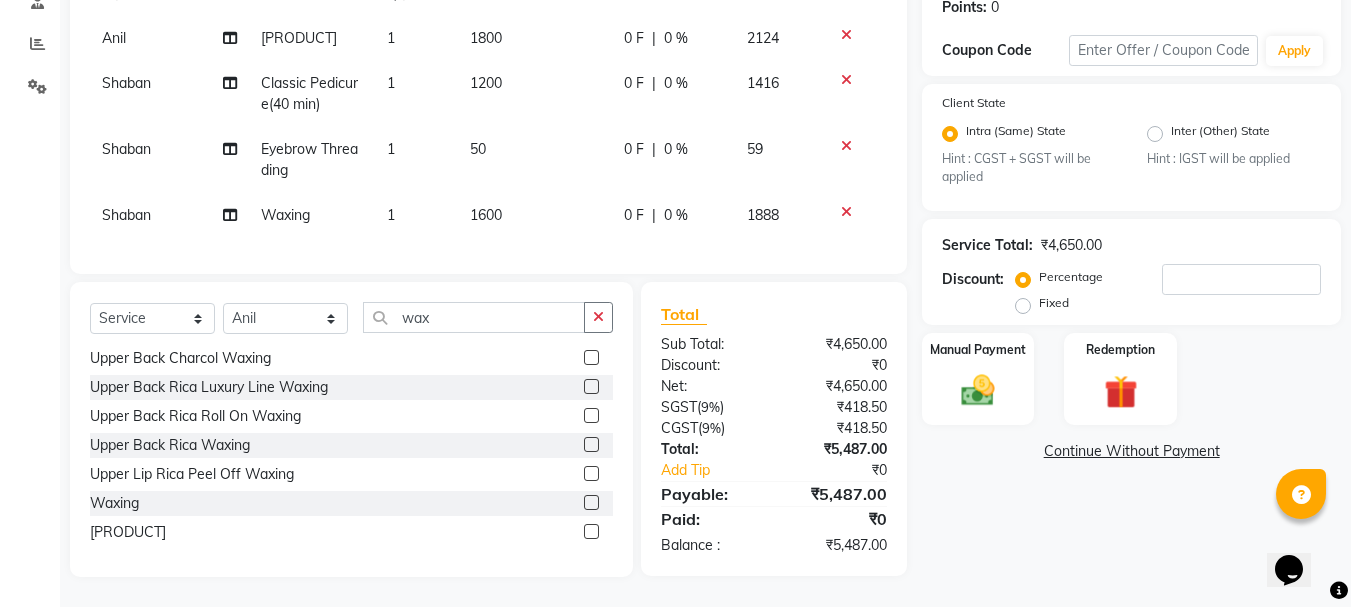 click on "Fixed" 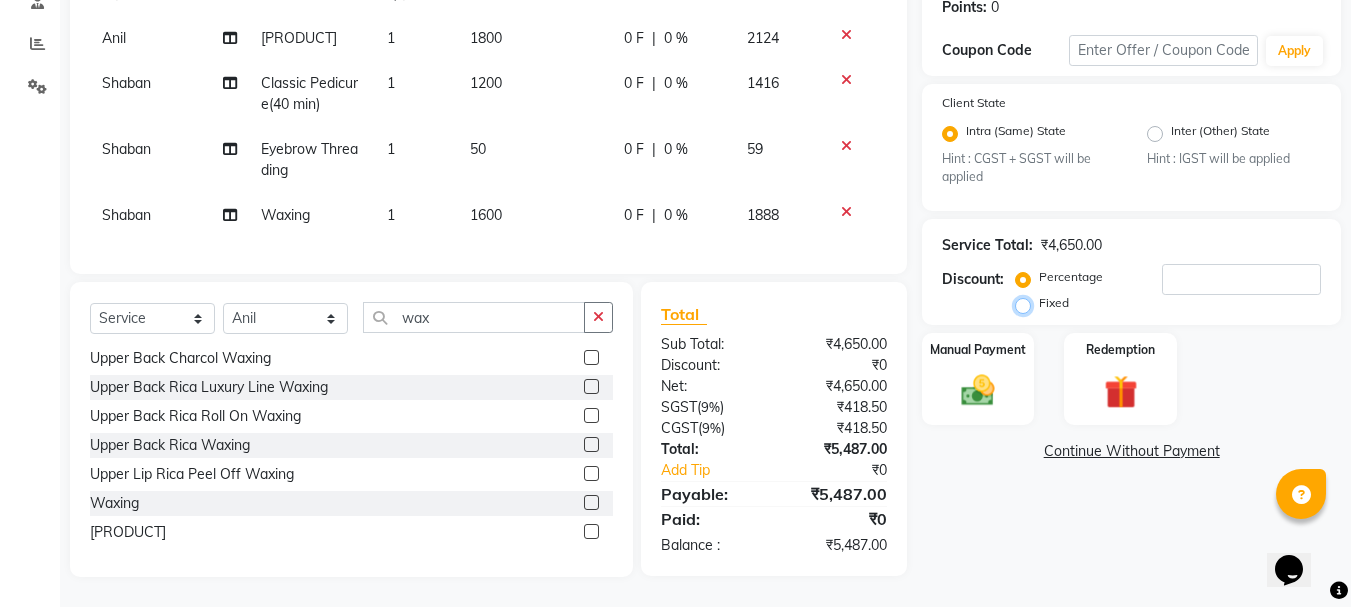 click on "Fixed" at bounding box center (1027, 303) 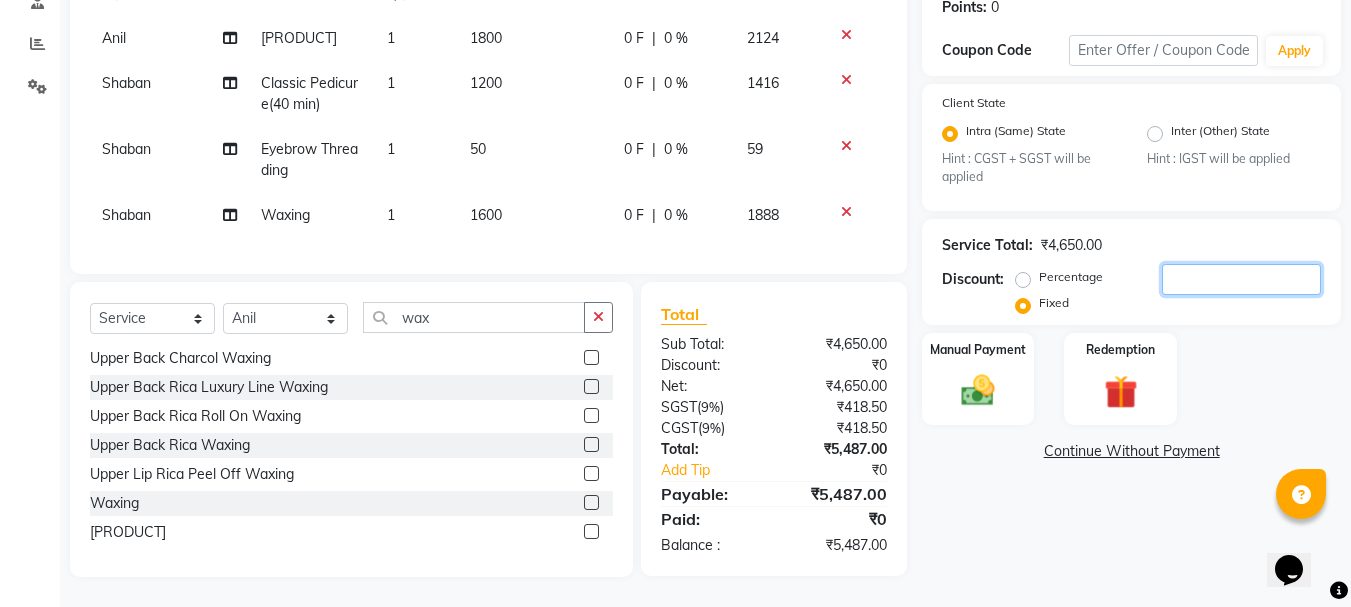 click 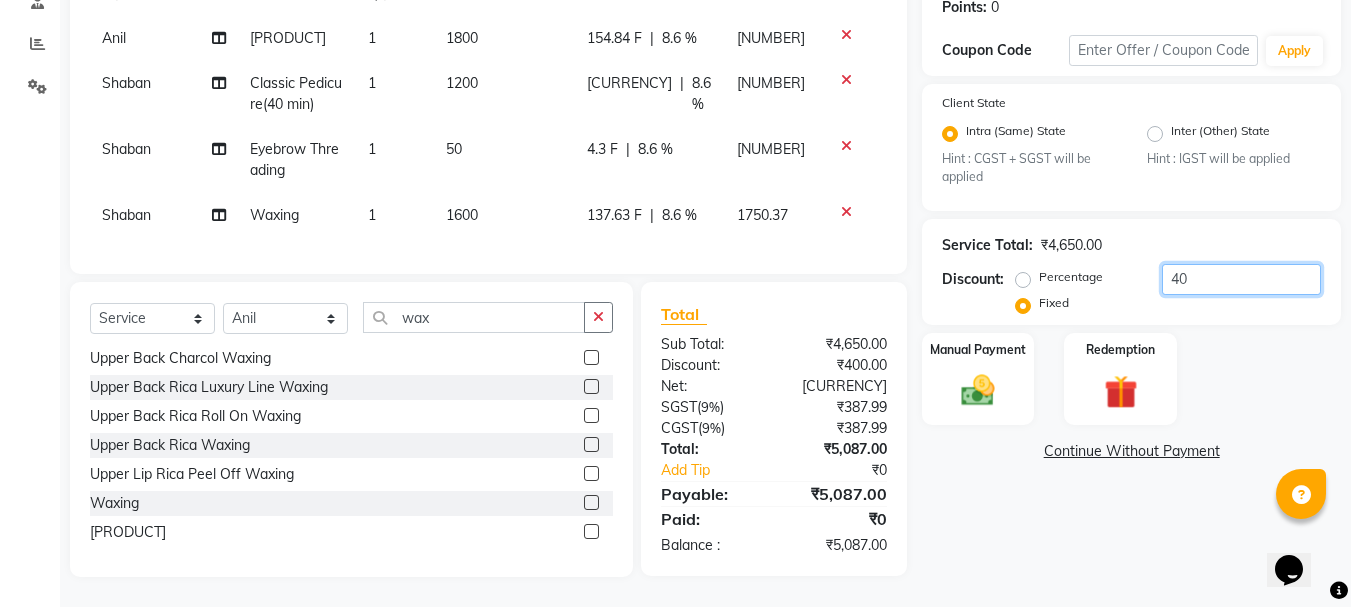 type on "4" 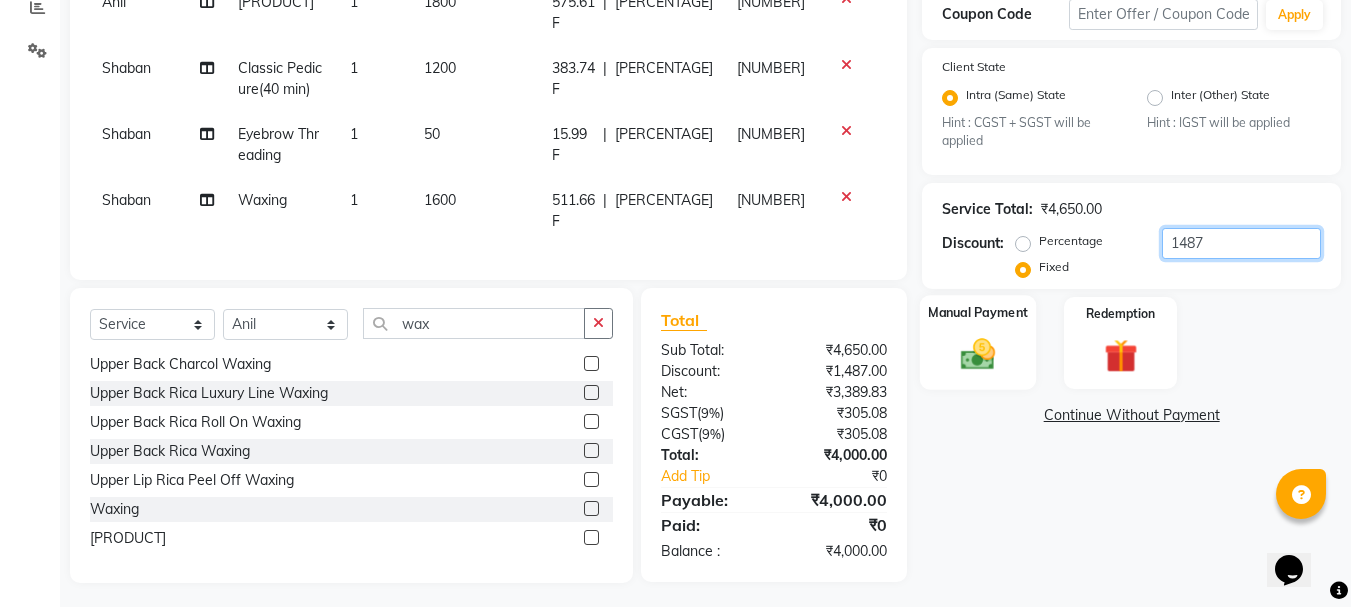 type on "1487" 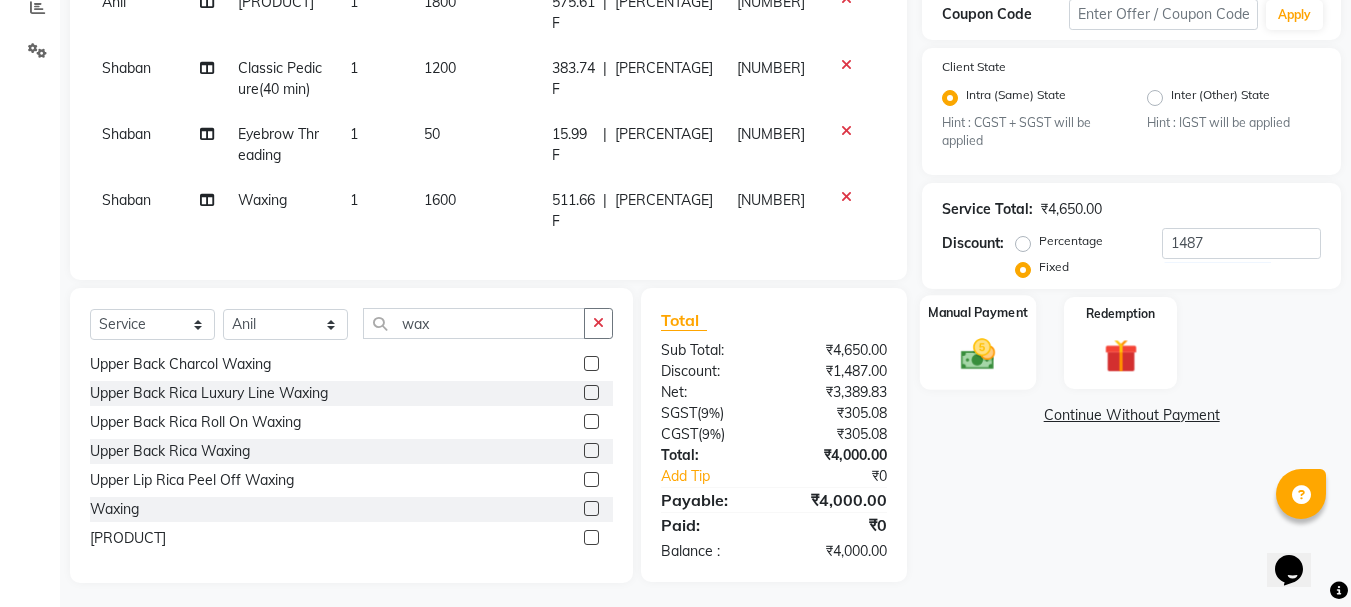 click 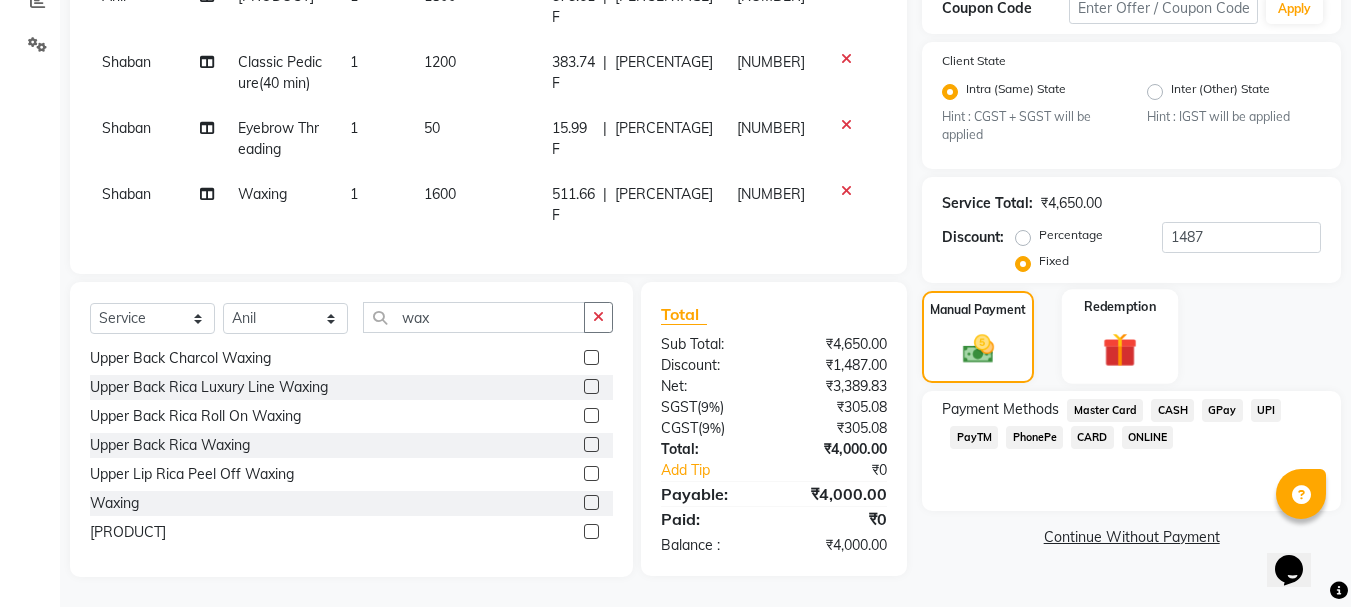 scroll, scrollTop: 371, scrollLeft: 0, axis: vertical 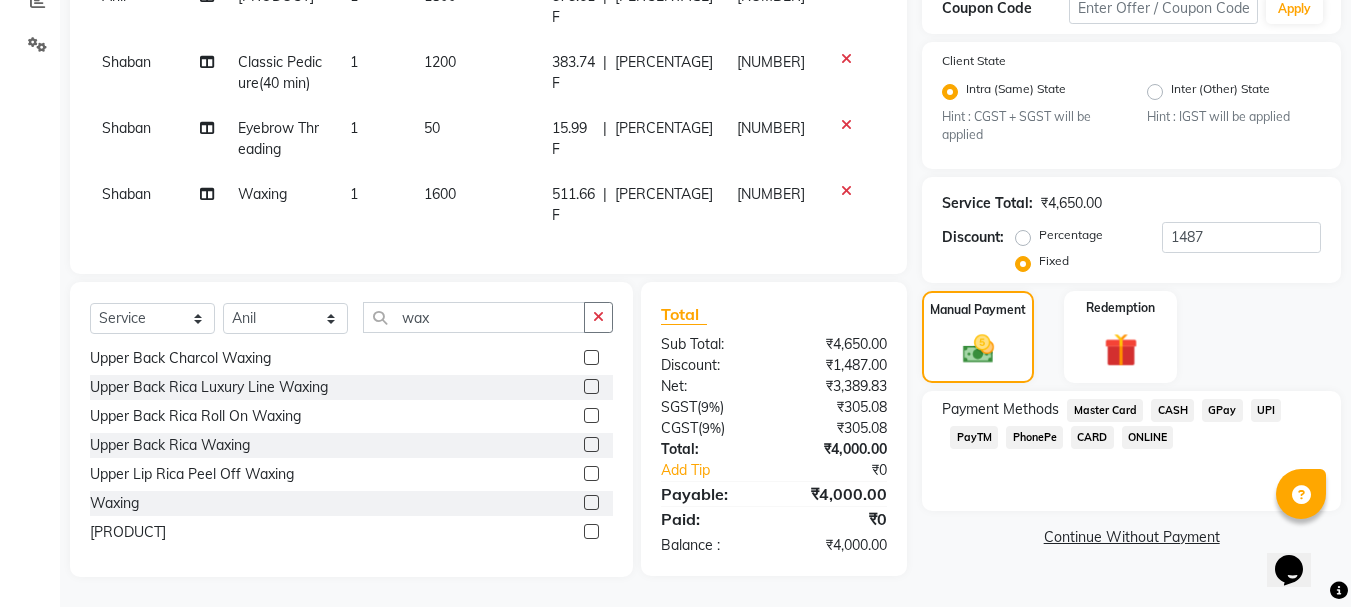 click on "GPay" 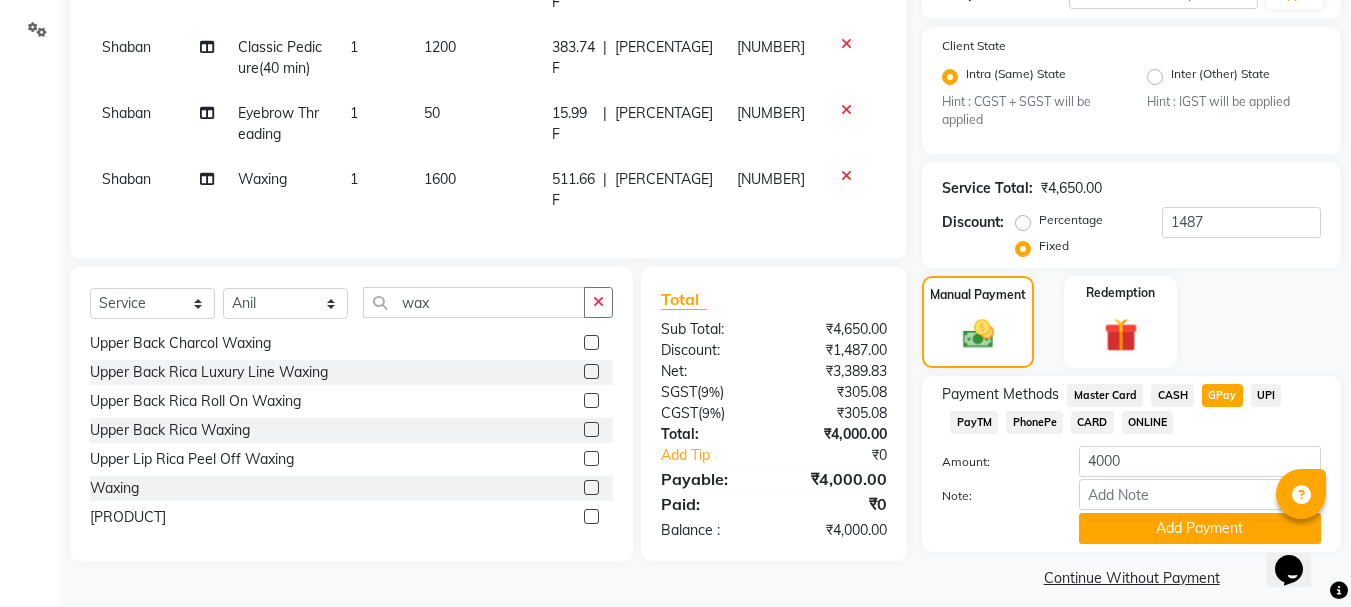 scroll, scrollTop: 387, scrollLeft: 0, axis: vertical 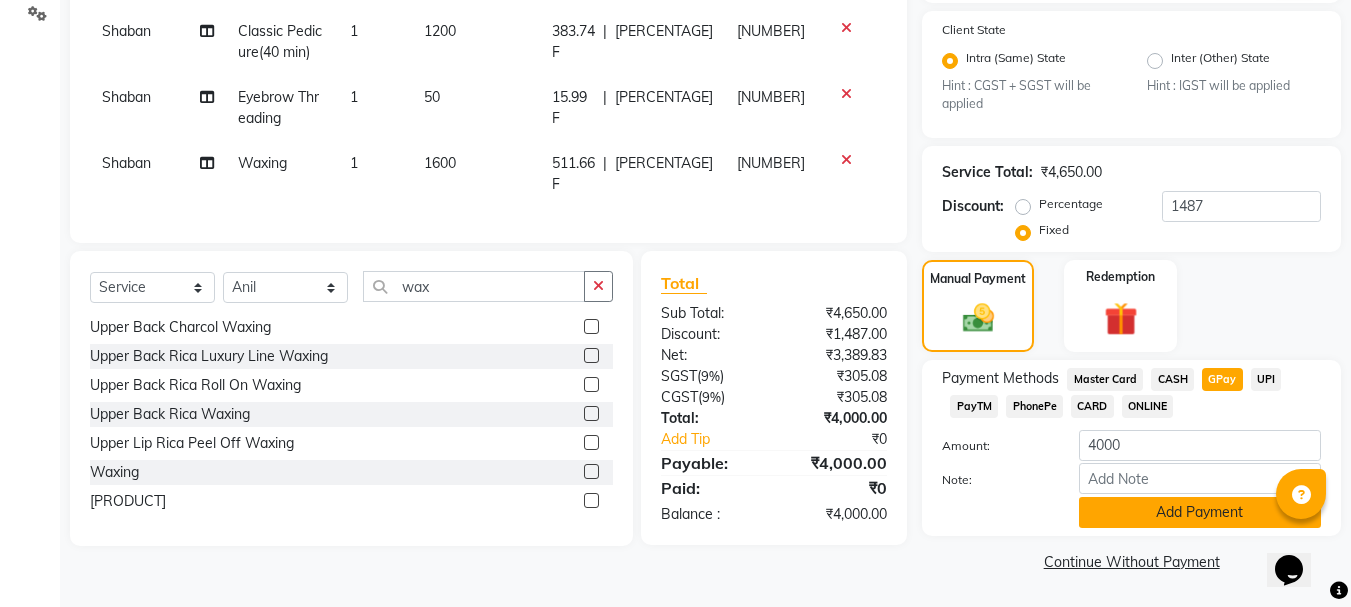 click on "Add Payment" 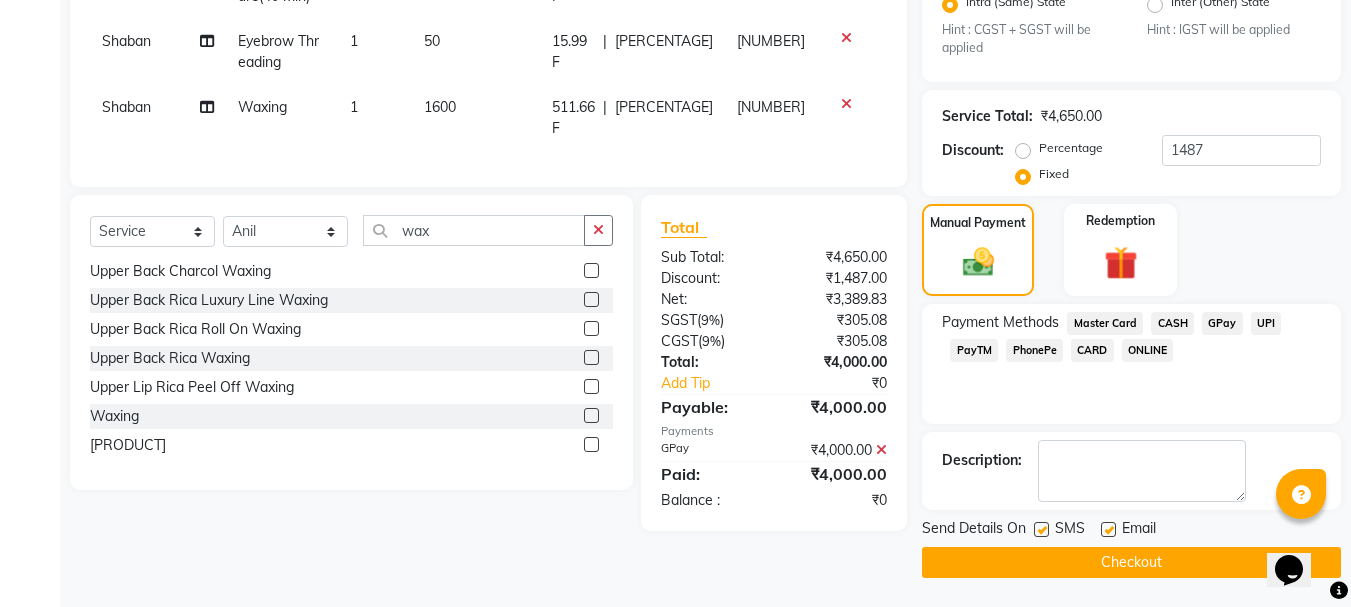 scroll, scrollTop: 444, scrollLeft: 0, axis: vertical 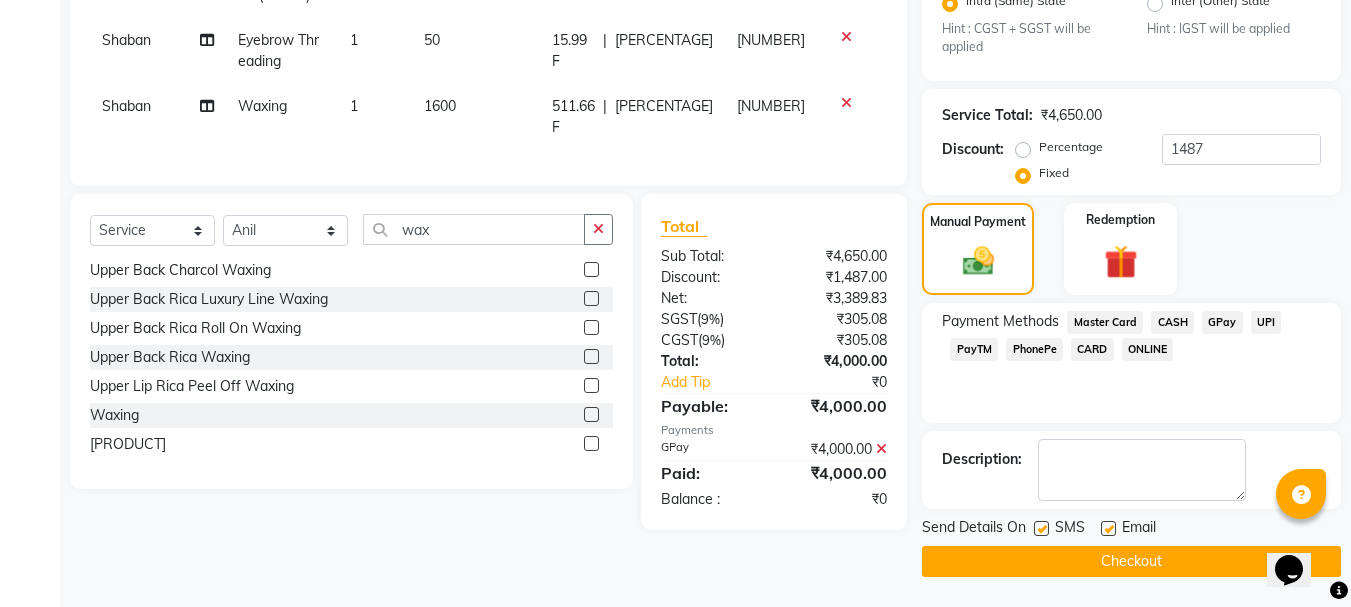 click on "Checkout" 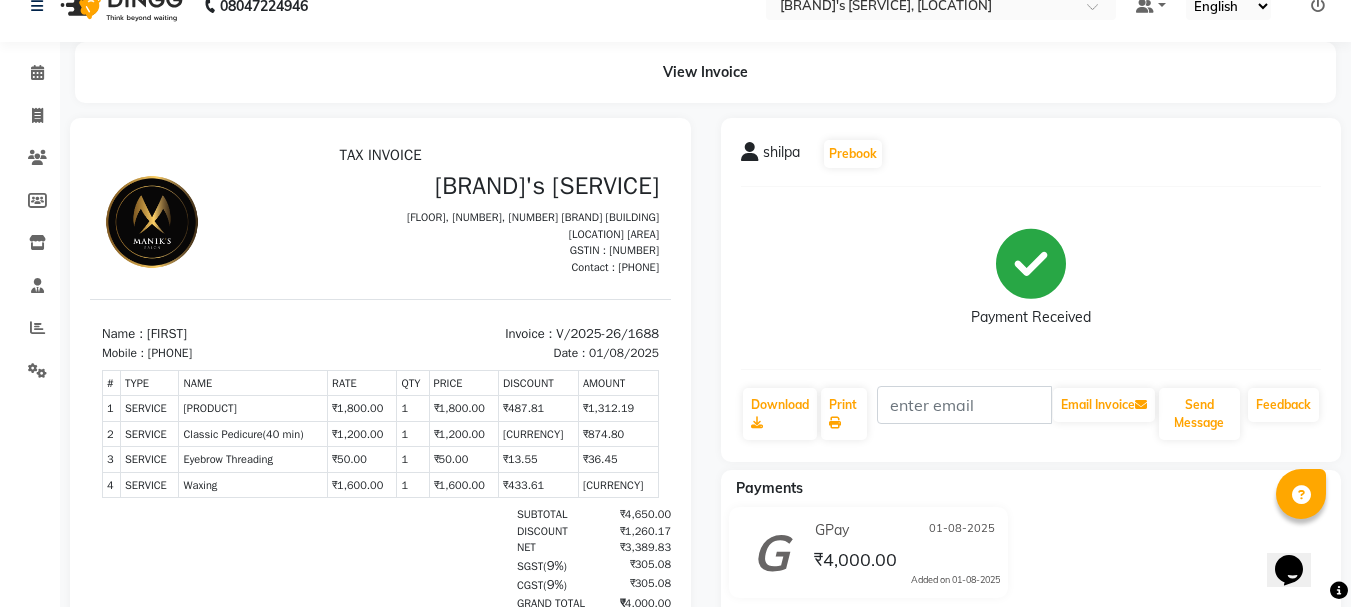 scroll, scrollTop: 0, scrollLeft: 0, axis: both 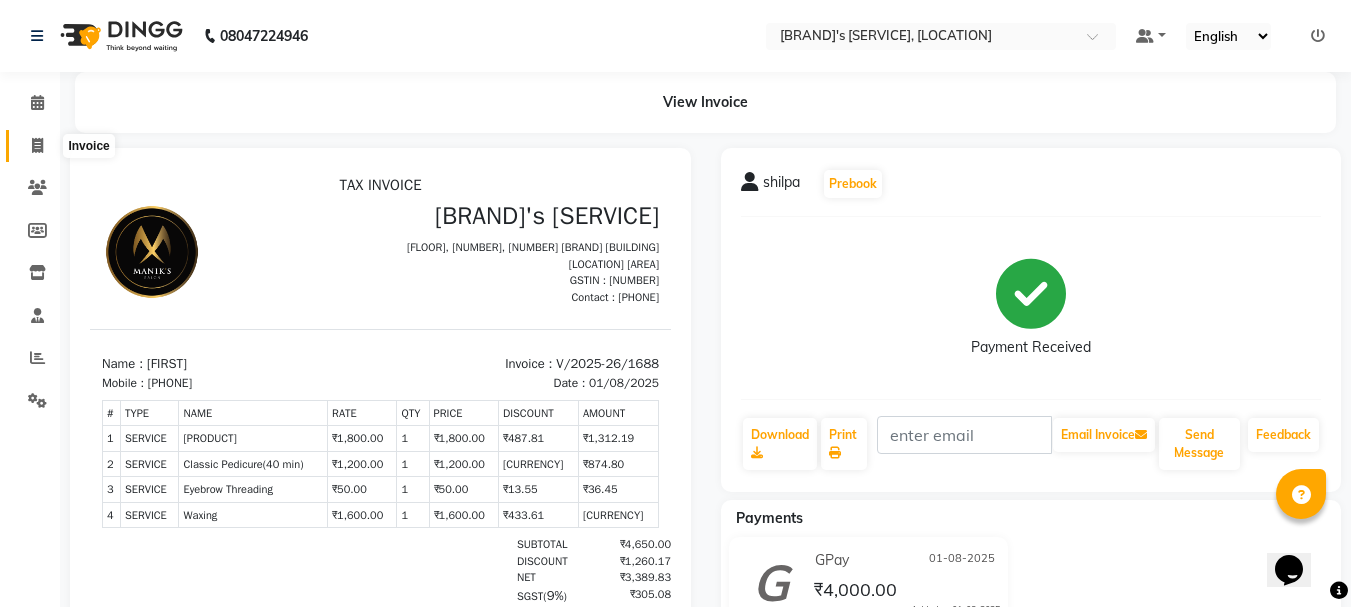 click 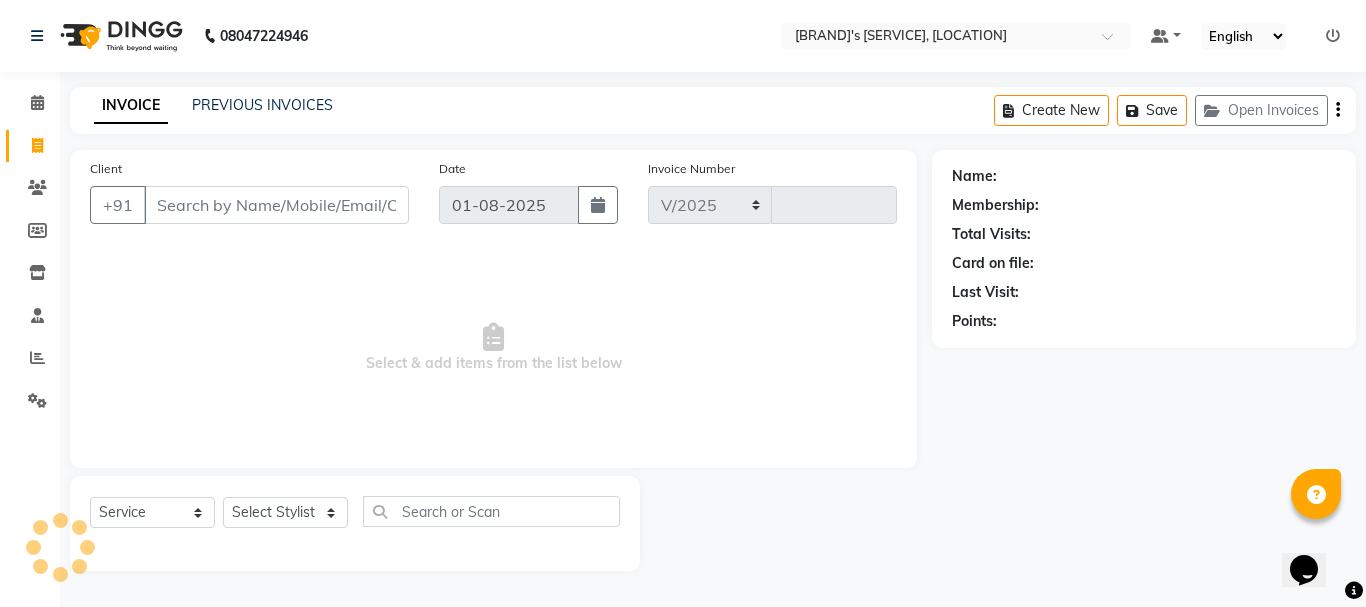 select on "3810" 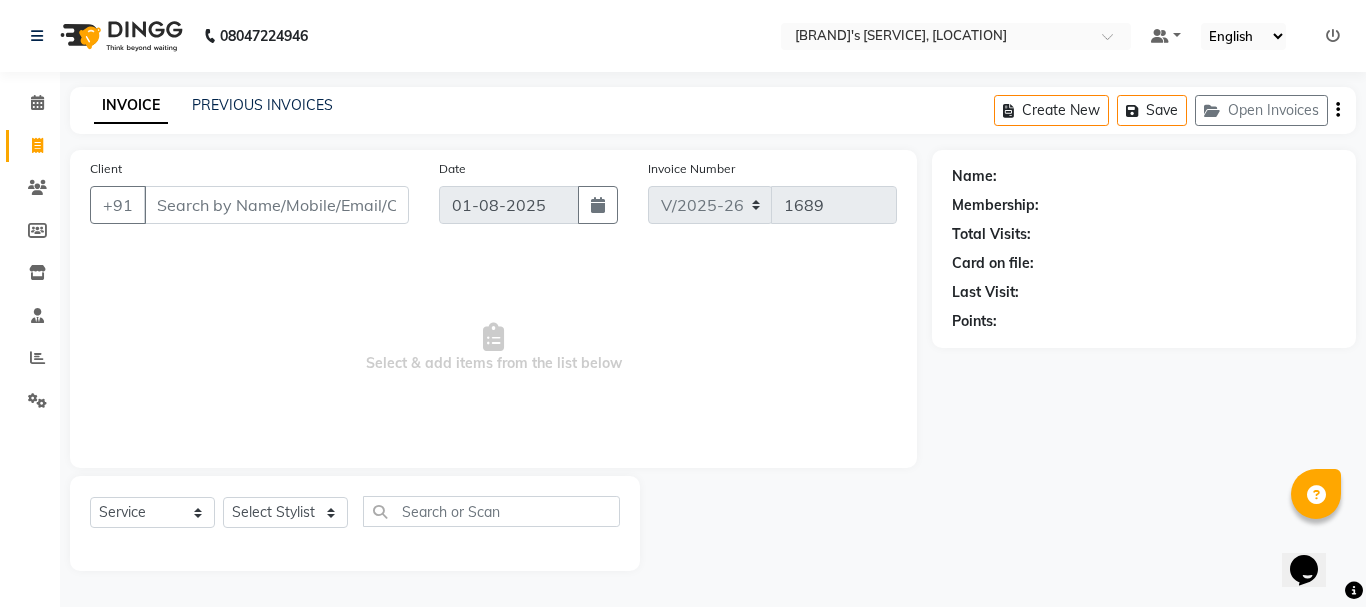 click on "Client" at bounding box center (276, 205) 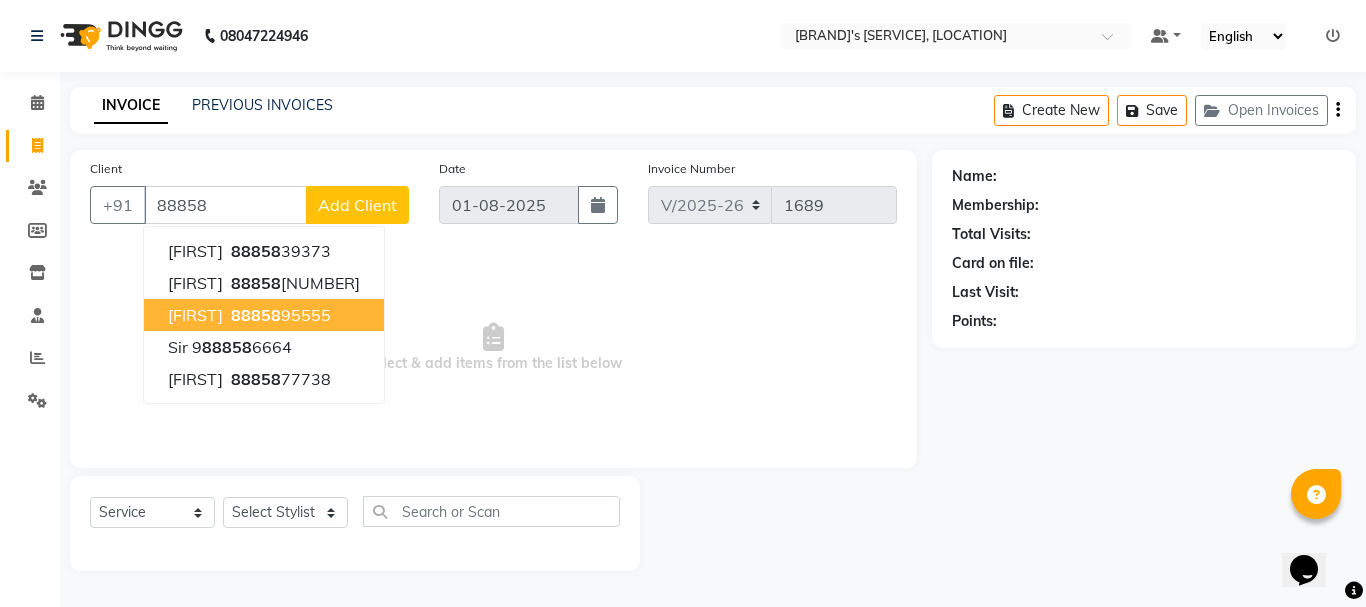 click on "88858" at bounding box center [256, 315] 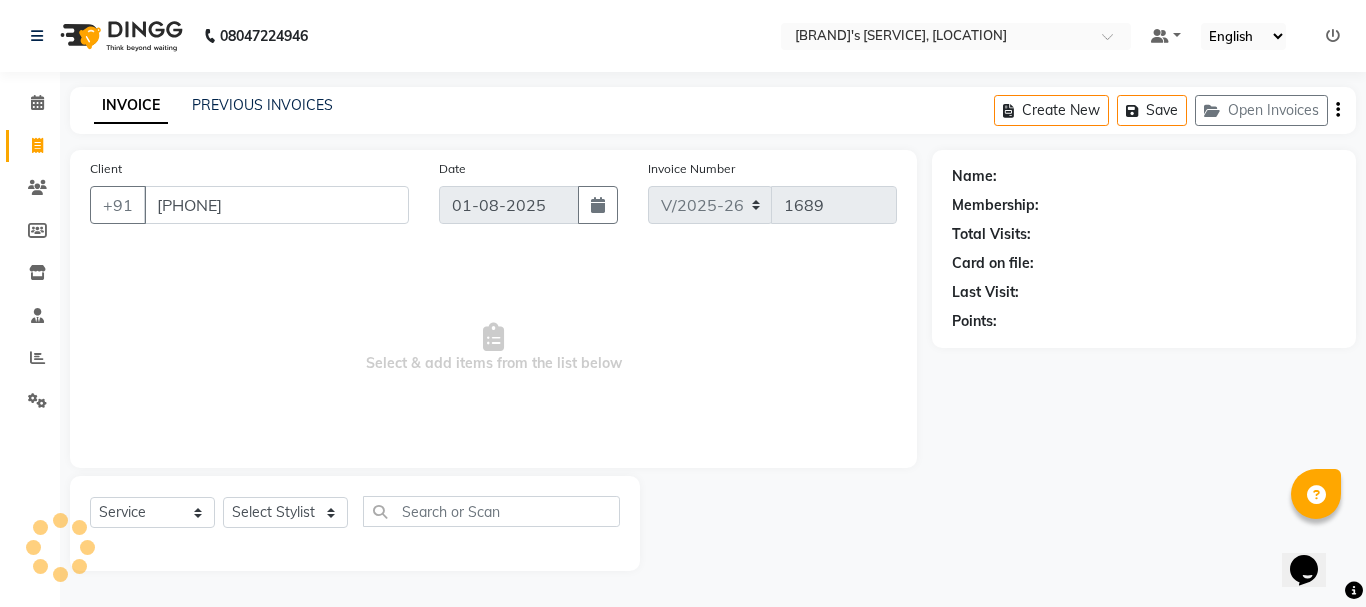 type on "[PHONE]" 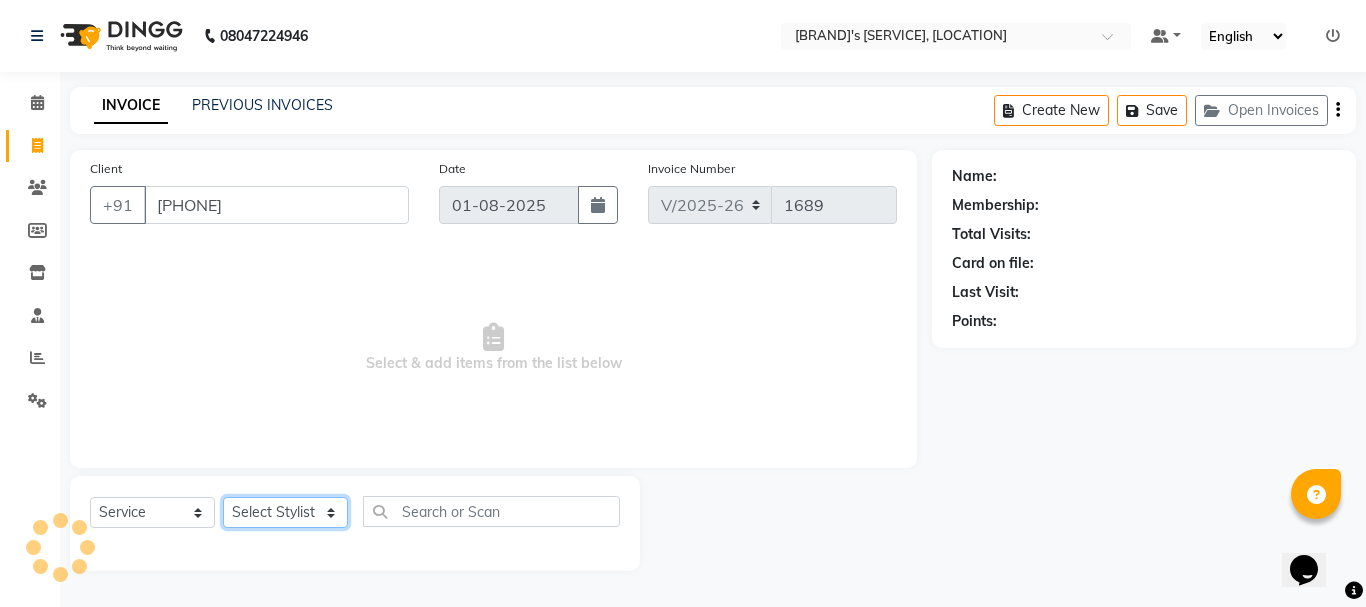 drag, startPoint x: 268, startPoint y: 513, endPoint x: 268, endPoint y: 499, distance: 14 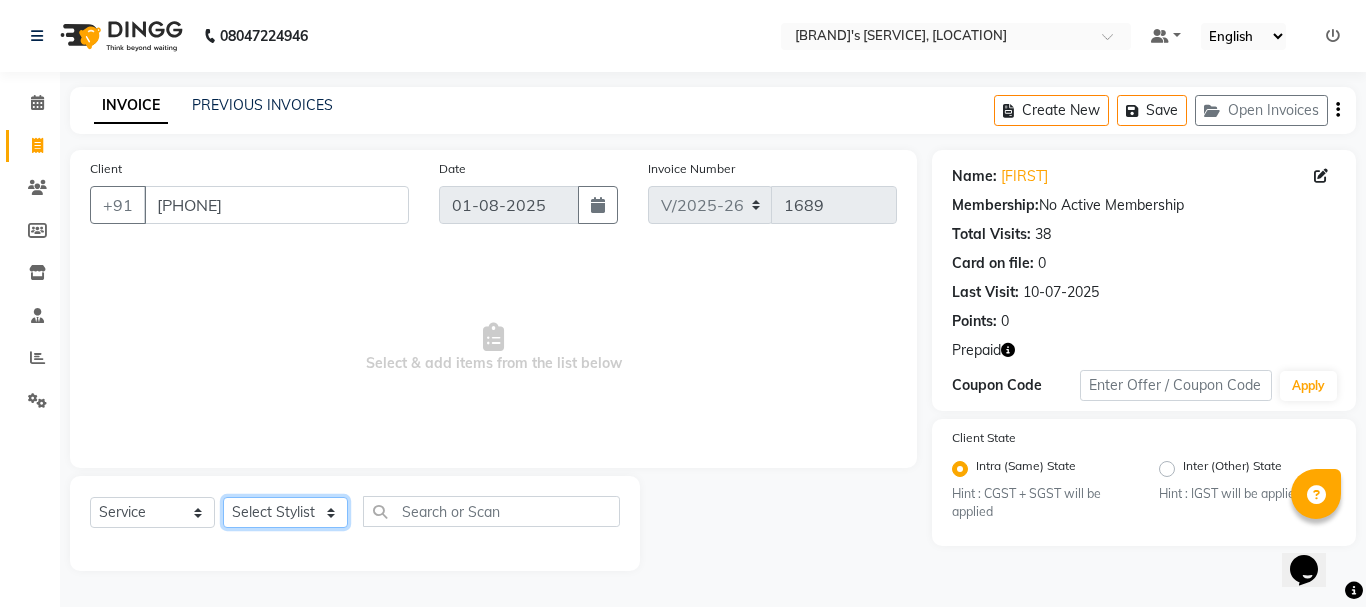 select on "18487" 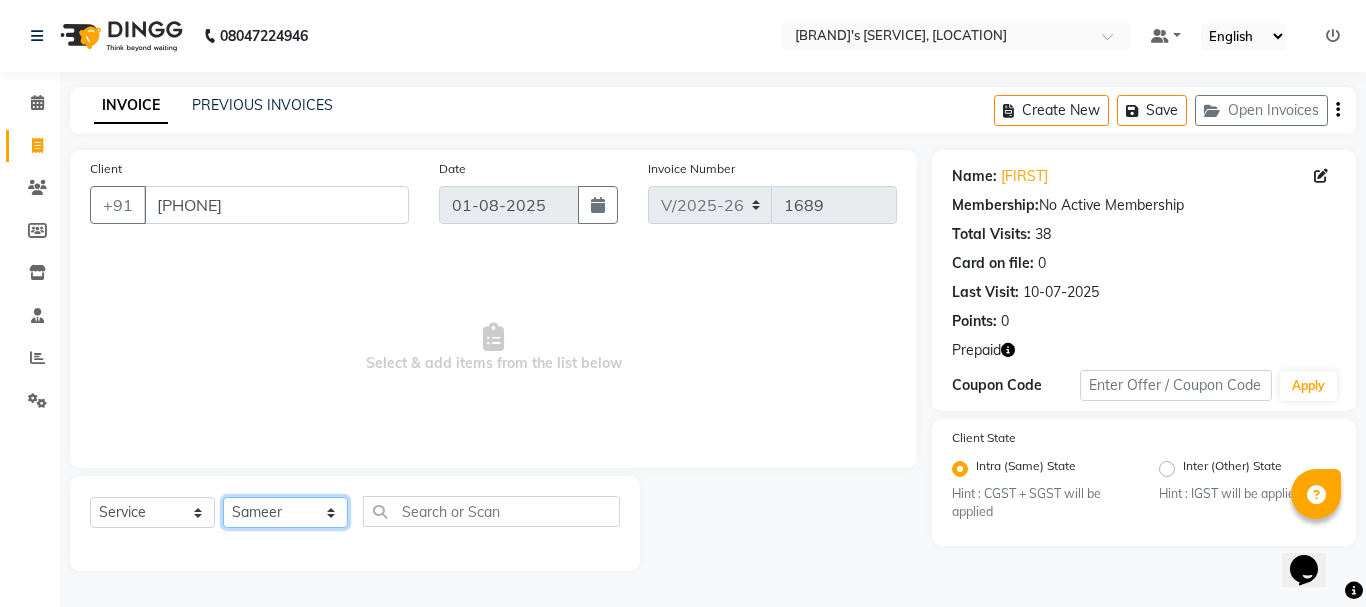 click on "Select Stylist Anil arshiya C Ameer Manager manik Salma Sameer Shaban Suma Suraj Taniya" 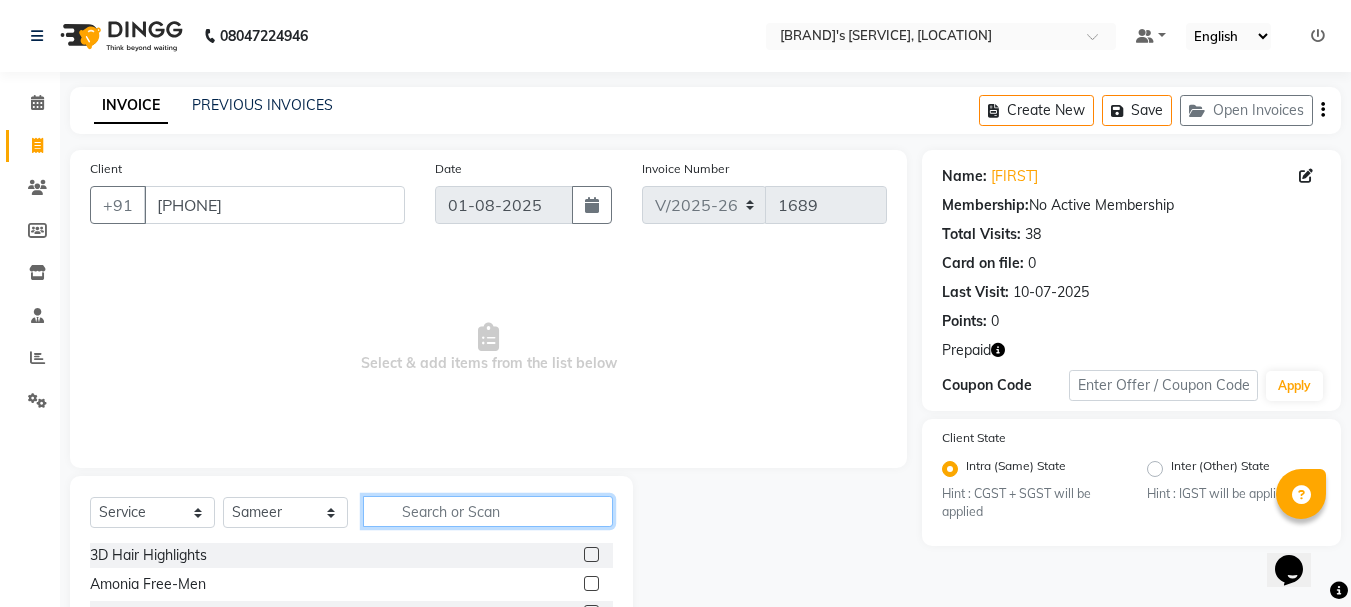 drag, startPoint x: 406, startPoint y: 508, endPoint x: 411, endPoint y: 495, distance: 13.928389 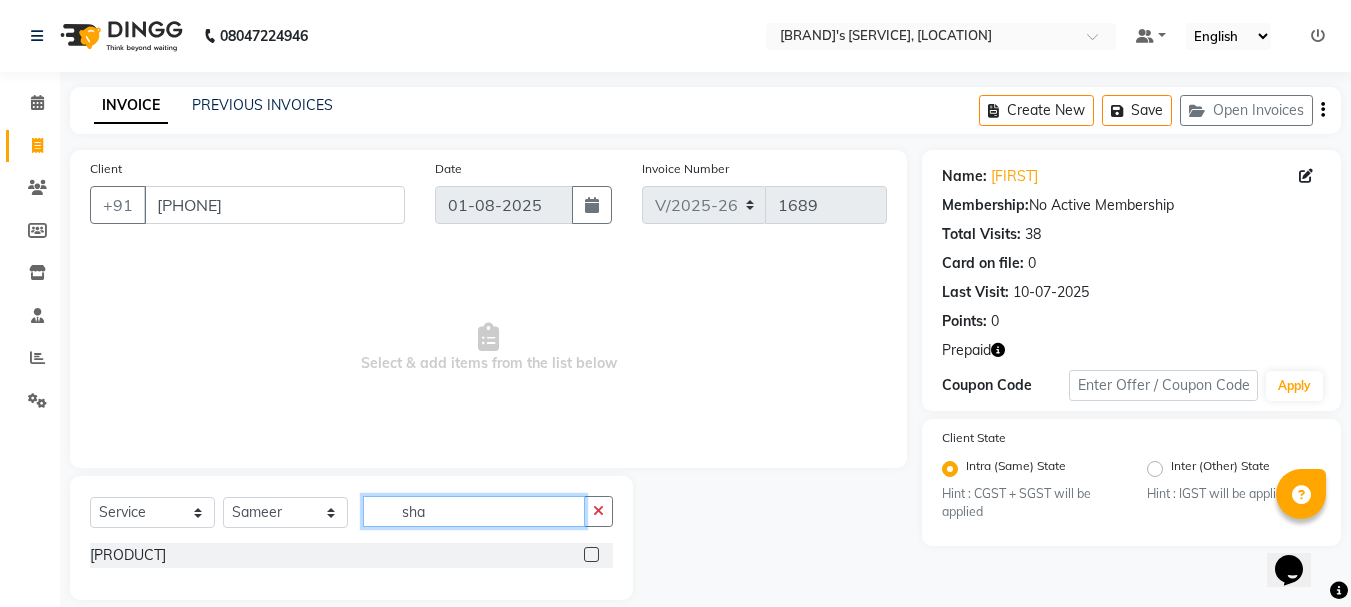 type on "sha" 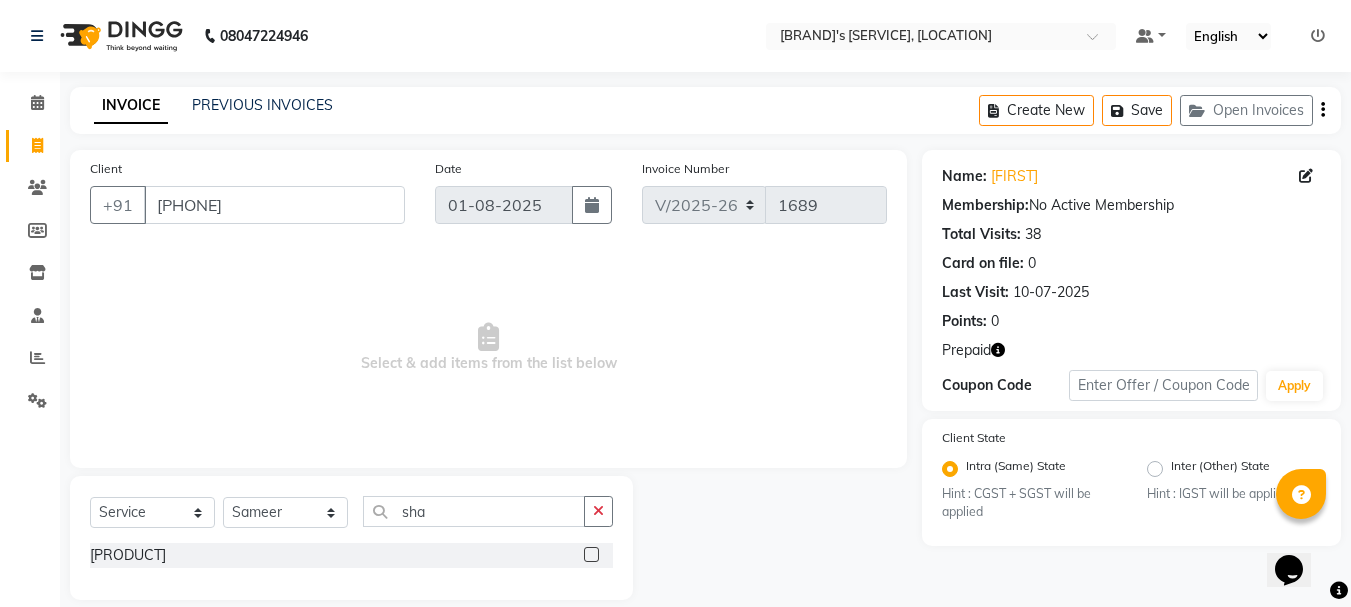click 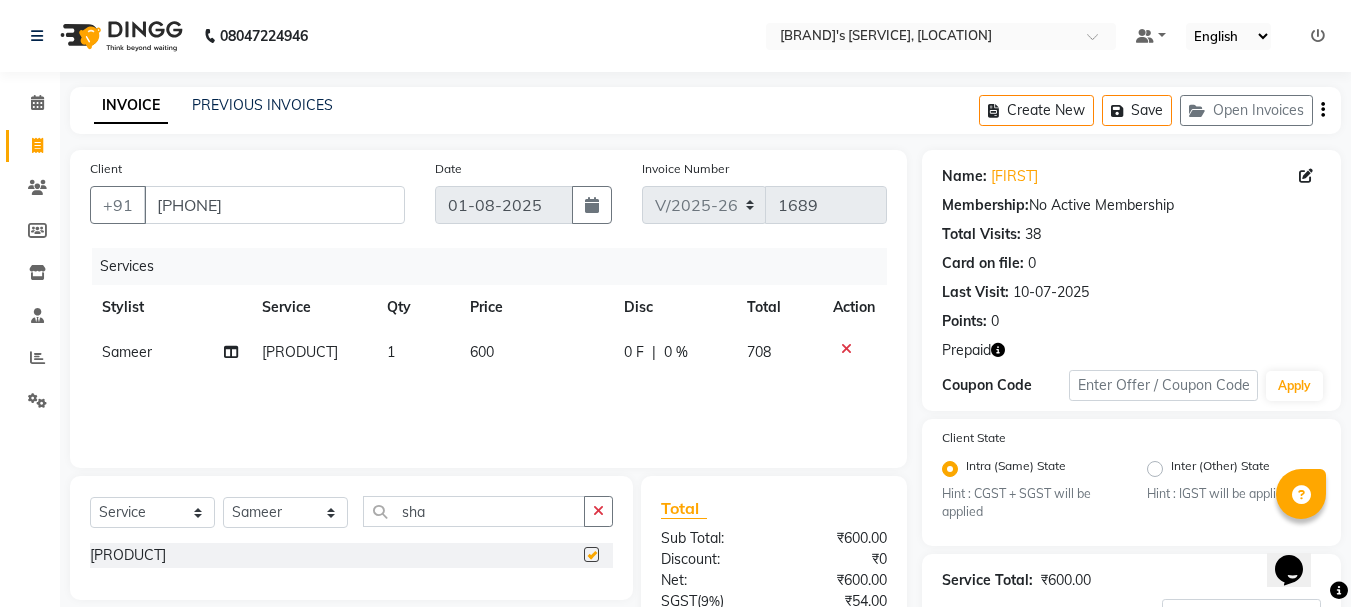 checkbox on "false" 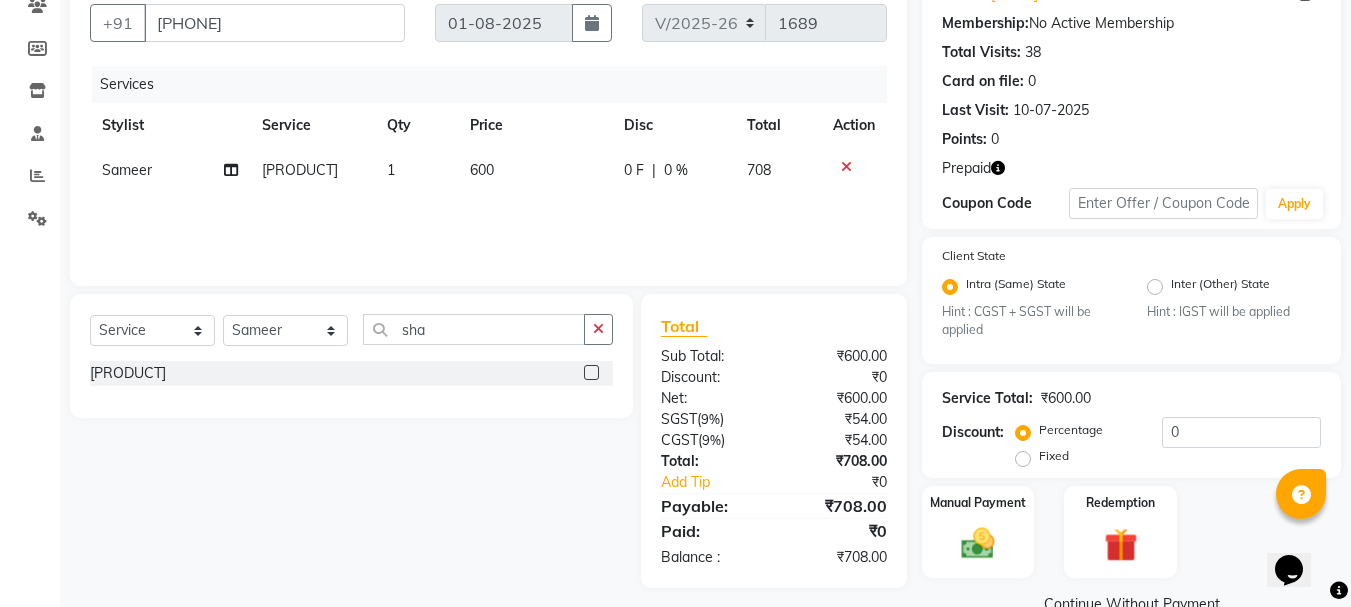 scroll, scrollTop: 200, scrollLeft: 0, axis: vertical 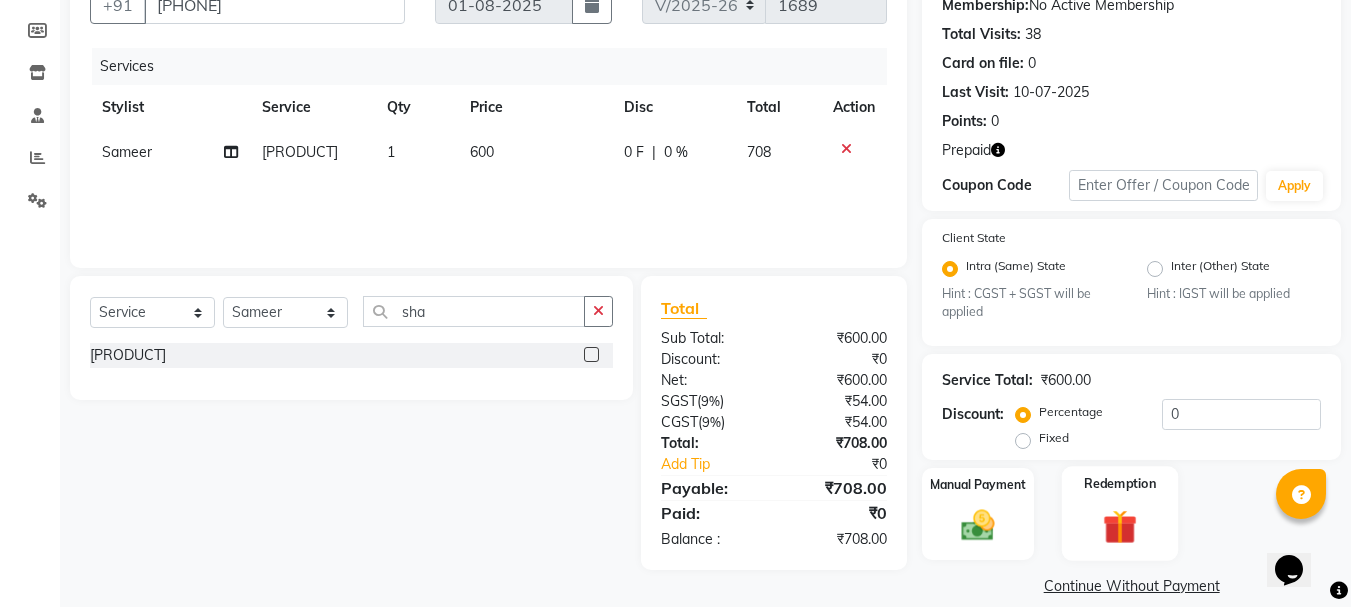 click 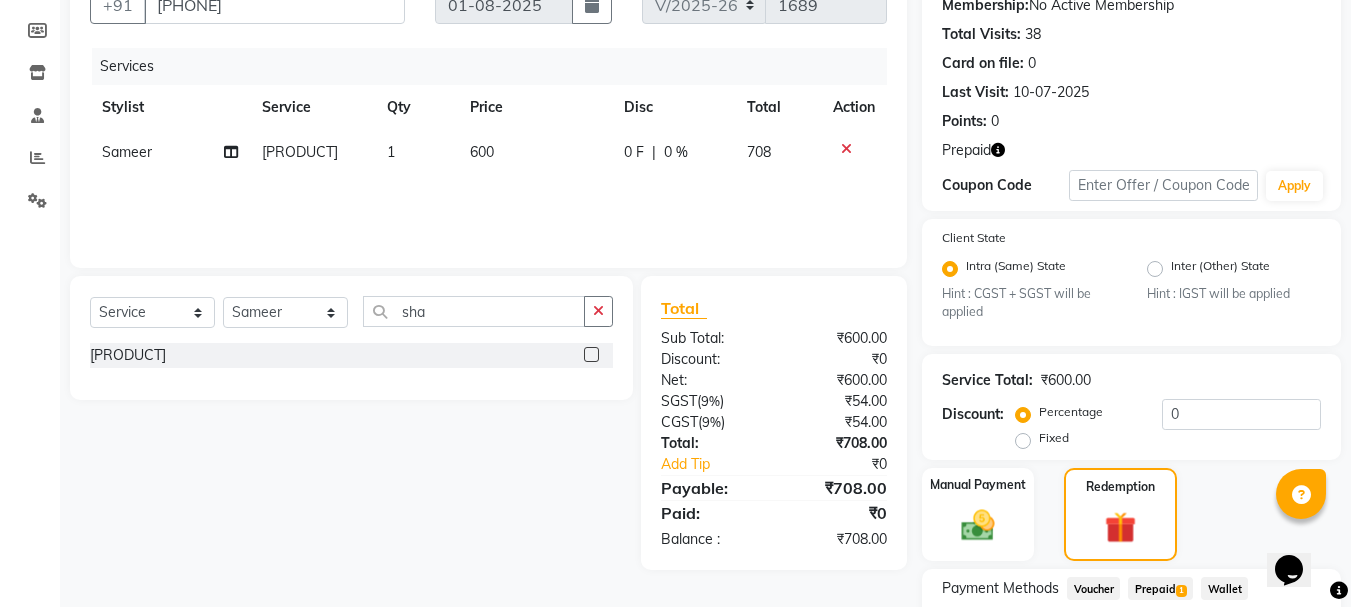 scroll, scrollTop: 353, scrollLeft: 0, axis: vertical 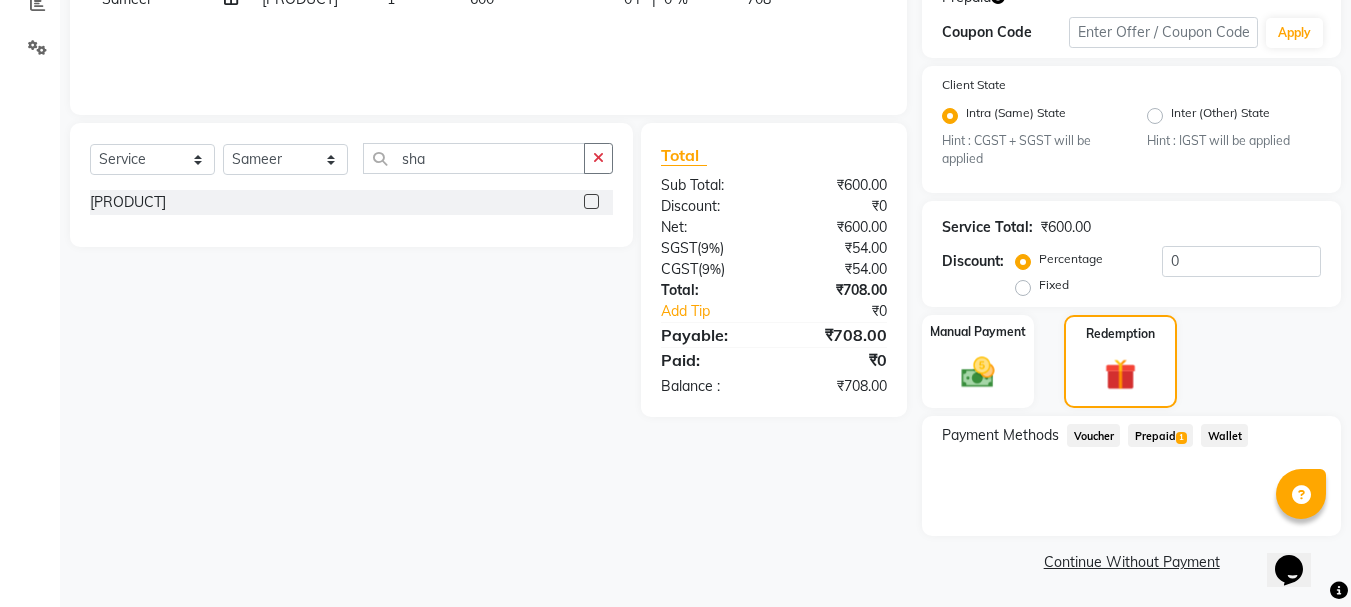 click on "Prepaid  1" 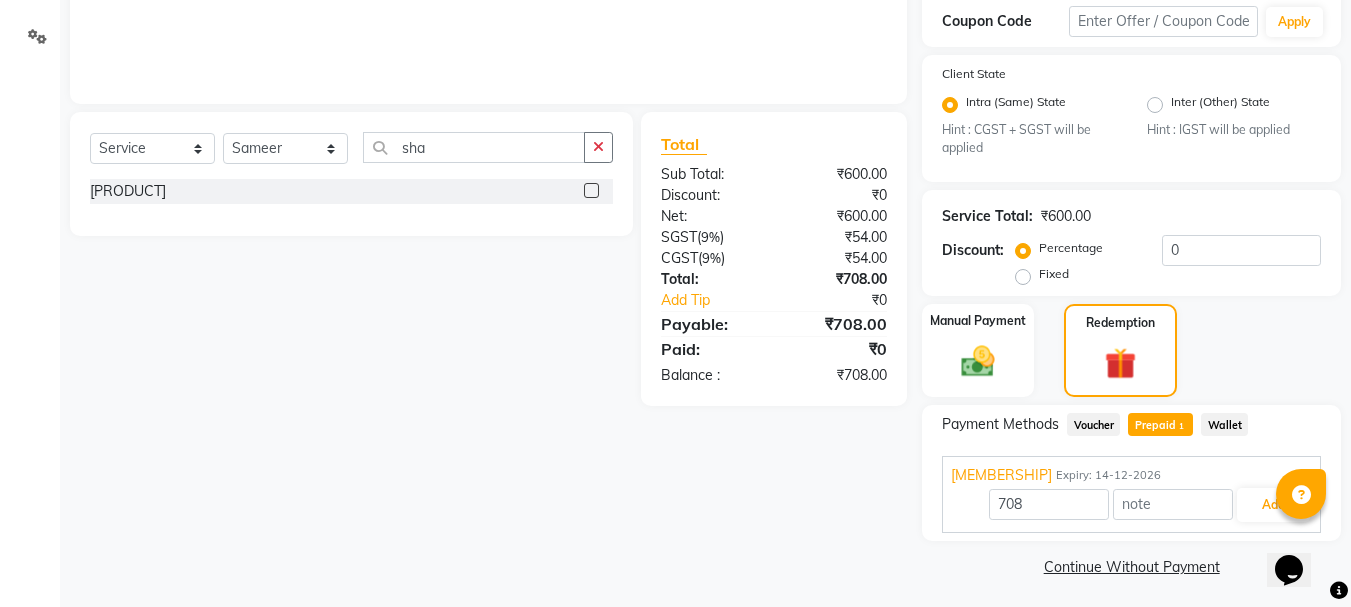 scroll, scrollTop: 369, scrollLeft: 0, axis: vertical 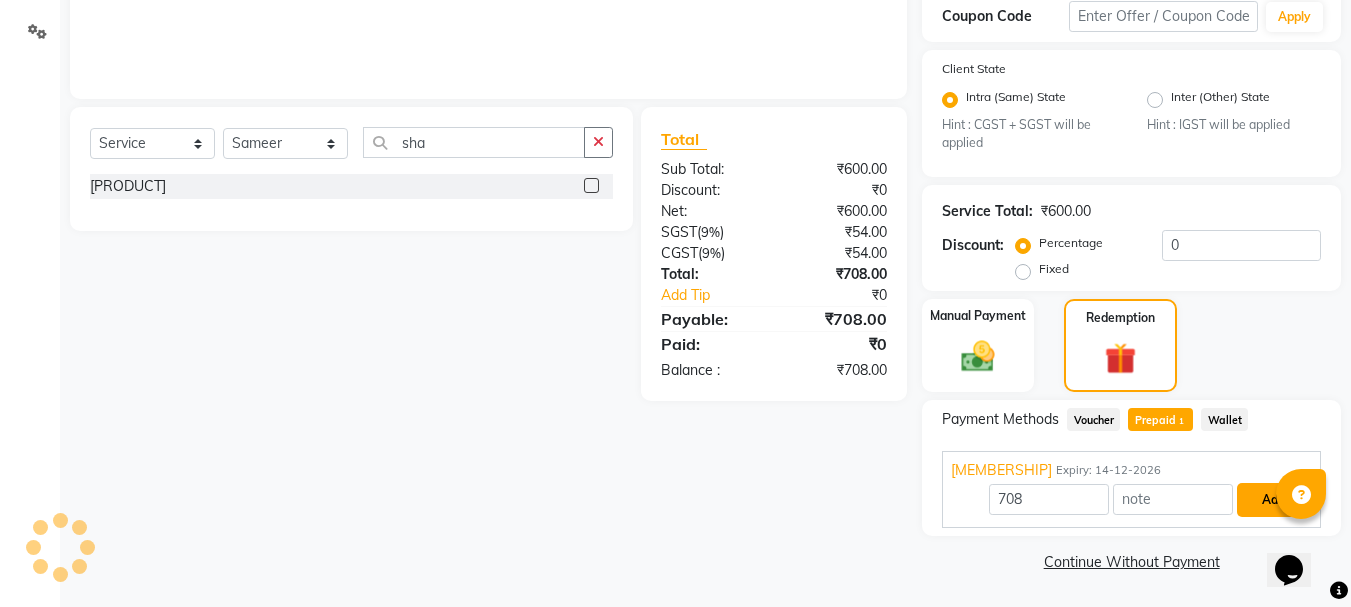 click on "Add" at bounding box center [1273, 500] 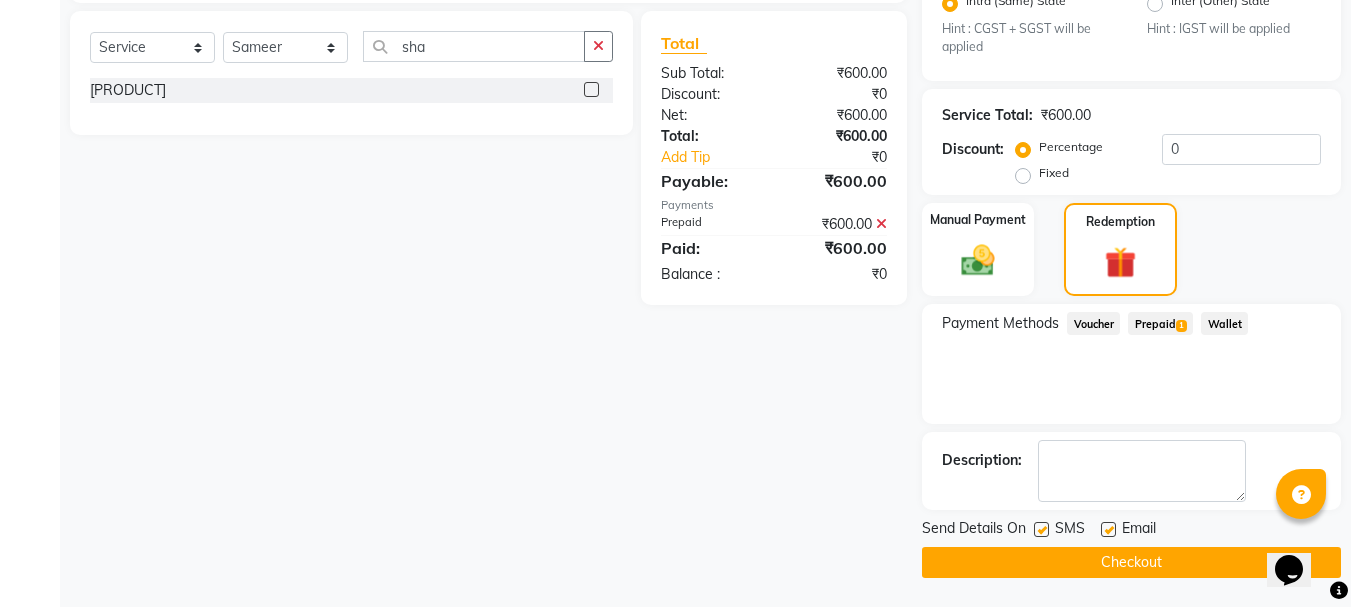 scroll, scrollTop: 466, scrollLeft: 0, axis: vertical 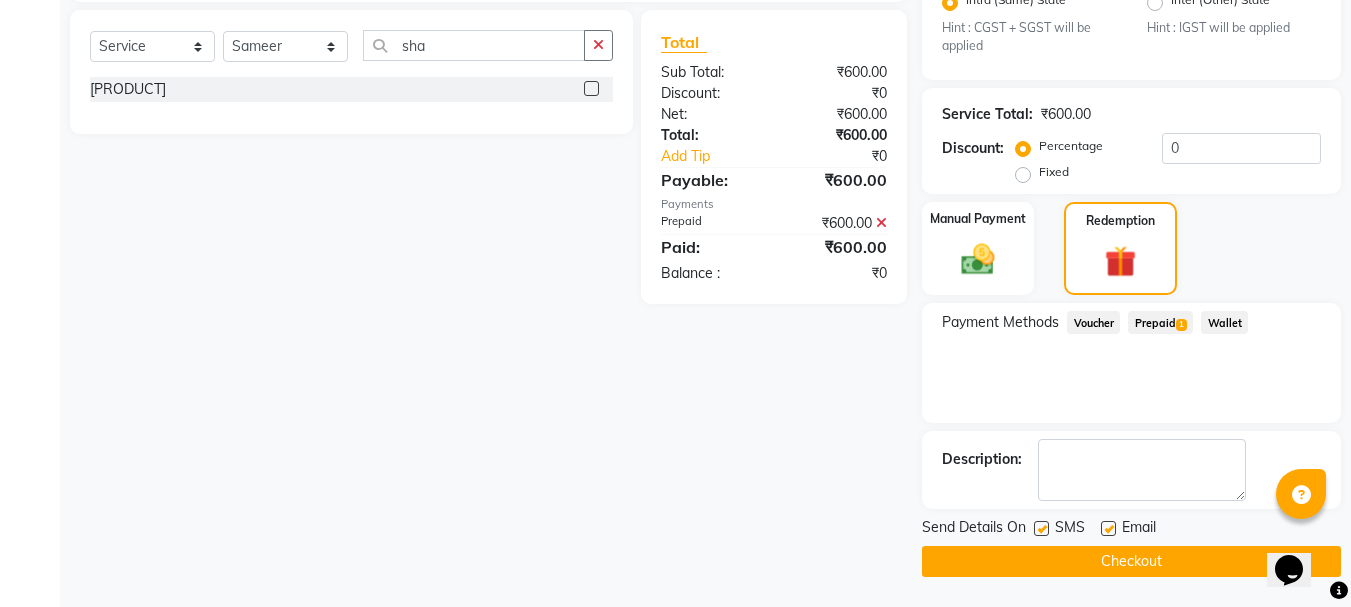 click on "Checkout" 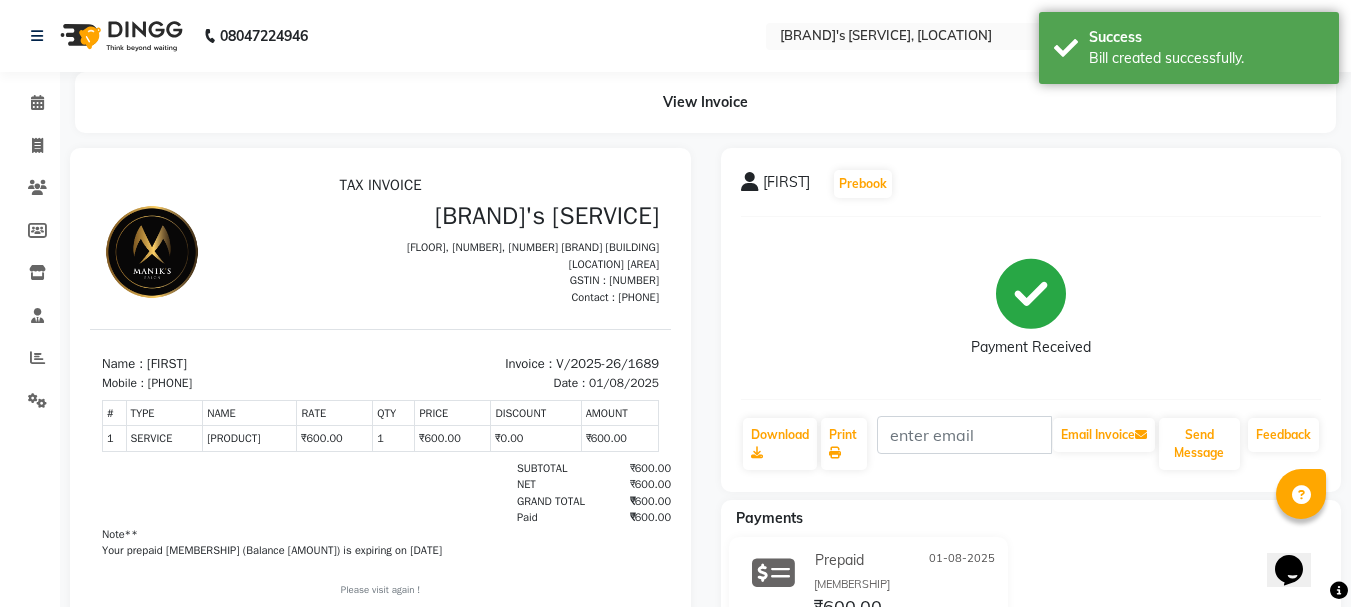 scroll, scrollTop: 0, scrollLeft: 0, axis: both 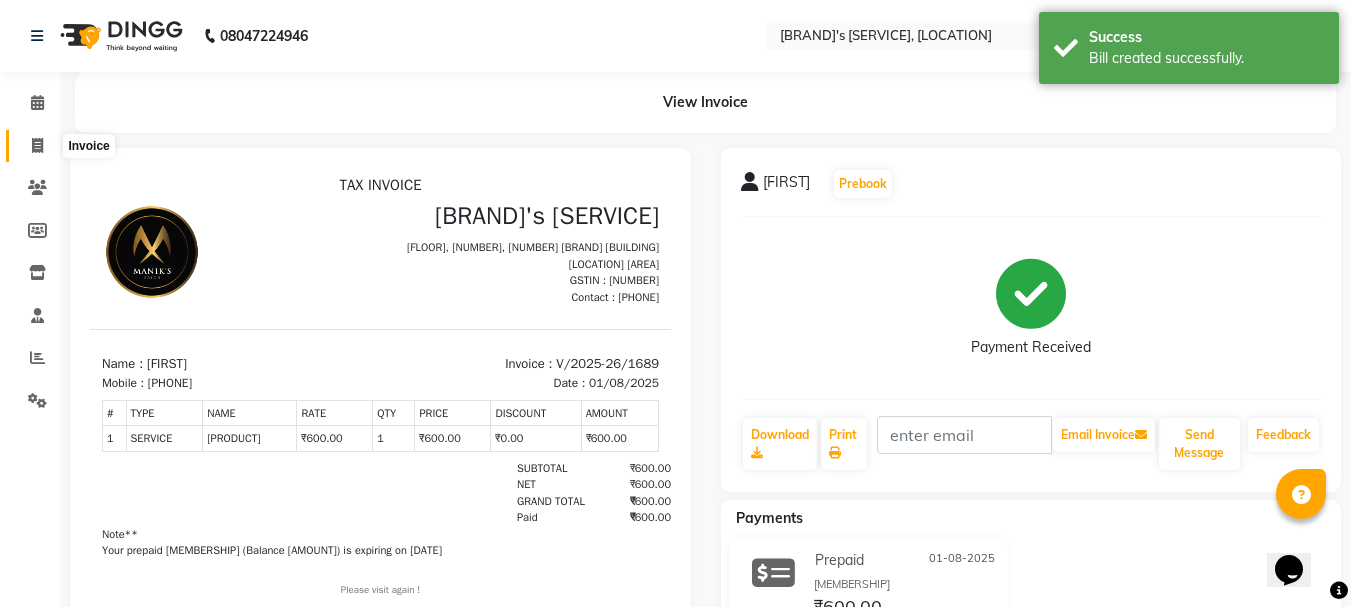 click 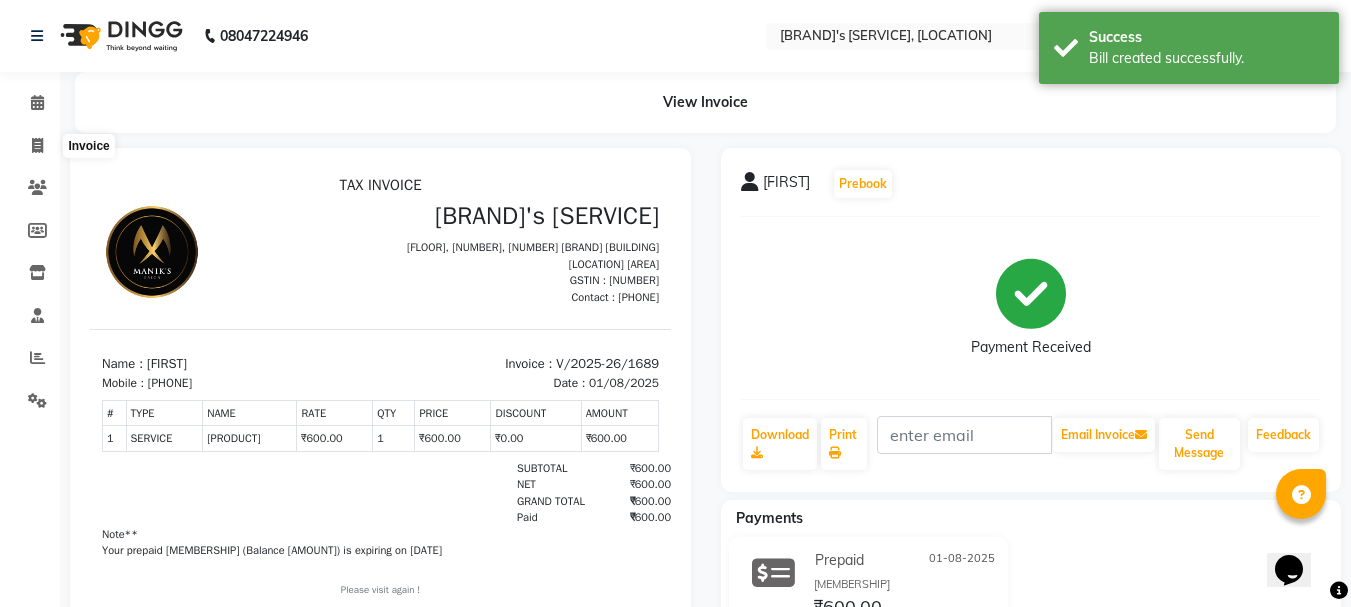select on "service" 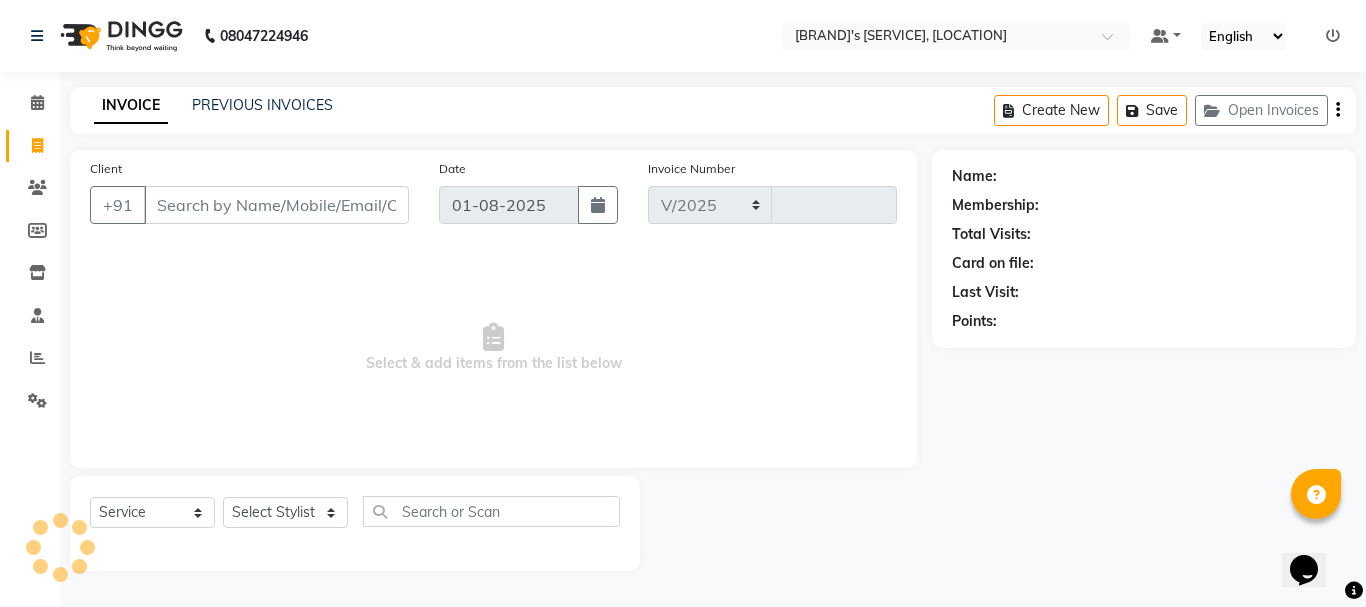 select on "3810" 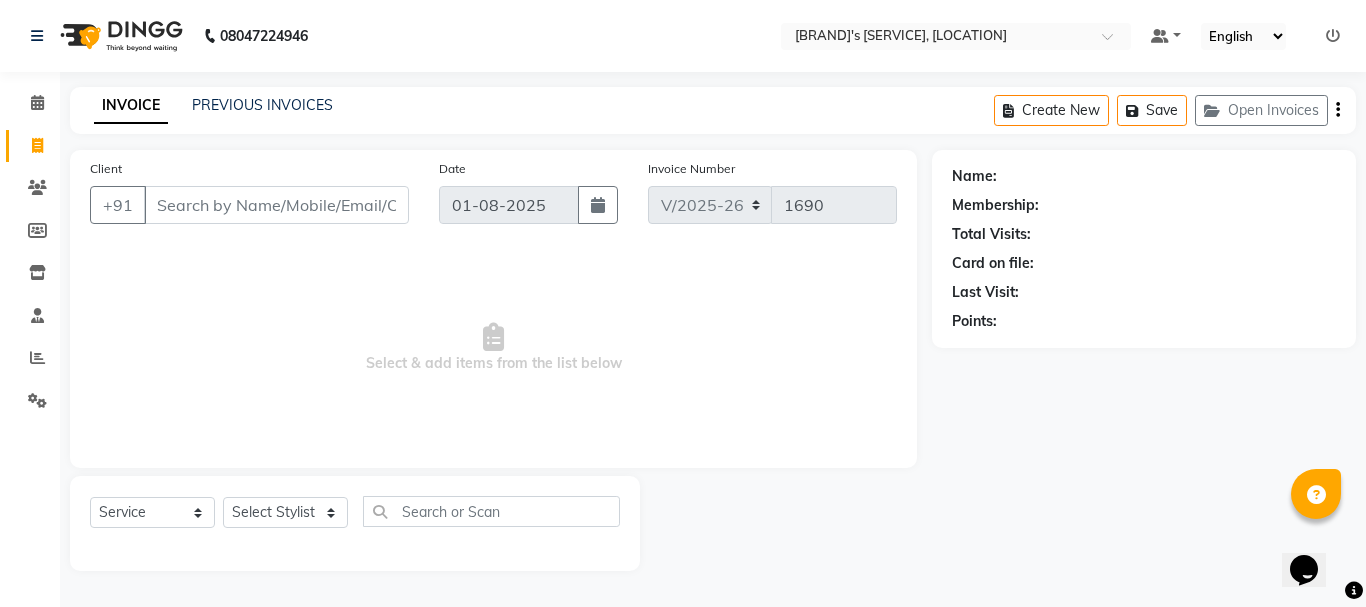 click on "Client" at bounding box center (276, 205) 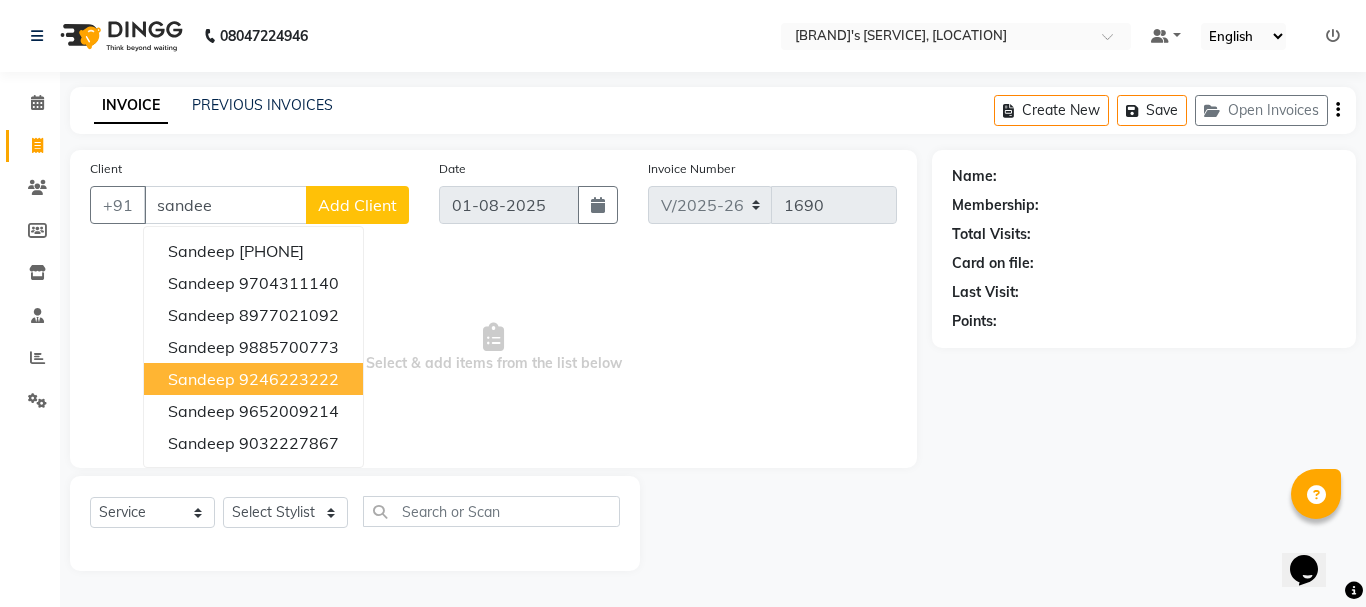 click on "9246223222" at bounding box center (289, 379) 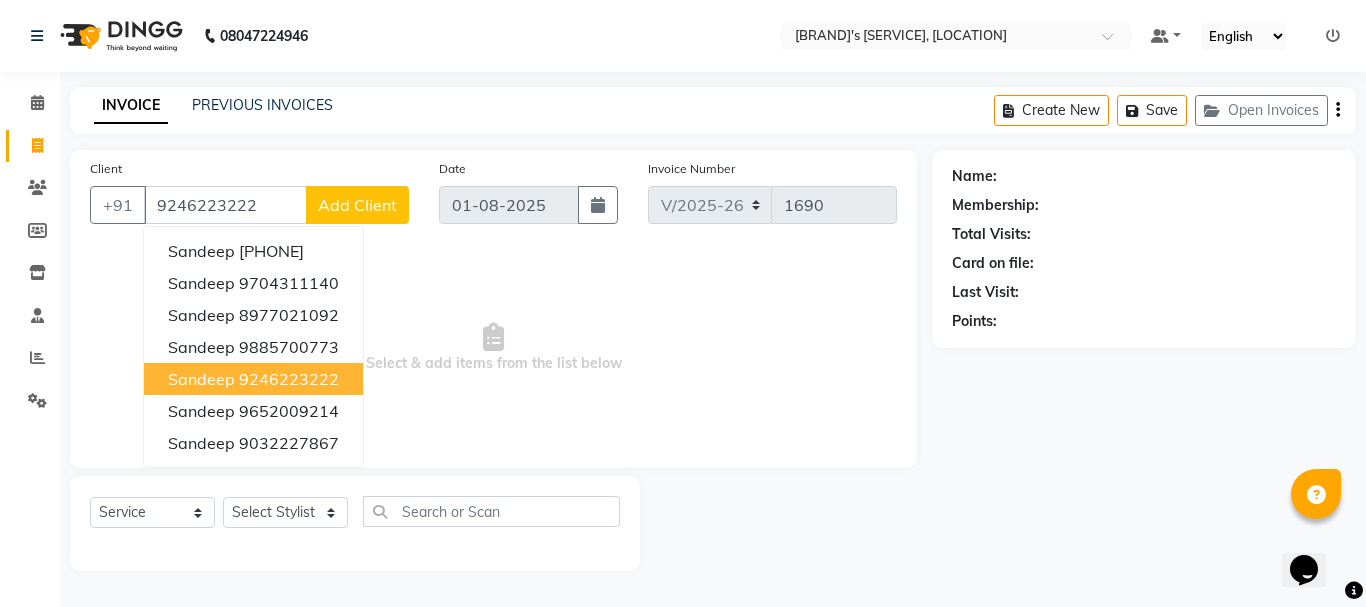 type on "9246223222" 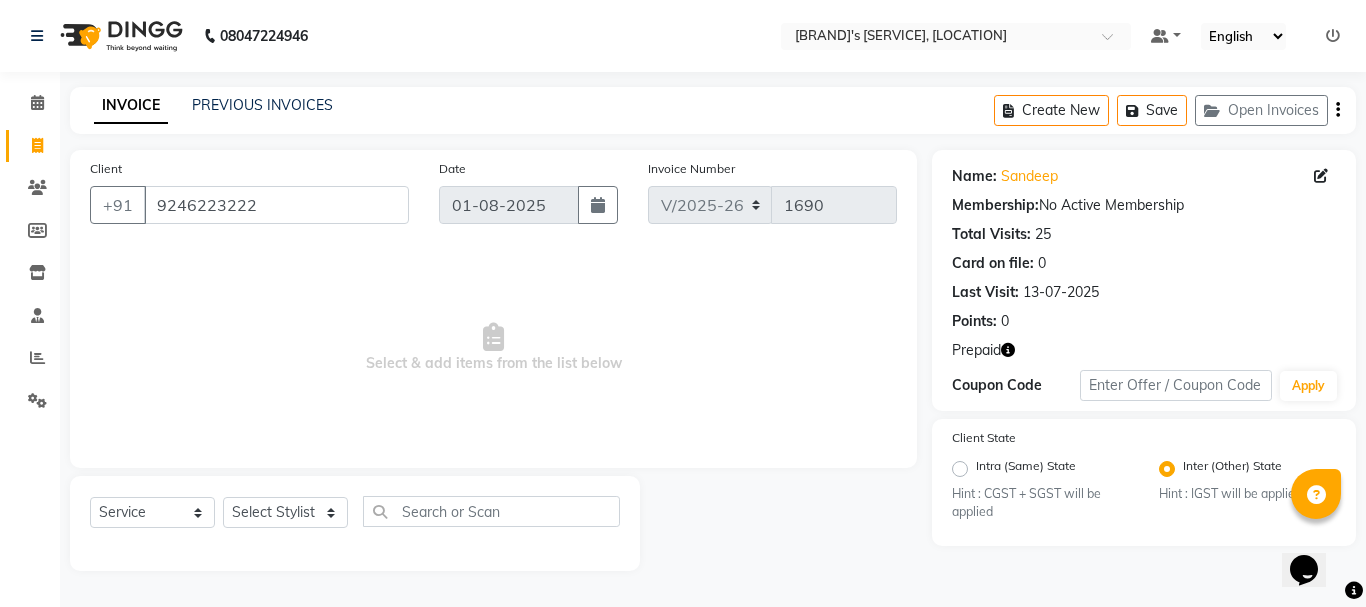 click 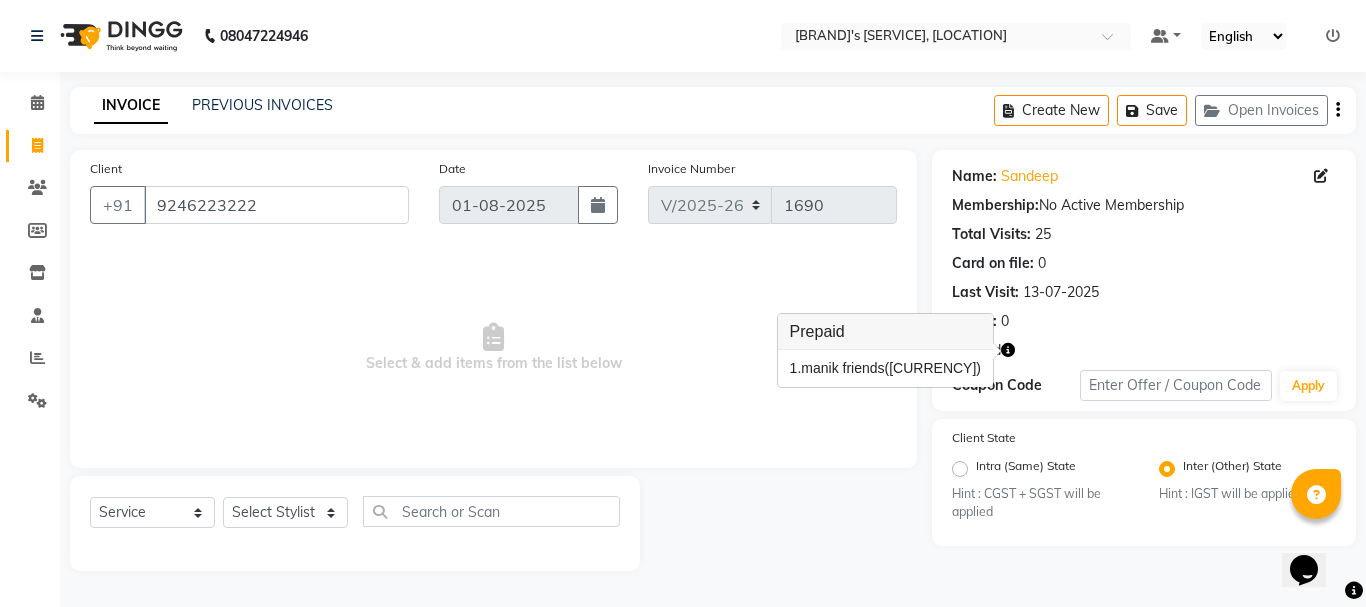 click on "Select & add items from the list below" at bounding box center (493, 348) 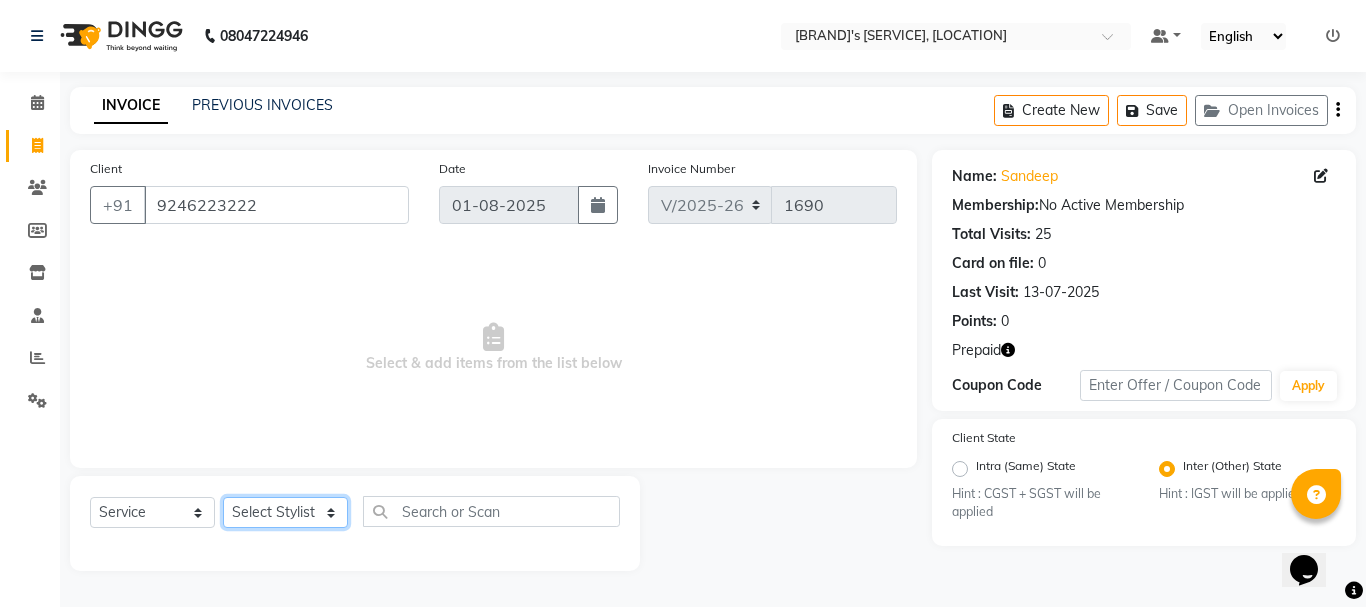 click on "Select Stylist Anil arshiya C Ameer Manager manik Salma Sameer Shaban Suma Suraj Taniya" 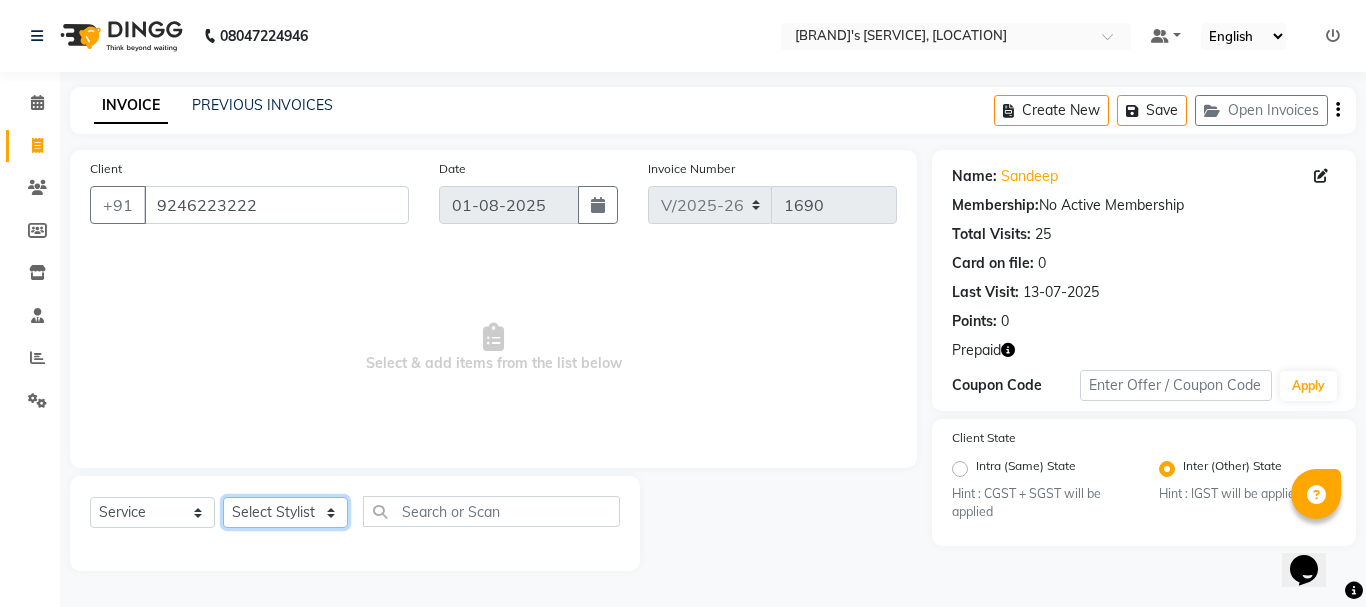 select on "27211" 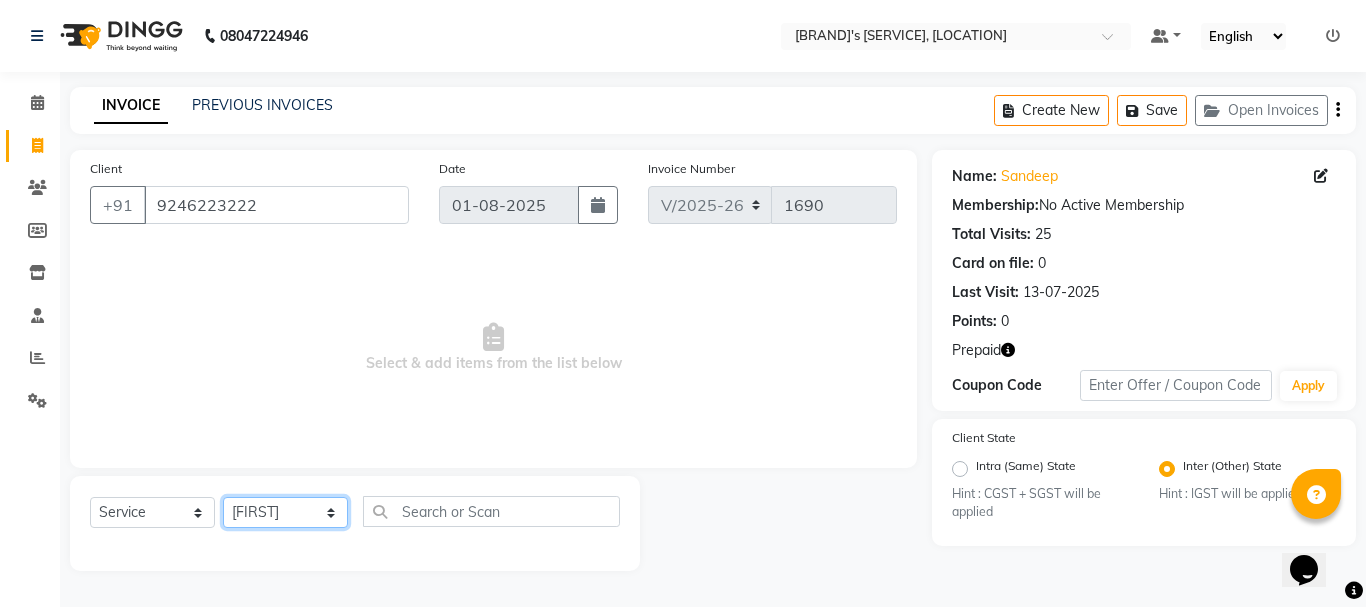 click on "Select Stylist Anil arshiya C Ameer Manager manik Salma Sameer Shaban Suma Suraj Taniya" 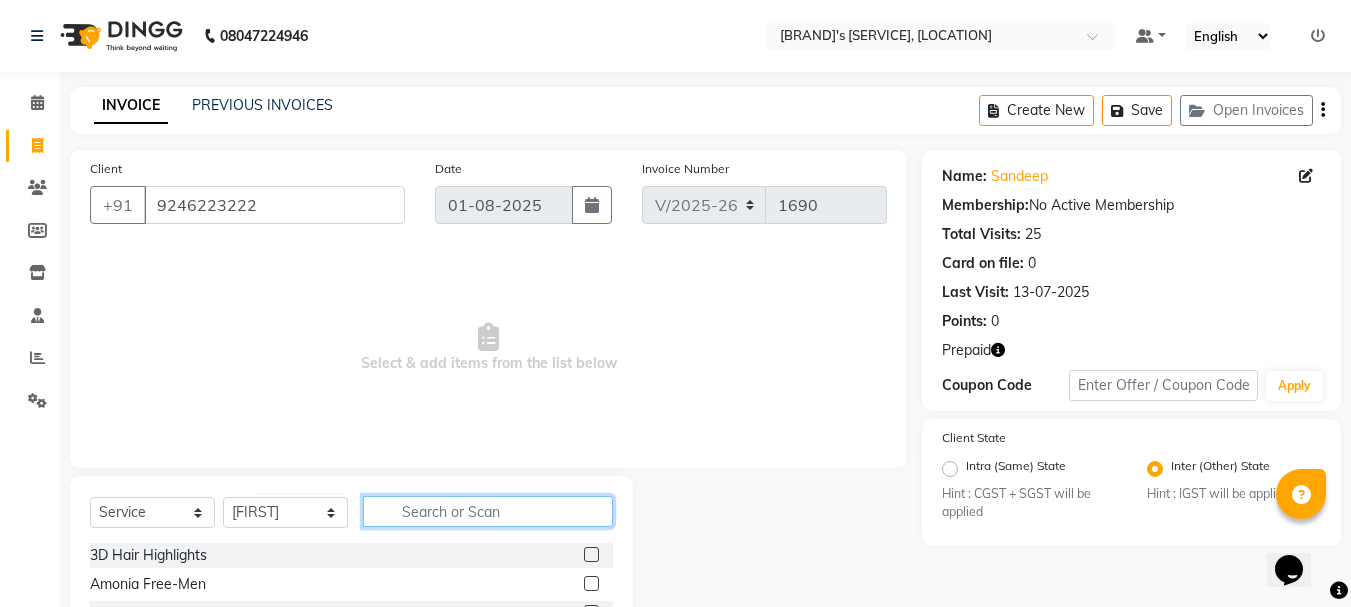 click 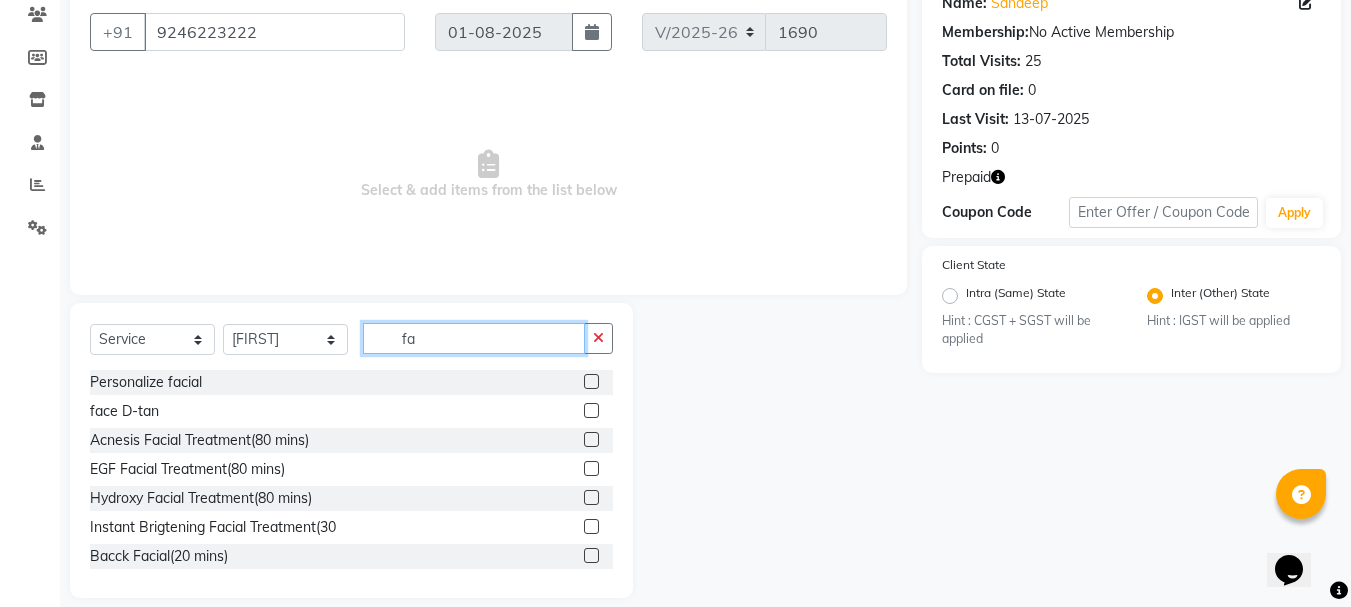 scroll, scrollTop: 194, scrollLeft: 0, axis: vertical 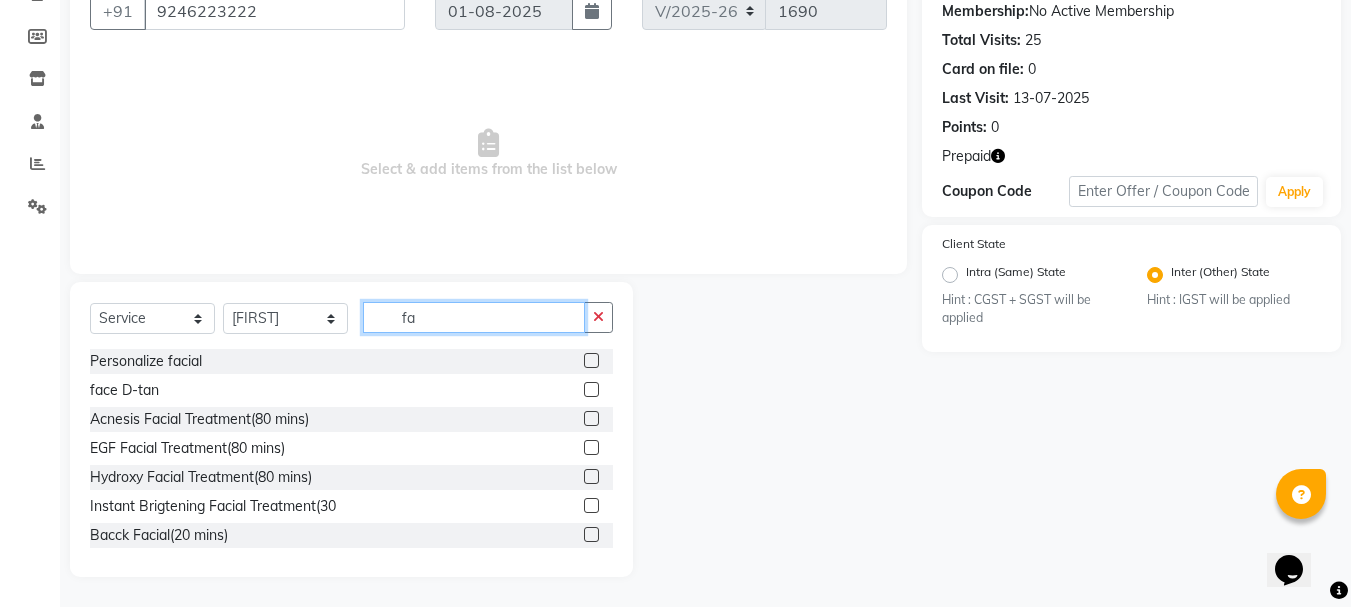 type on "fa" 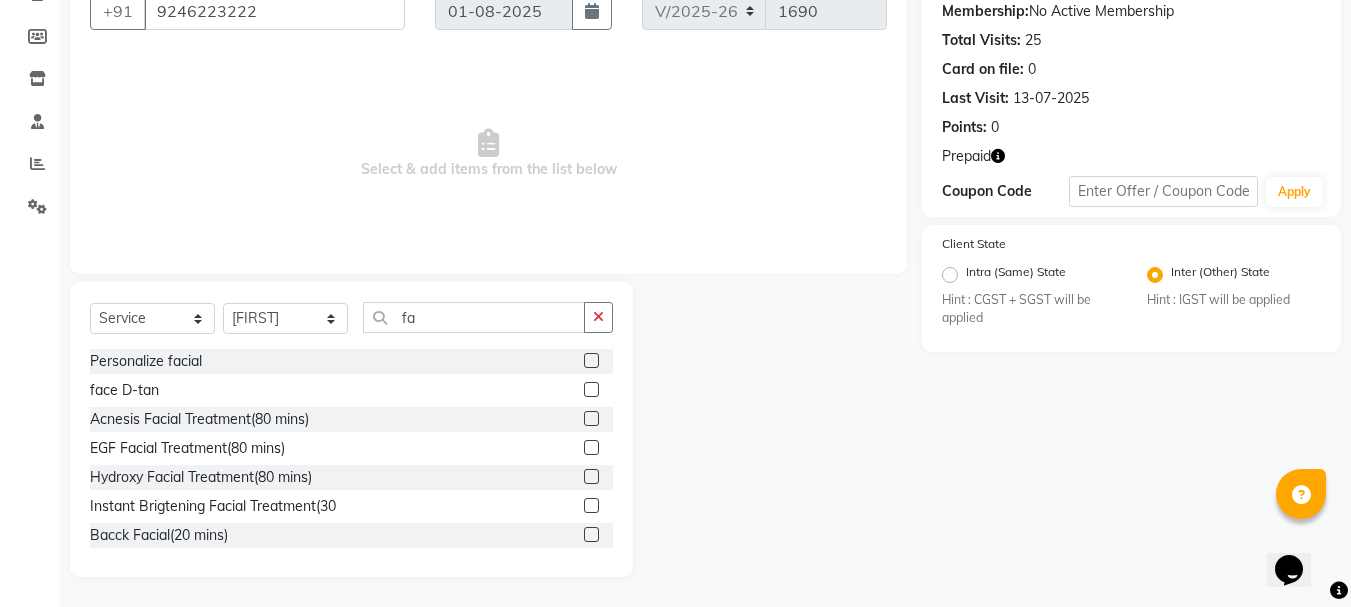 click 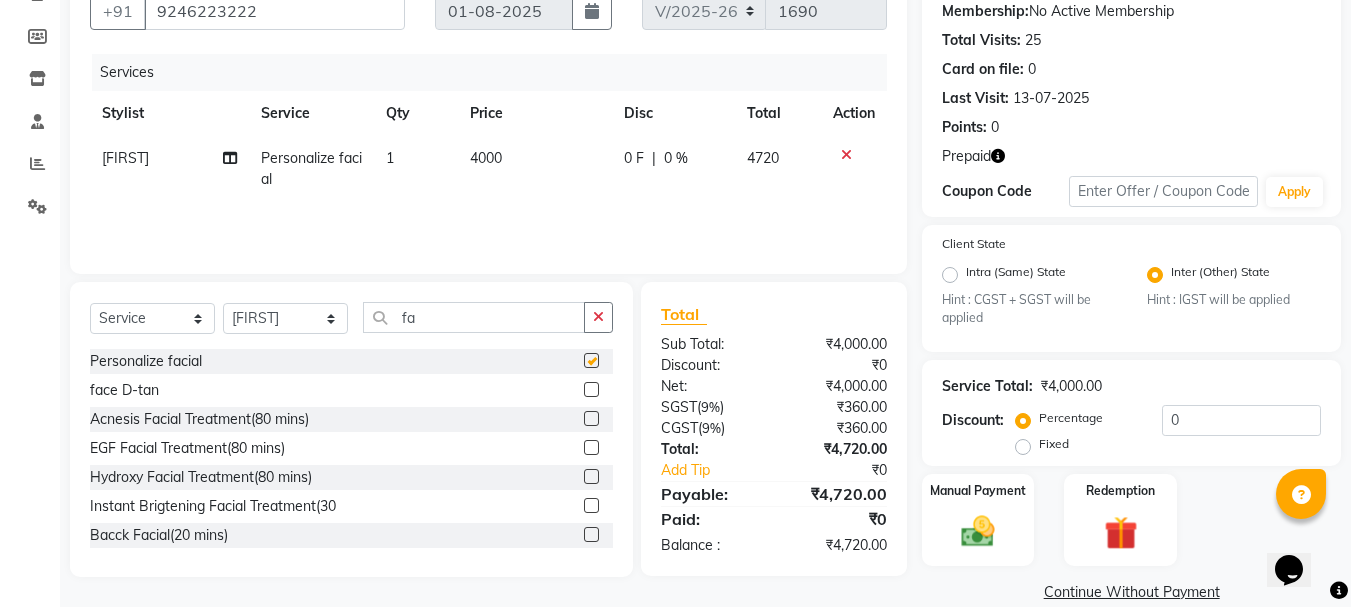 checkbox on "false" 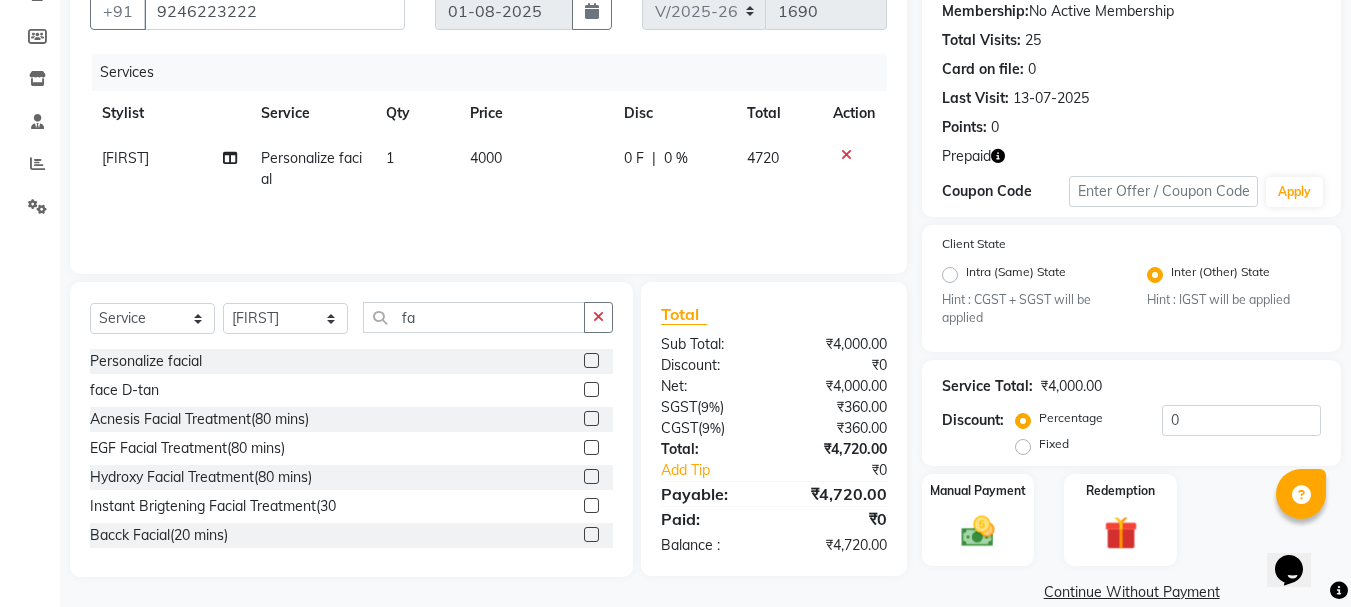 click on "4000" 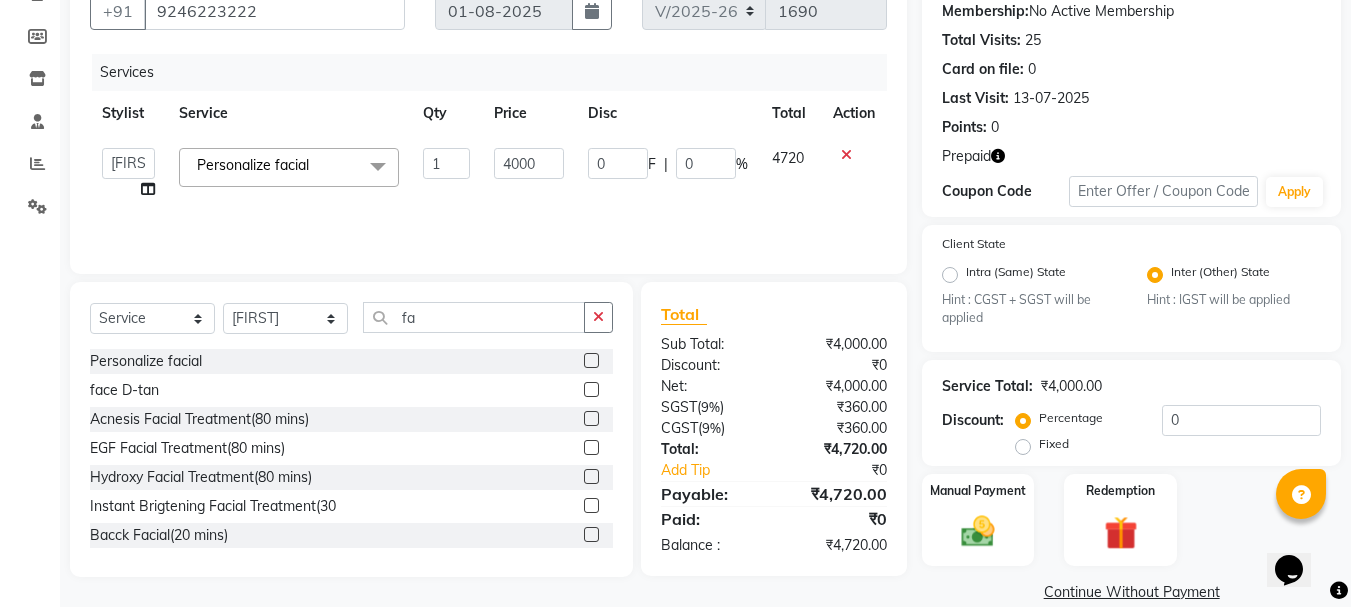 click on "4000" 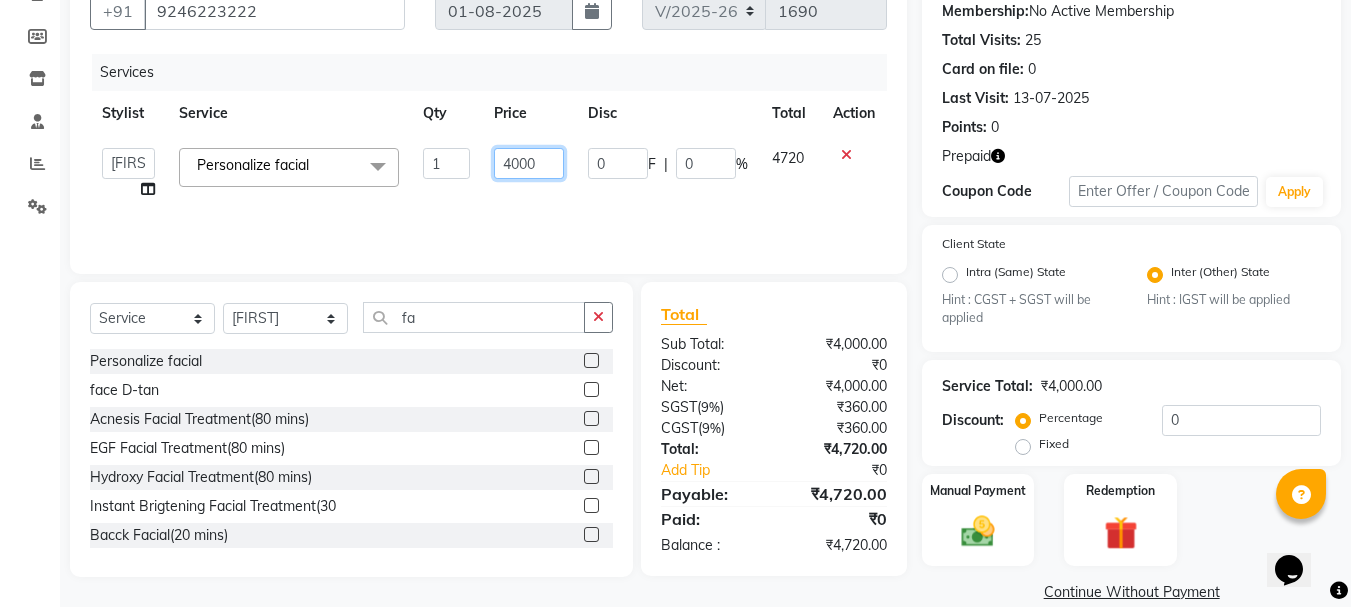 click on "4000" 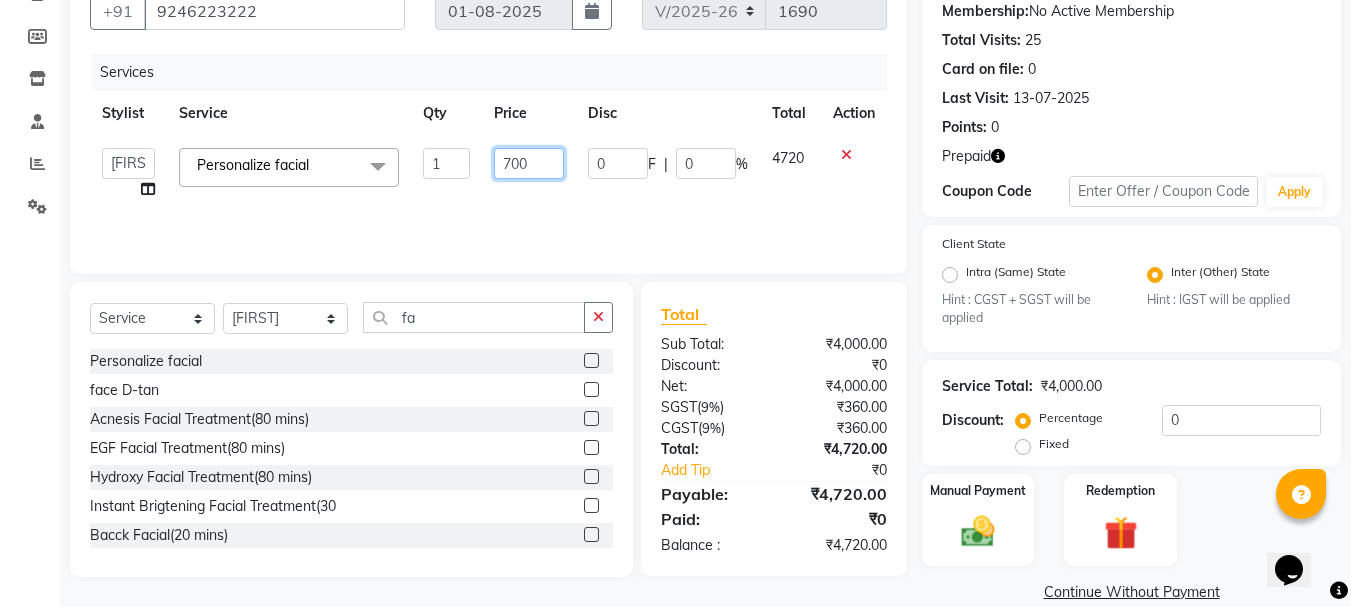 type on "7000" 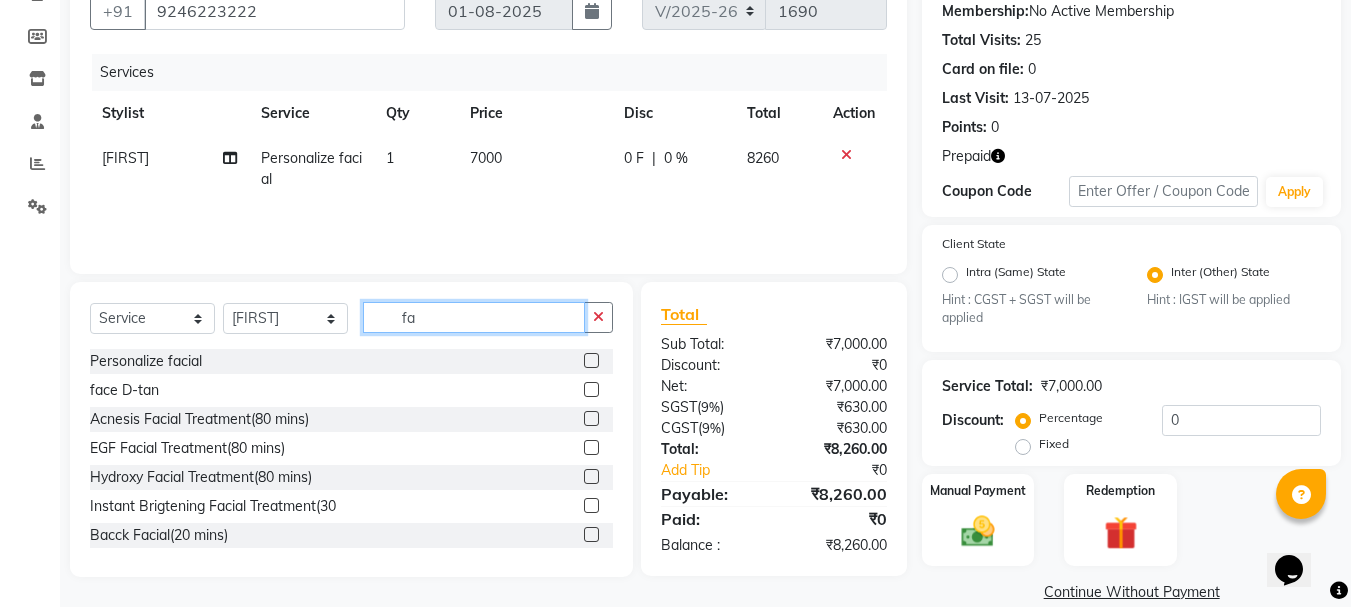 click on "fa" 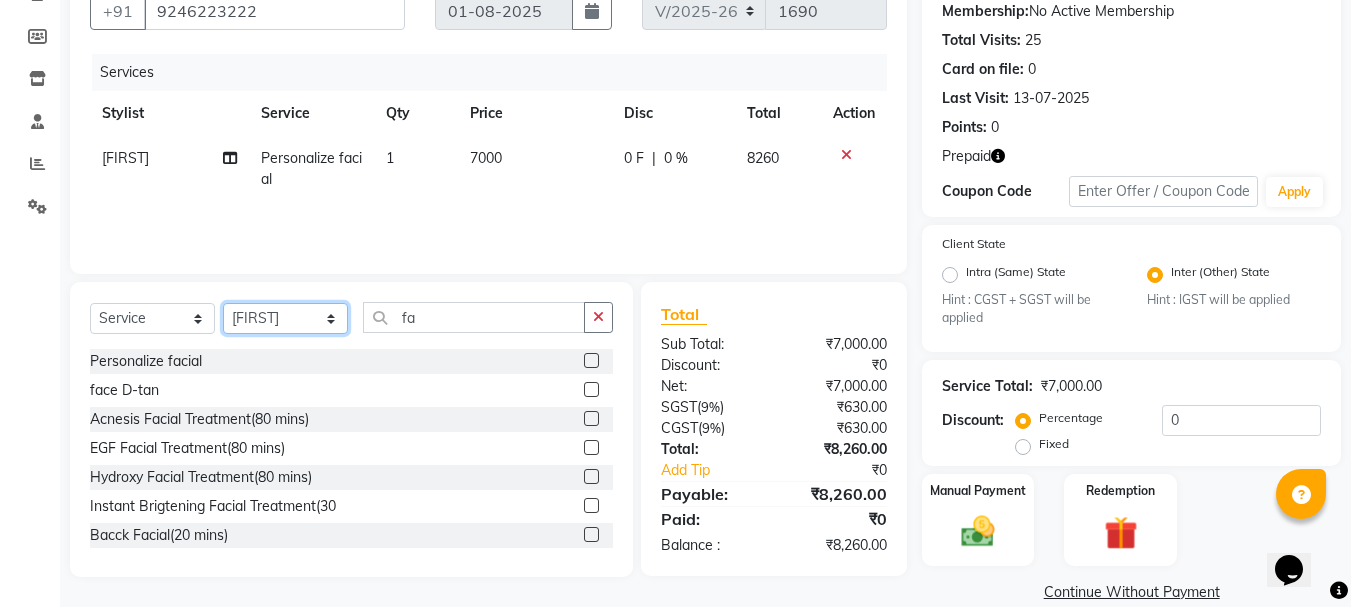 click on "Select Stylist Anil arshiya C Ameer Manager manik Salma Sameer Shaban Suma Suraj Taniya" 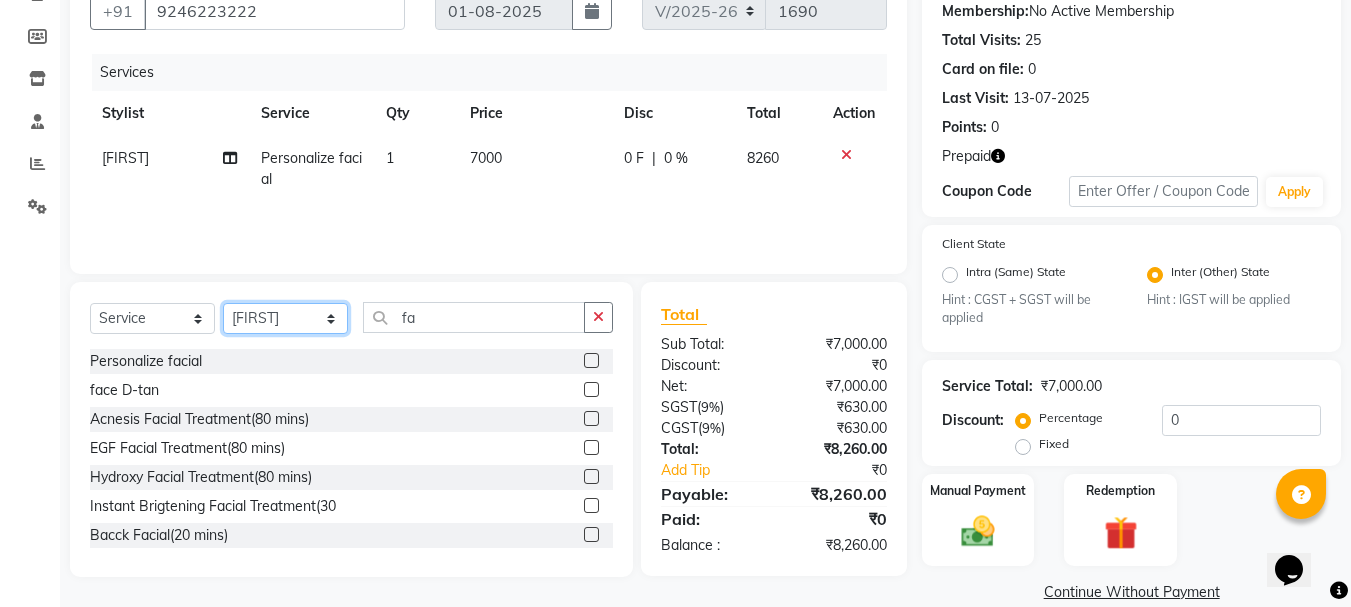 select on "18476" 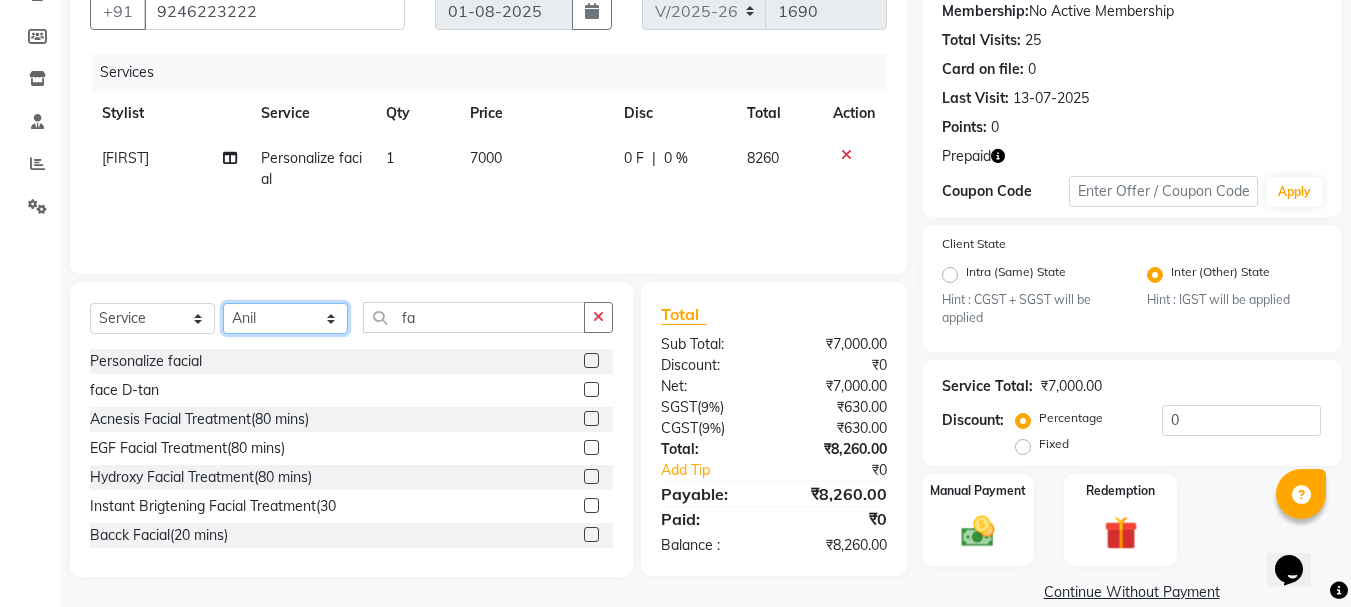 click on "Select Stylist Anil arshiya C Ameer Manager manik Salma Sameer Shaban Suma Suraj Taniya" 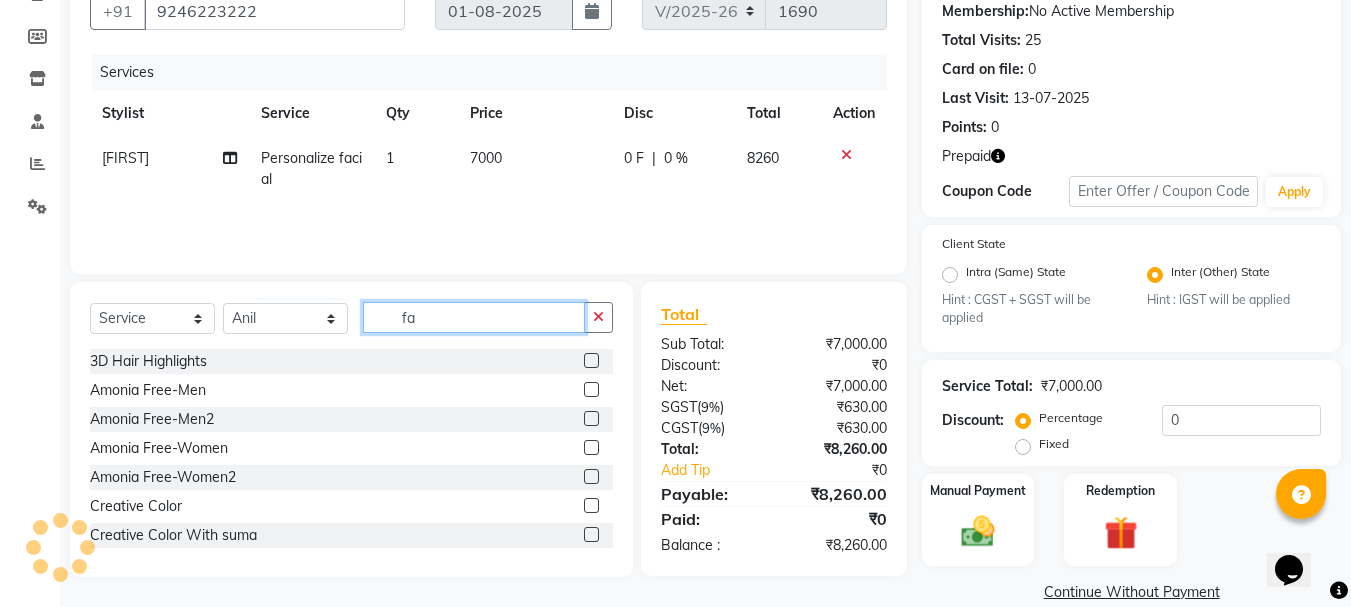 click on "fa" 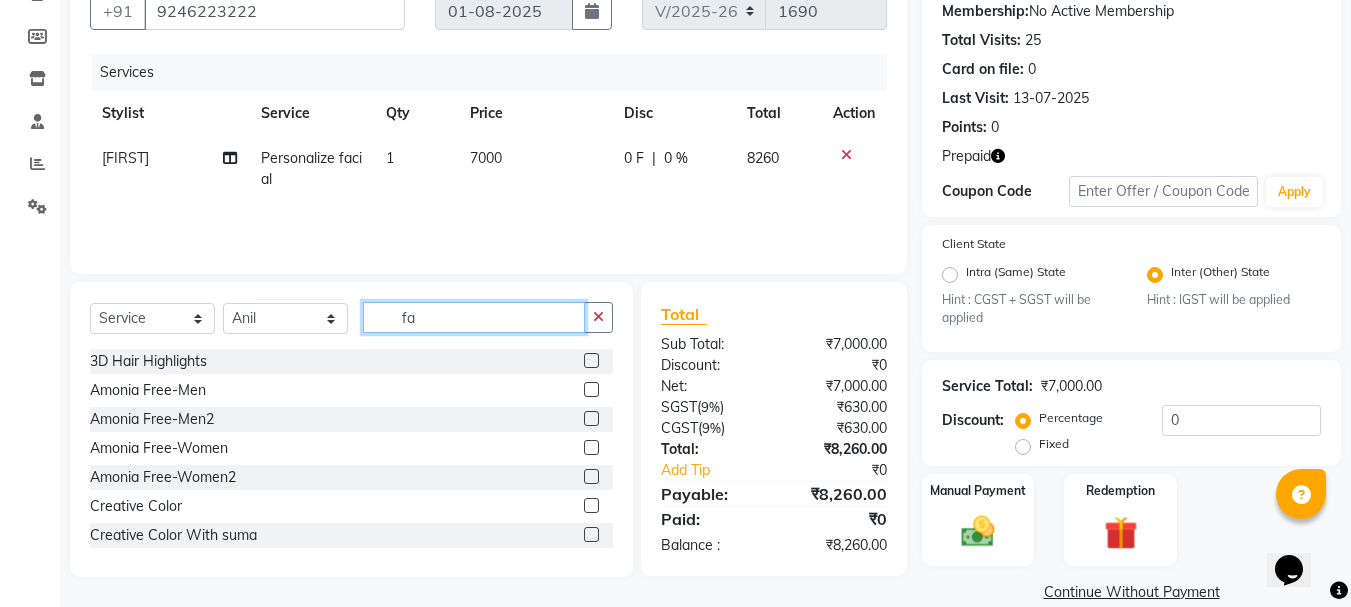 click on "fa" 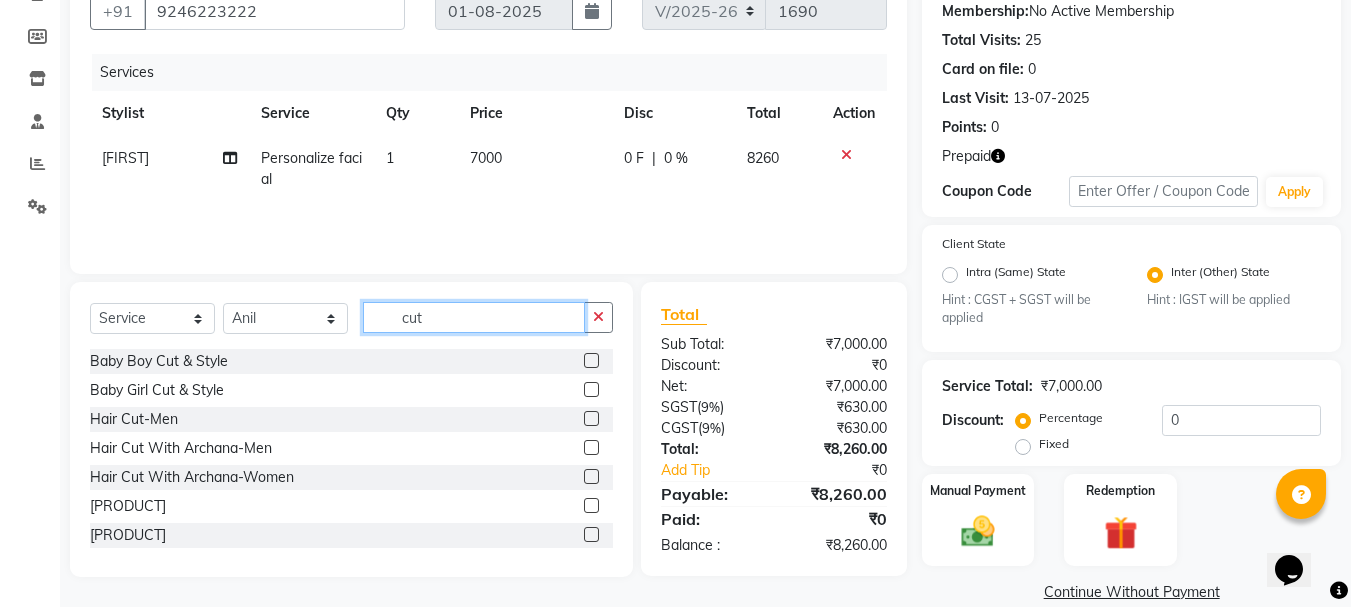 type on "cut" 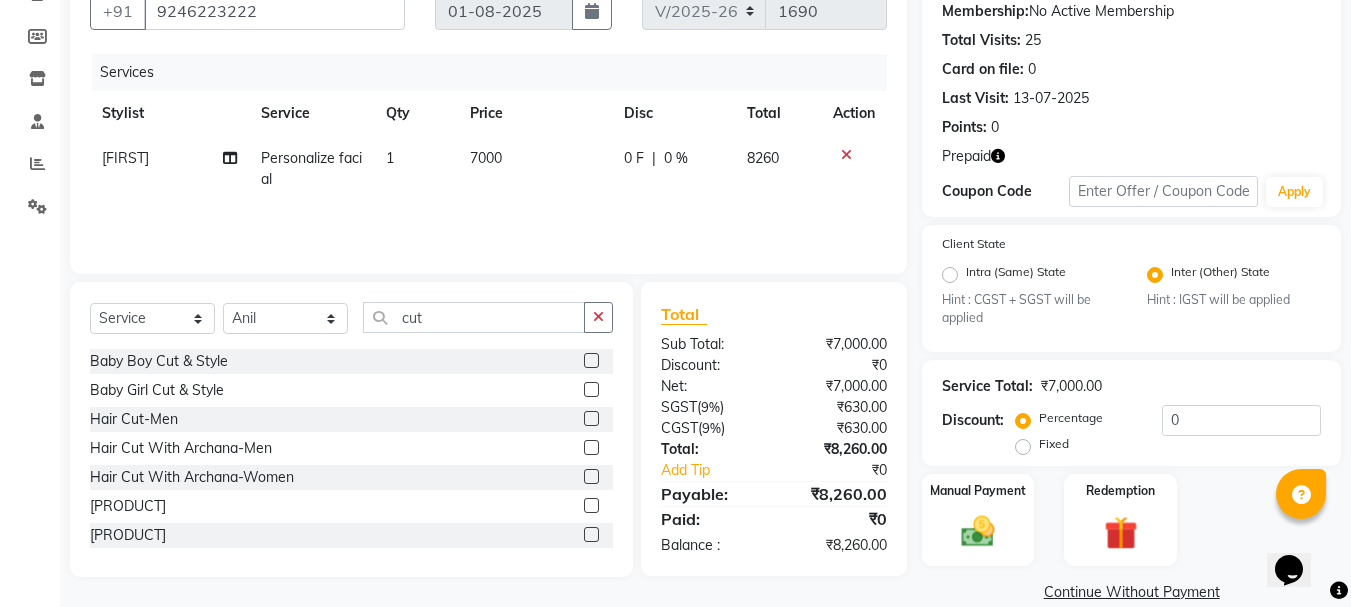 drag, startPoint x: 576, startPoint y: 419, endPoint x: 580, endPoint y: 383, distance: 36.221542 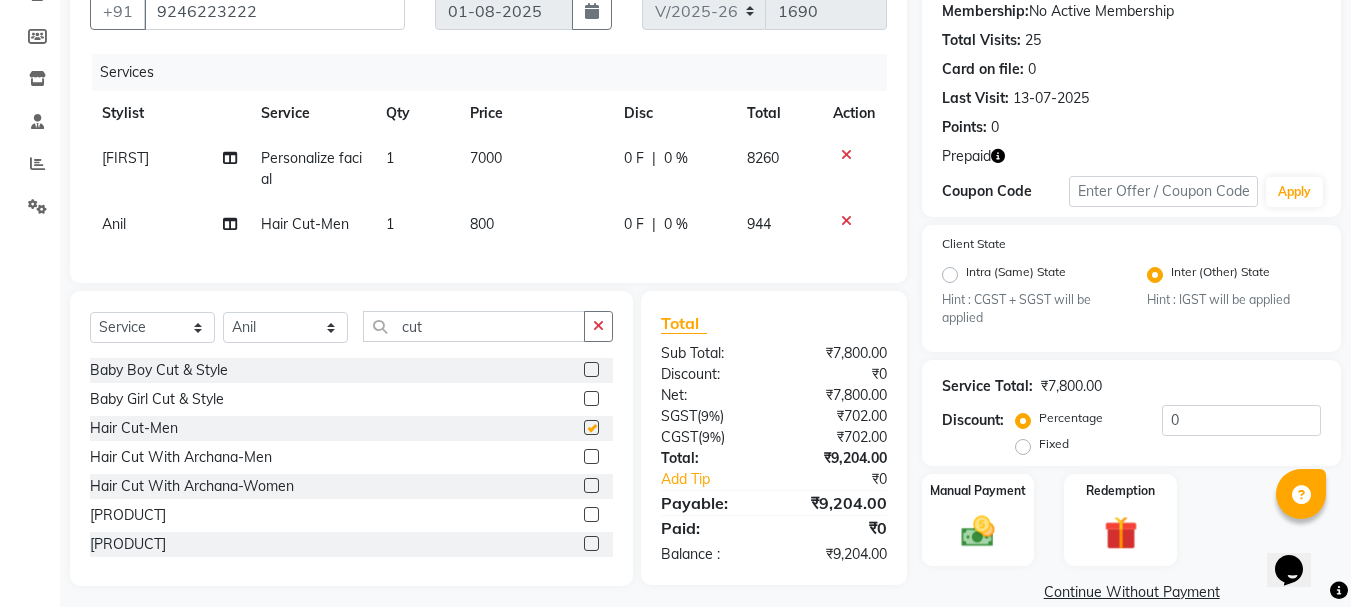 checkbox on "false" 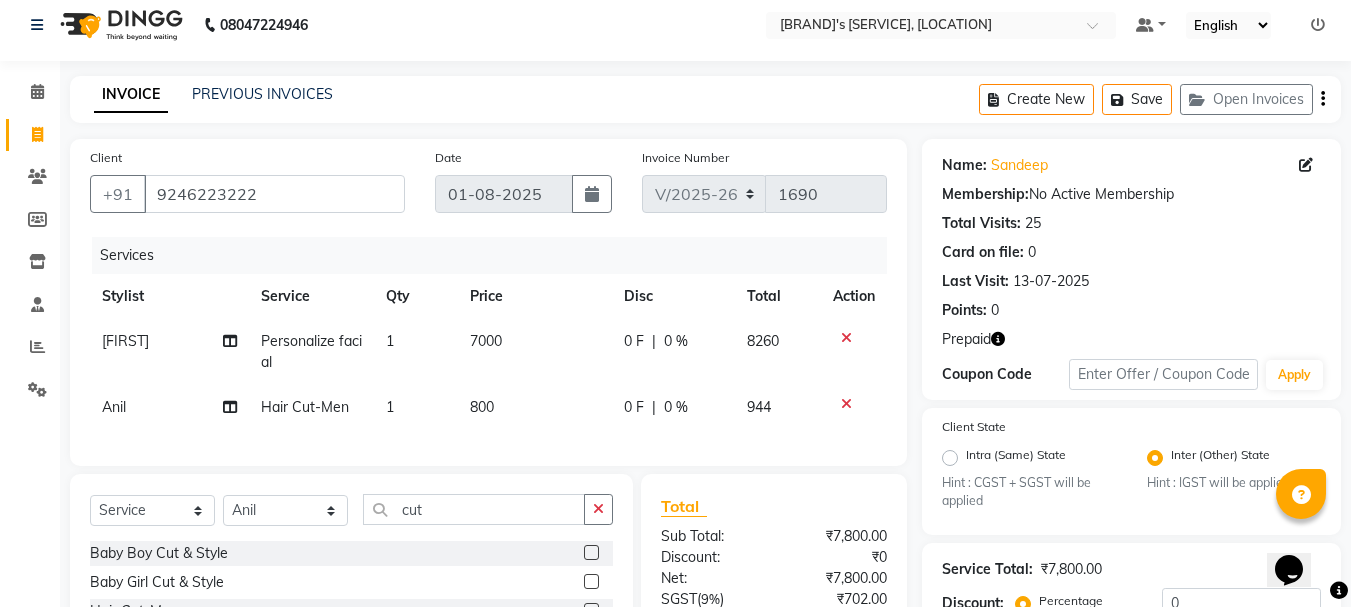 scroll, scrollTop: 0, scrollLeft: 0, axis: both 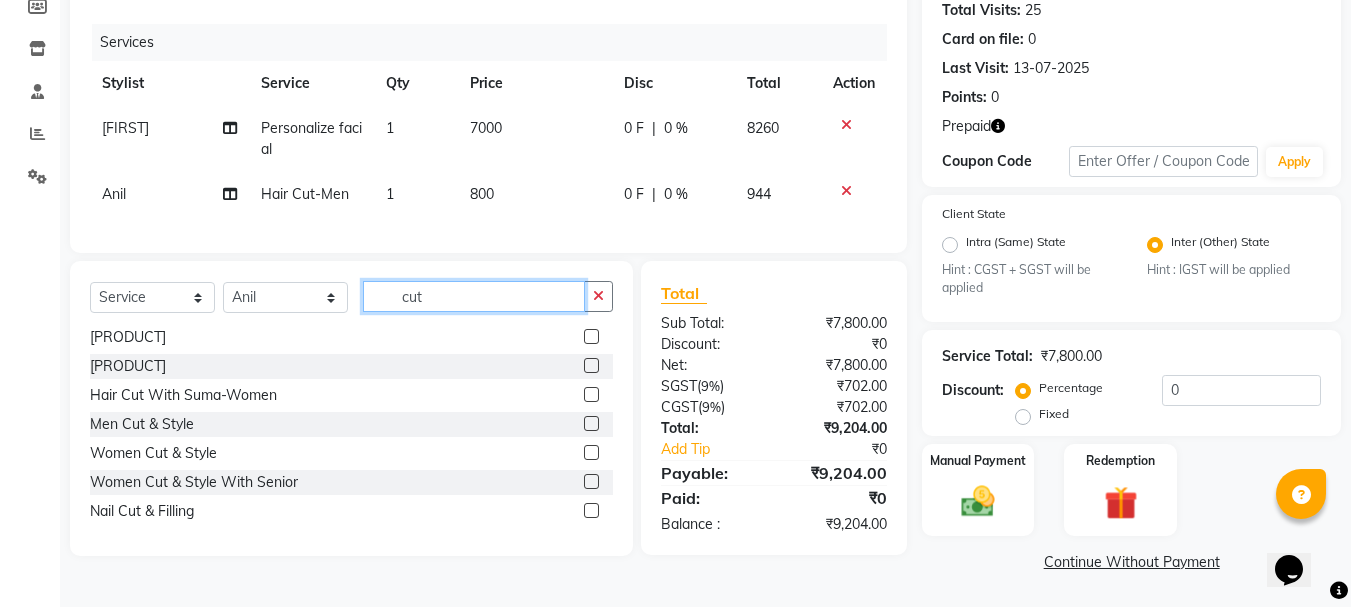 click on "cut" 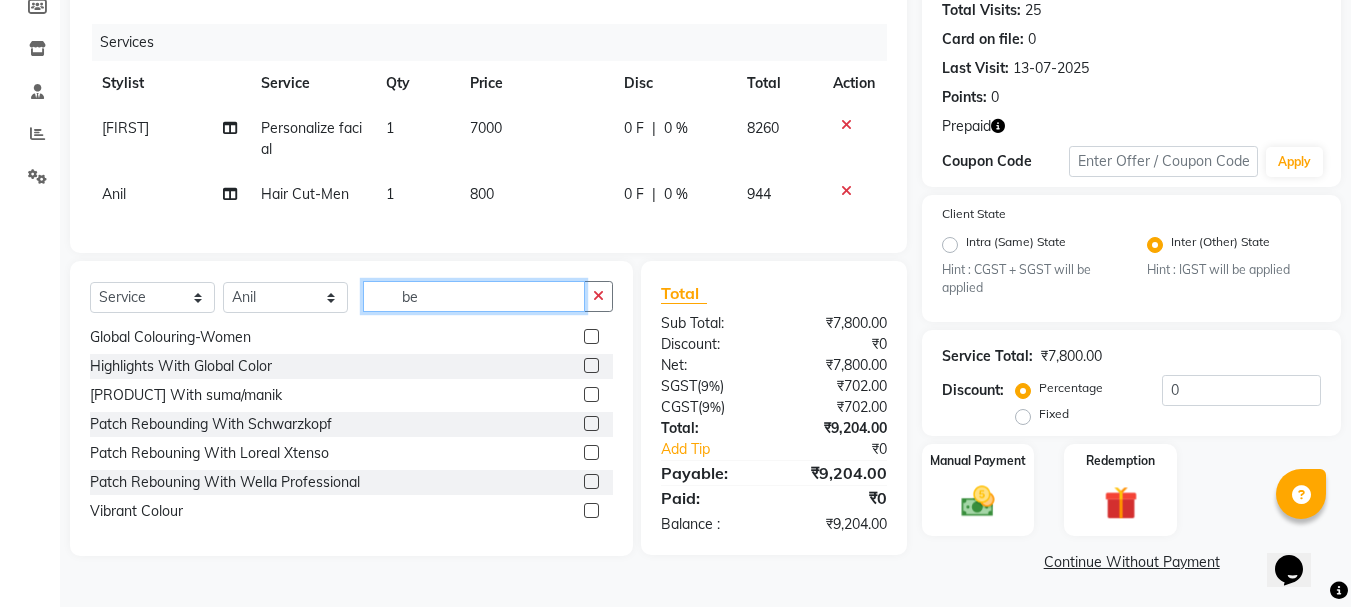 scroll, scrollTop: 3, scrollLeft: 0, axis: vertical 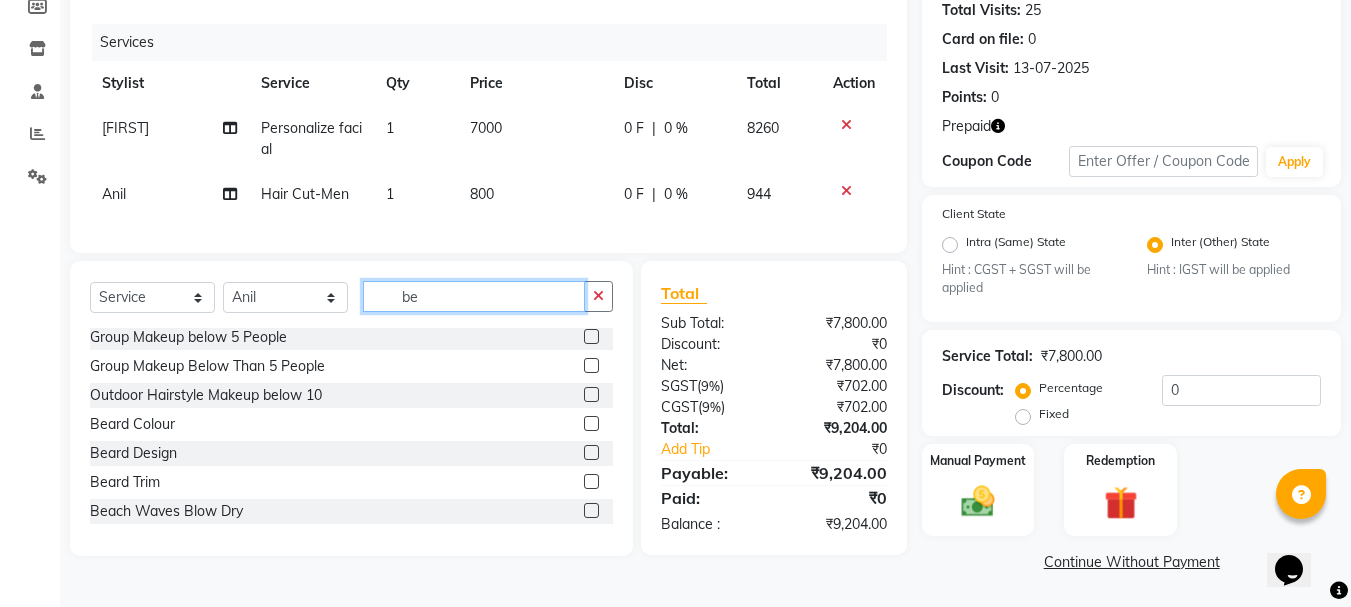 type on "be" 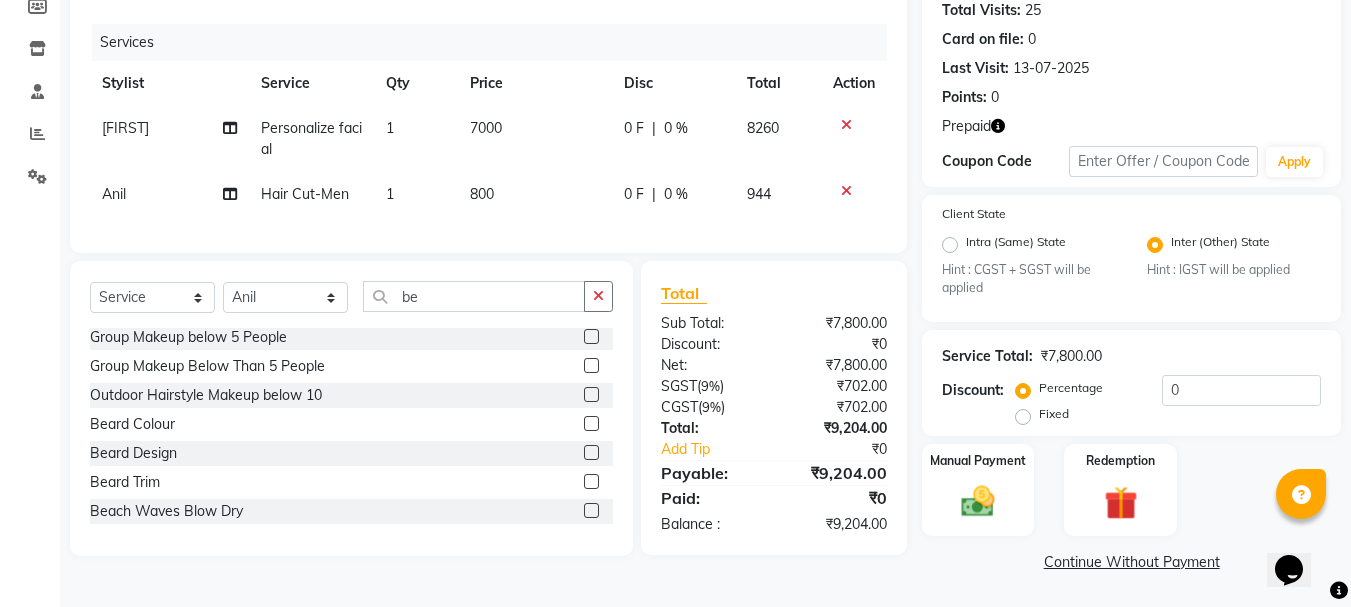 click 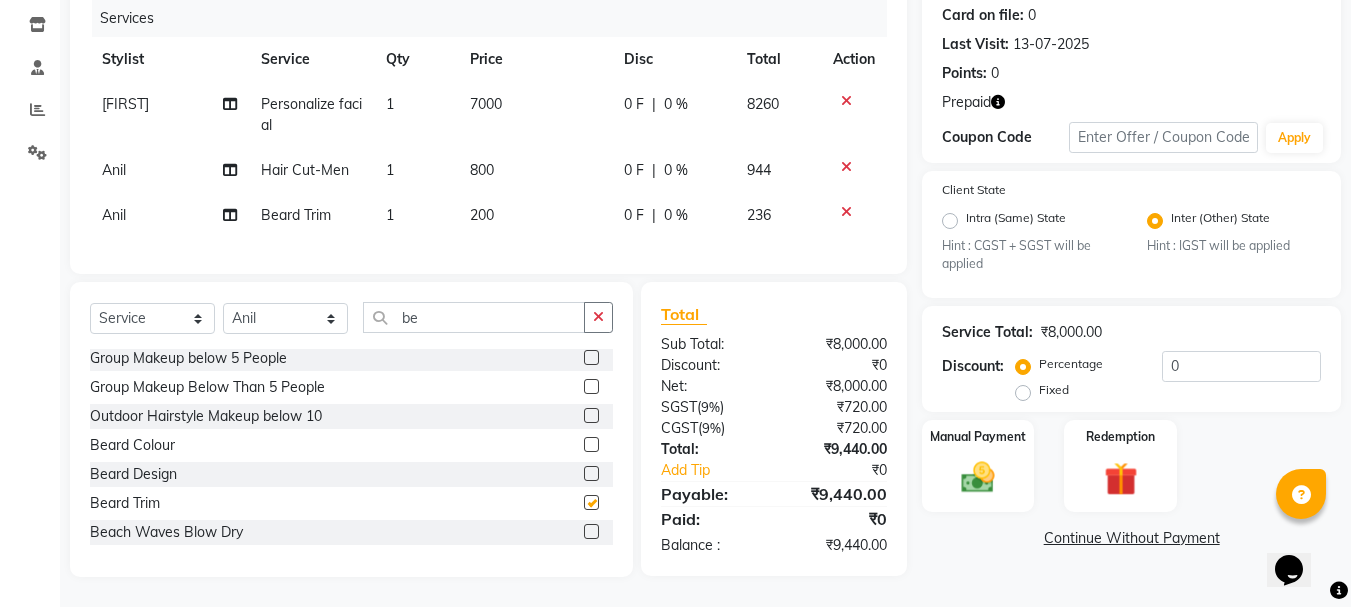 scroll, scrollTop: 263, scrollLeft: 0, axis: vertical 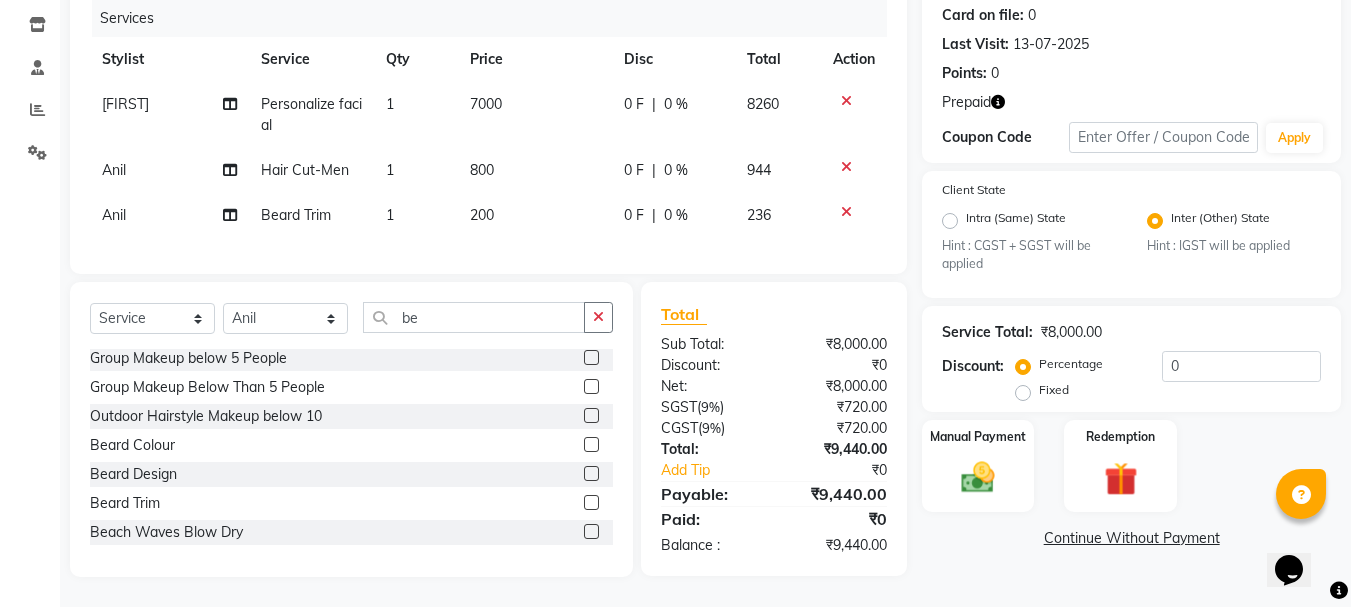 checkbox on "false" 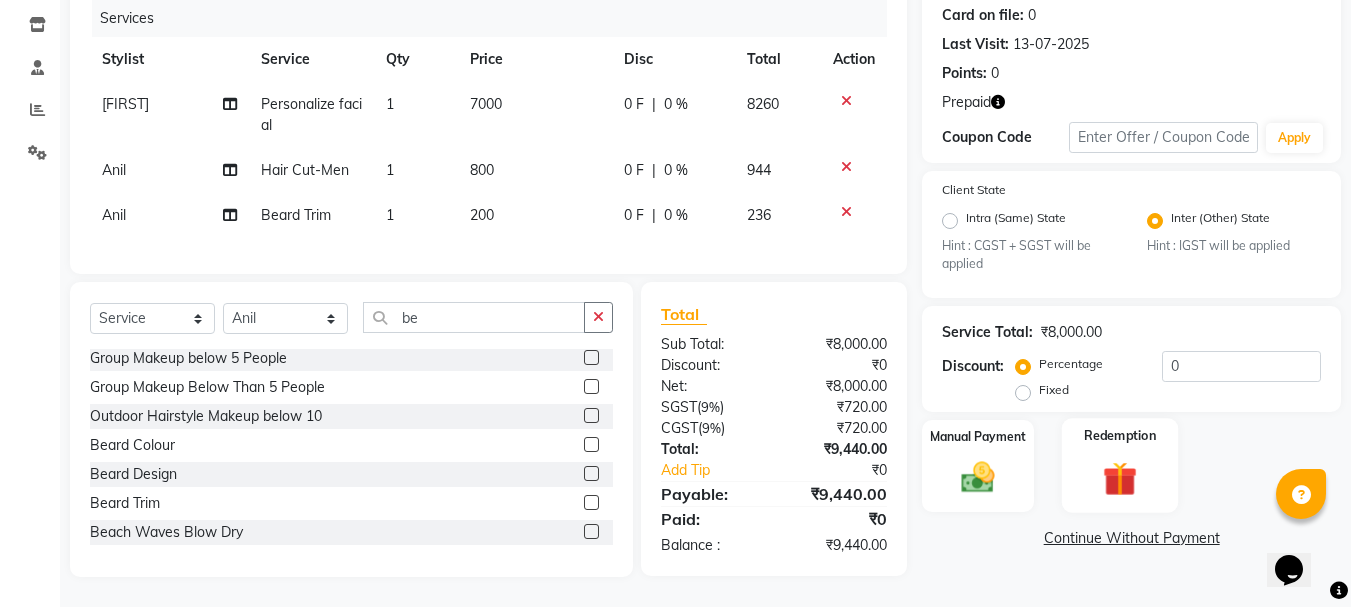 click 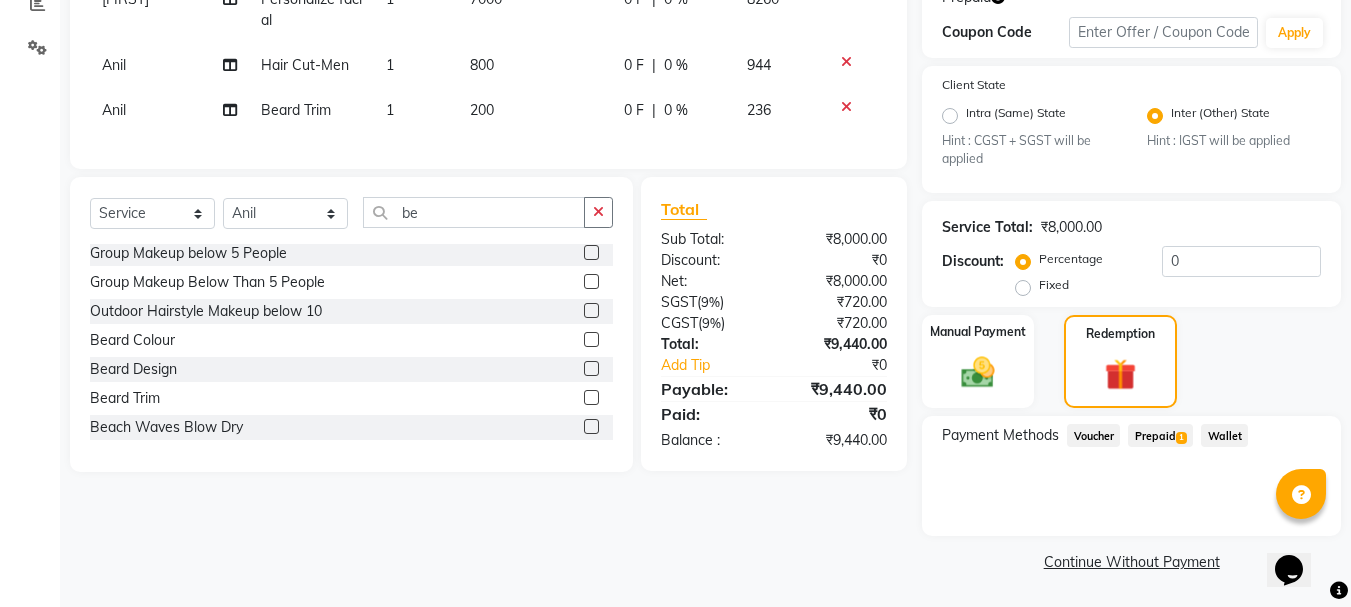 click on "1" 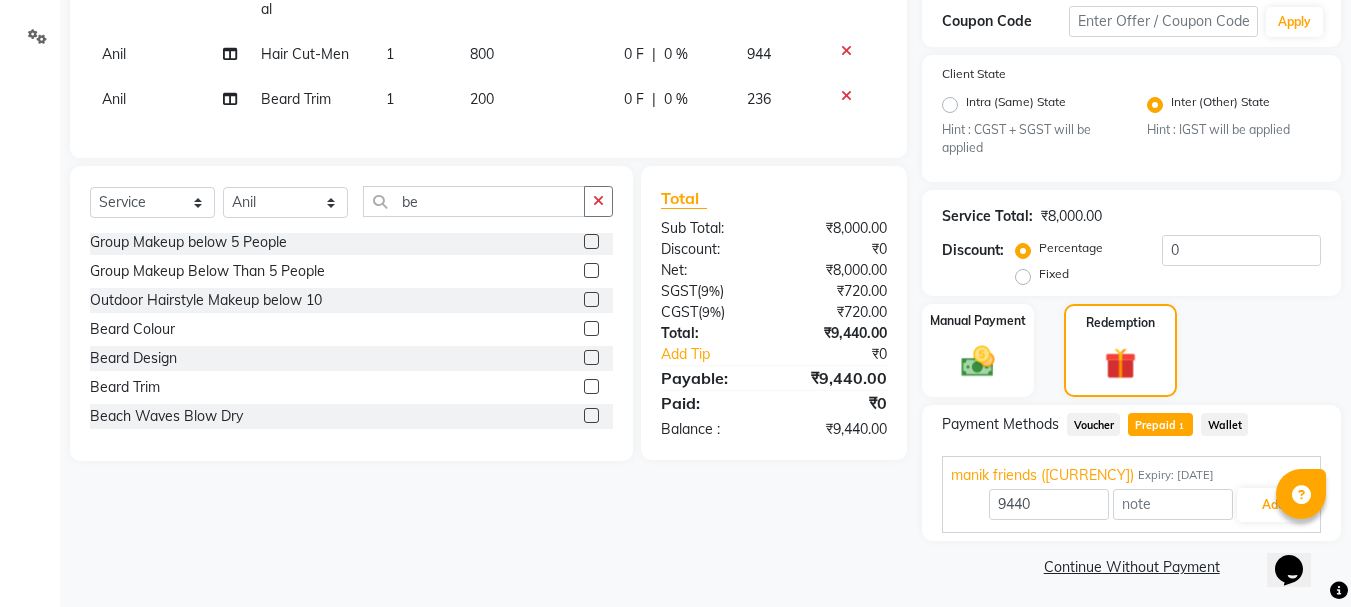 scroll, scrollTop: 369, scrollLeft: 0, axis: vertical 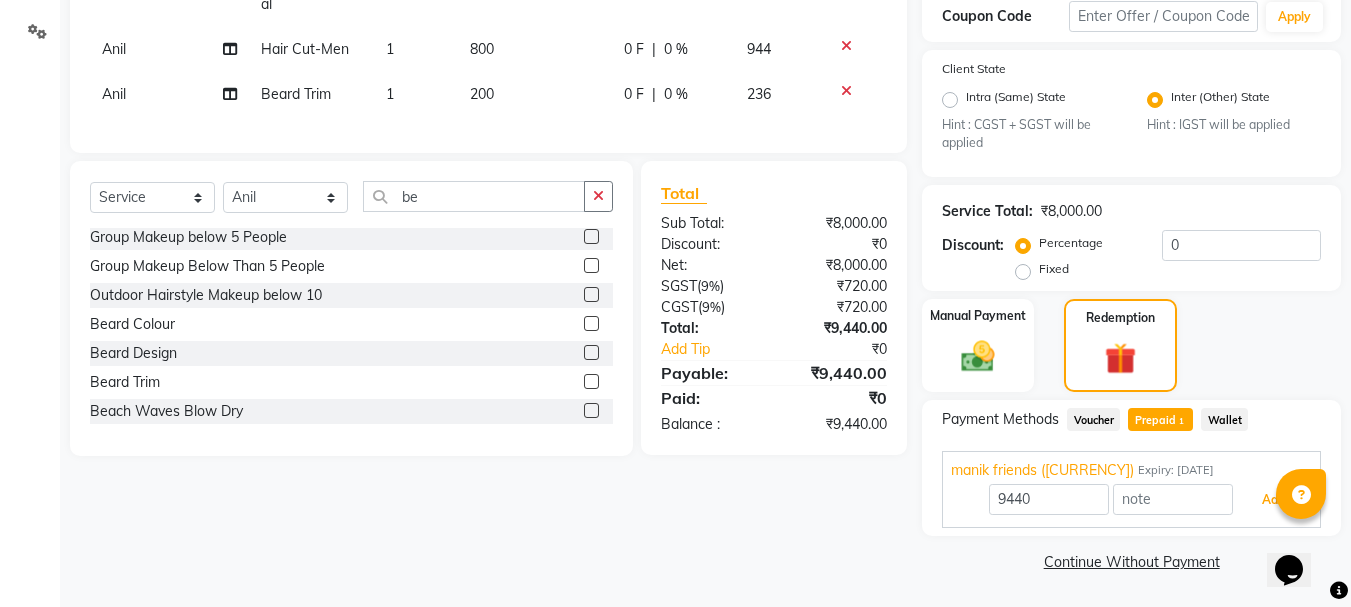 click on "Add" at bounding box center (1273, 500) 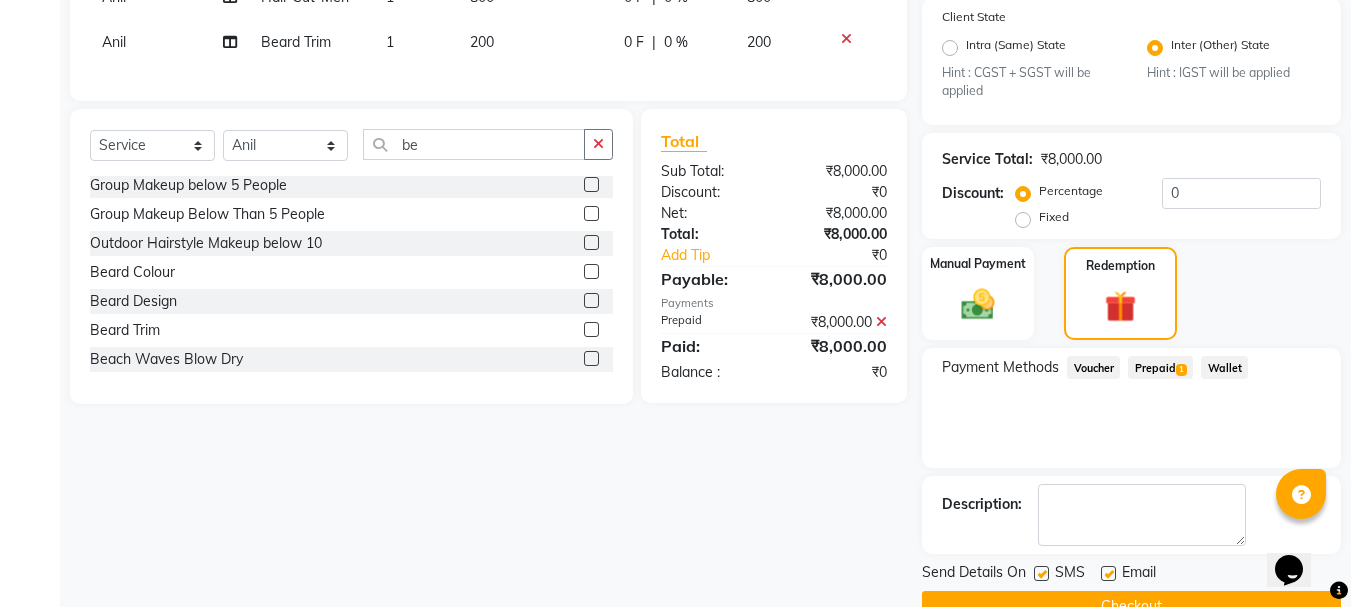 scroll, scrollTop: 466, scrollLeft: 0, axis: vertical 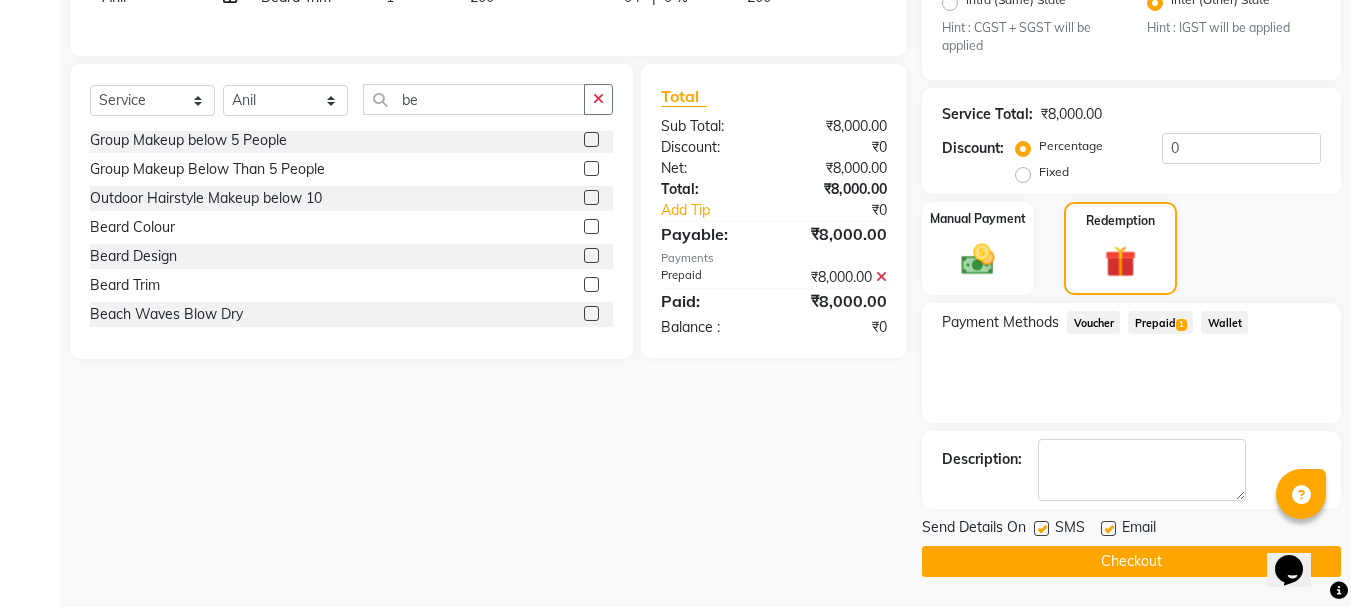 click on "Checkout" 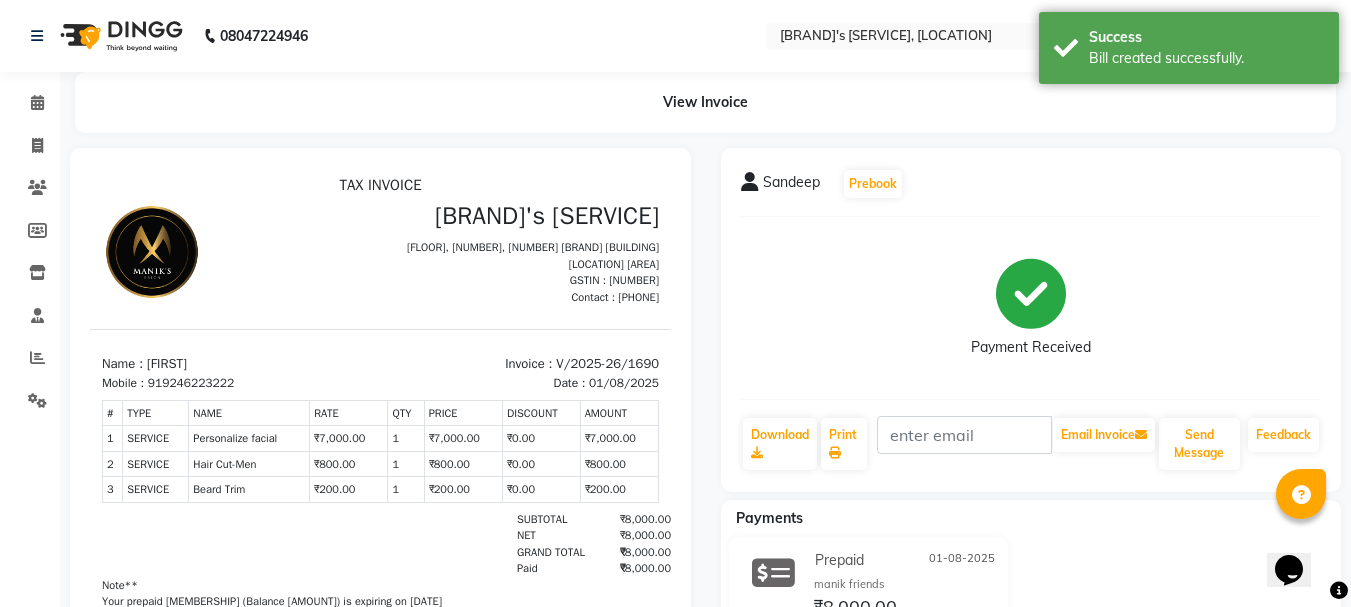 scroll, scrollTop: 0, scrollLeft: 0, axis: both 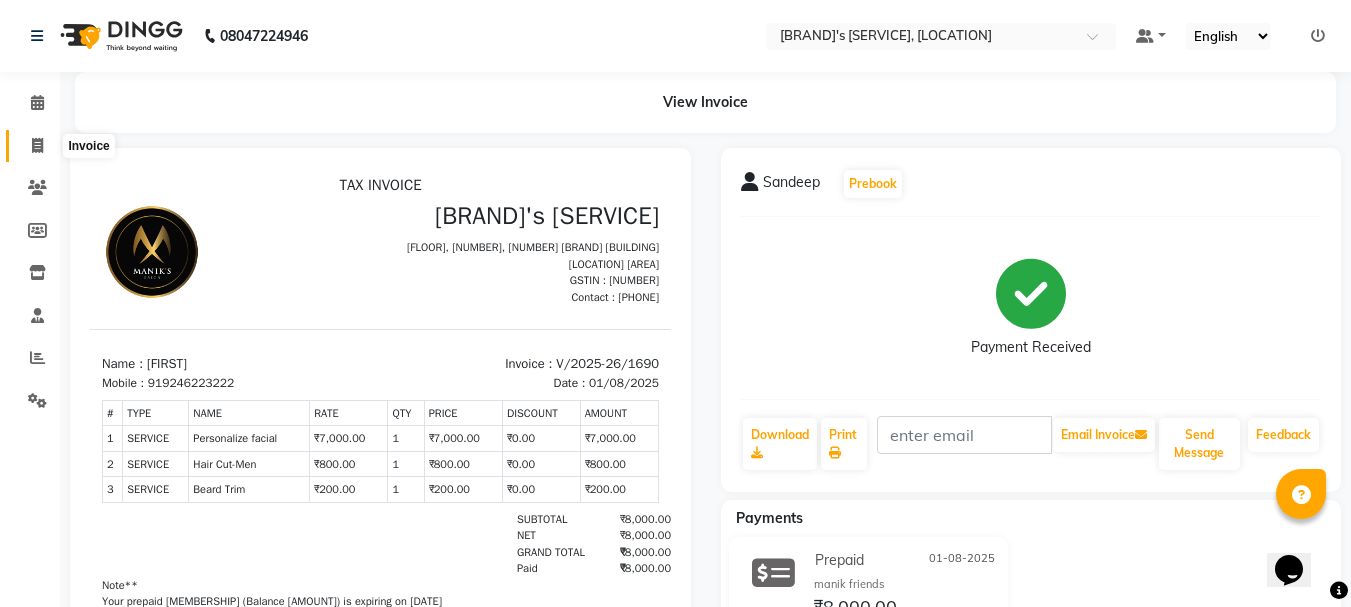 drag, startPoint x: 32, startPoint y: 146, endPoint x: 113, endPoint y: 150, distance: 81.09871 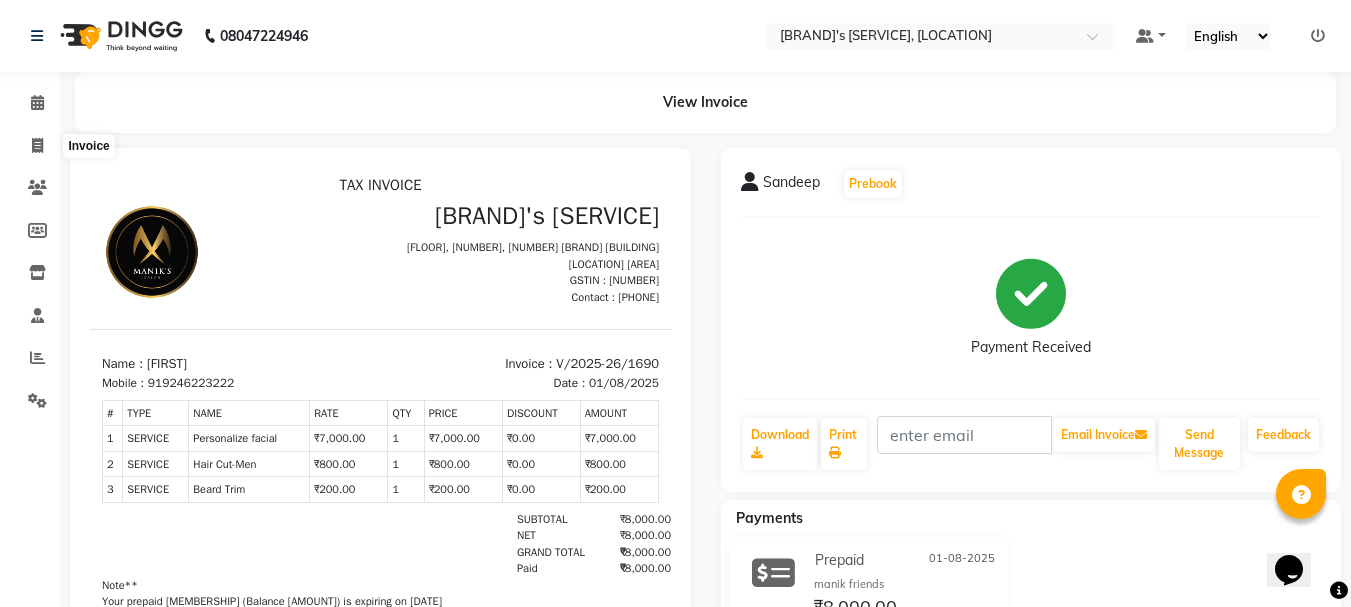 select on "service" 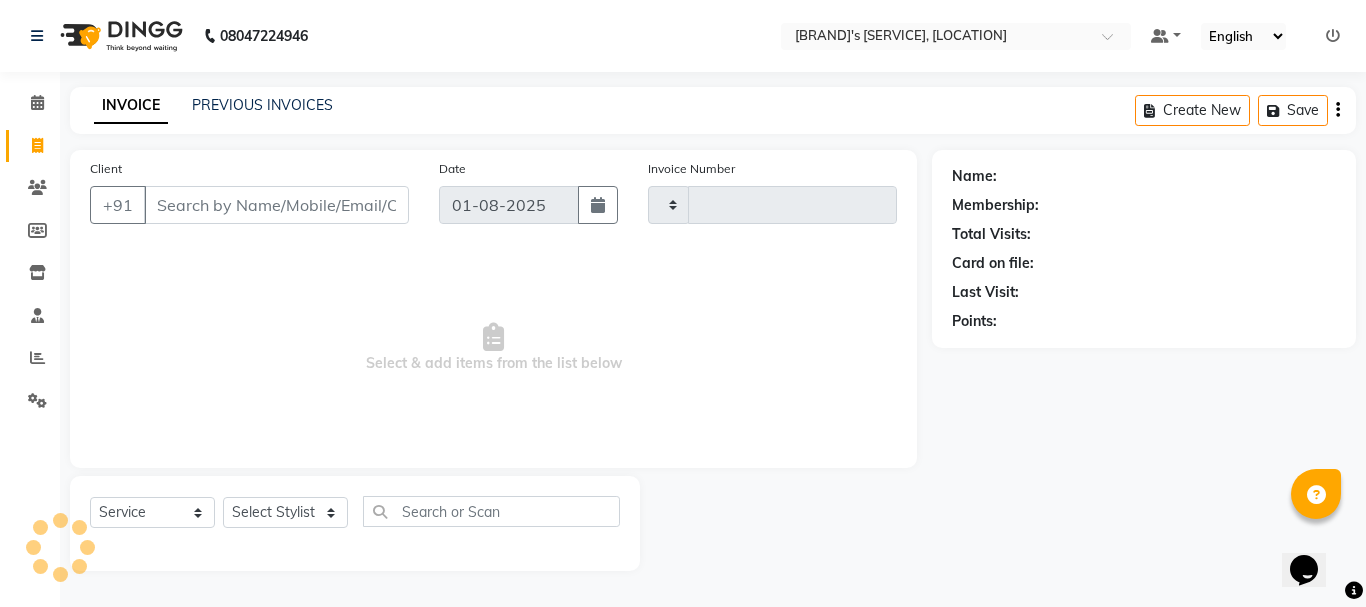 type on "1691" 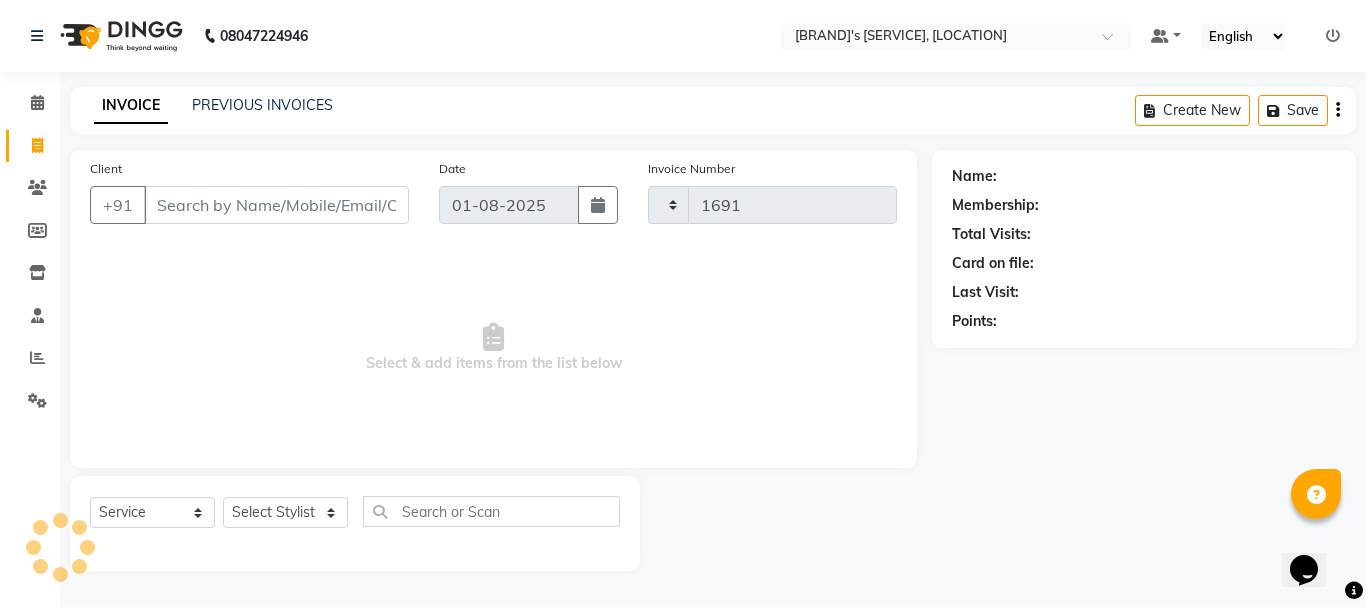 select on "3810" 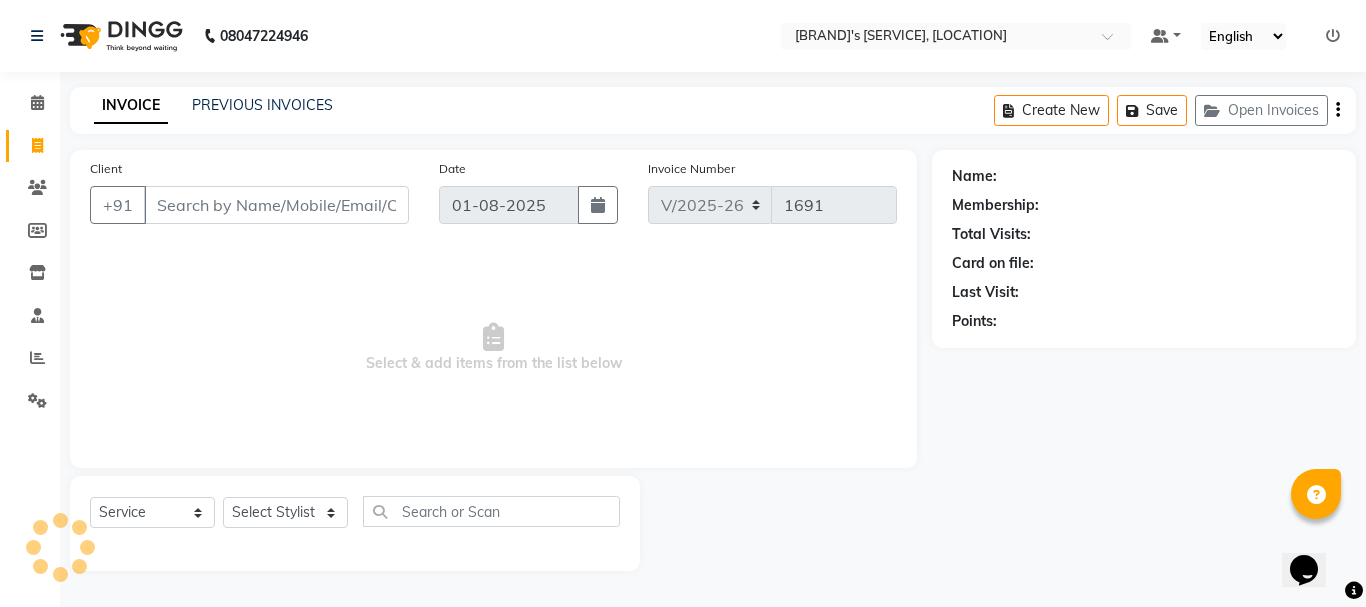 click on "Client" at bounding box center (276, 205) 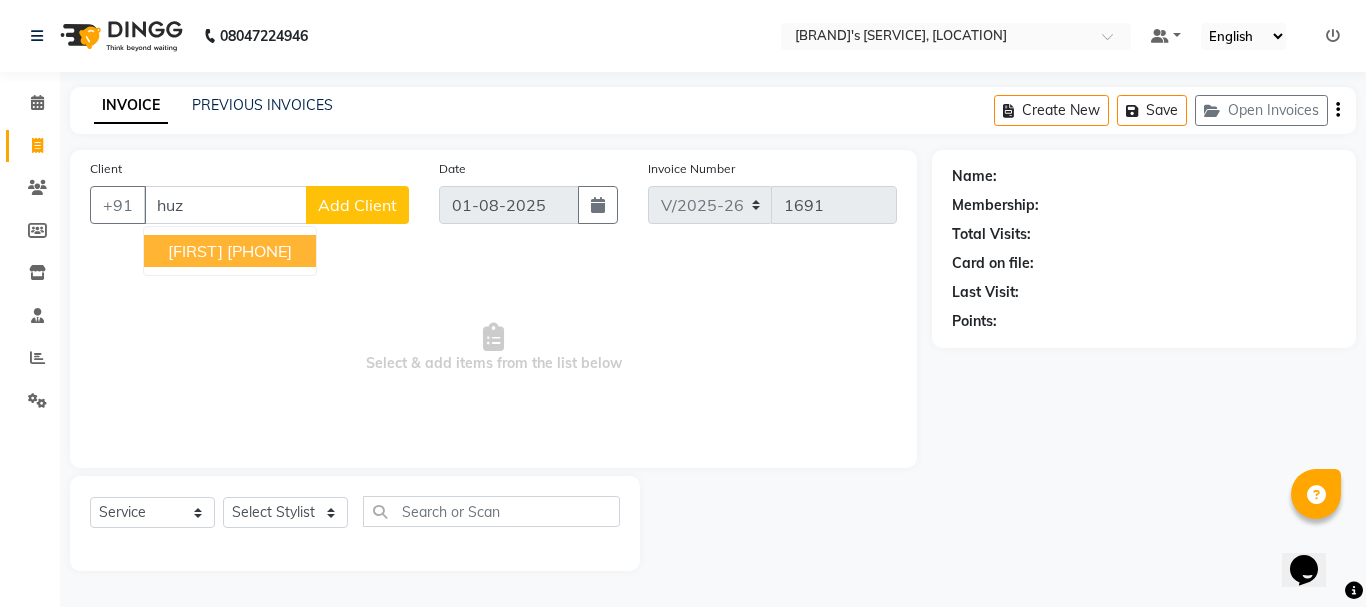 click on "[FIRST]" at bounding box center (195, 251) 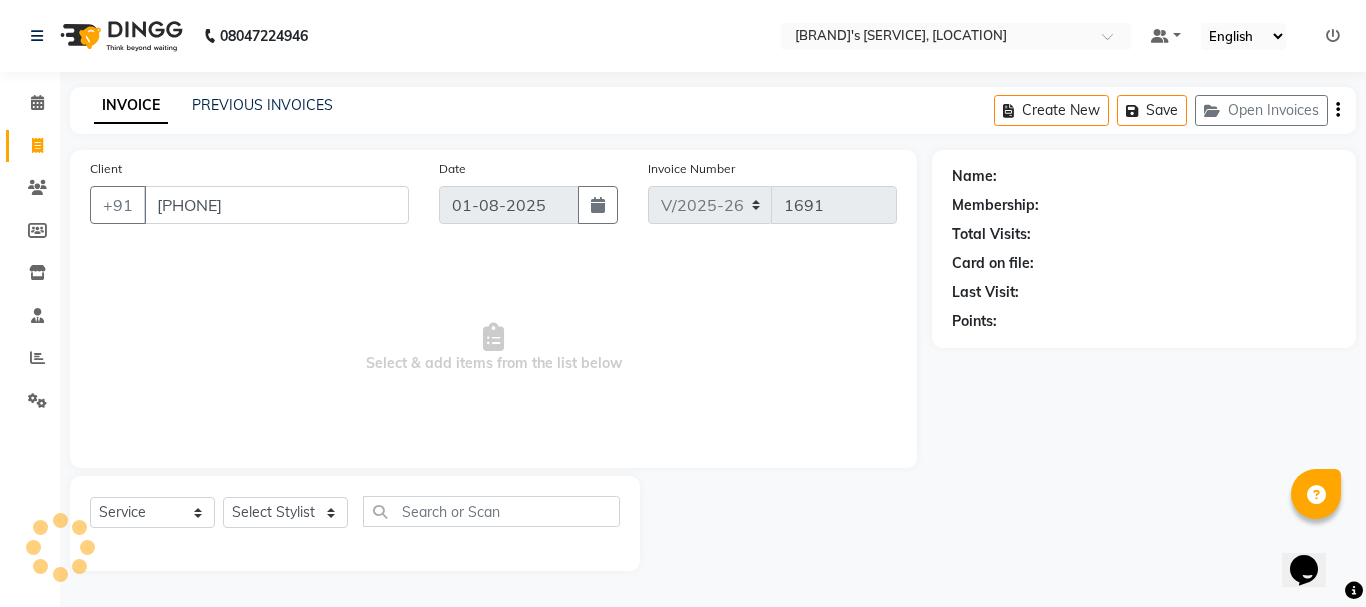 type on "[PHONE]" 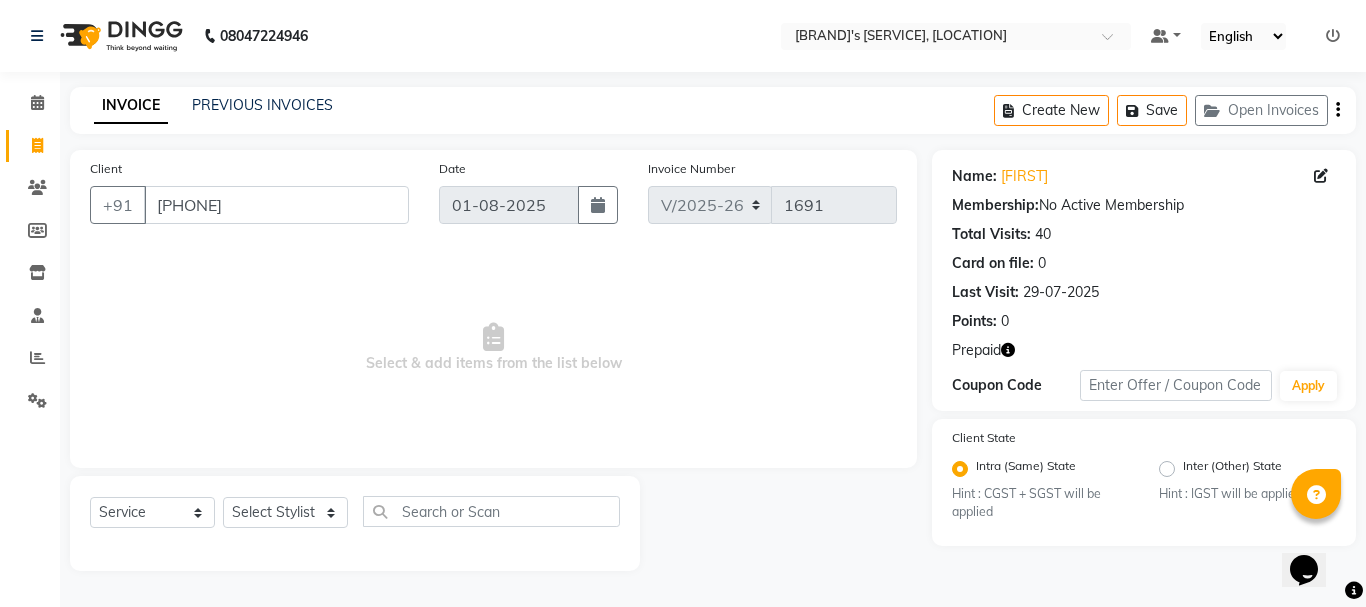 click 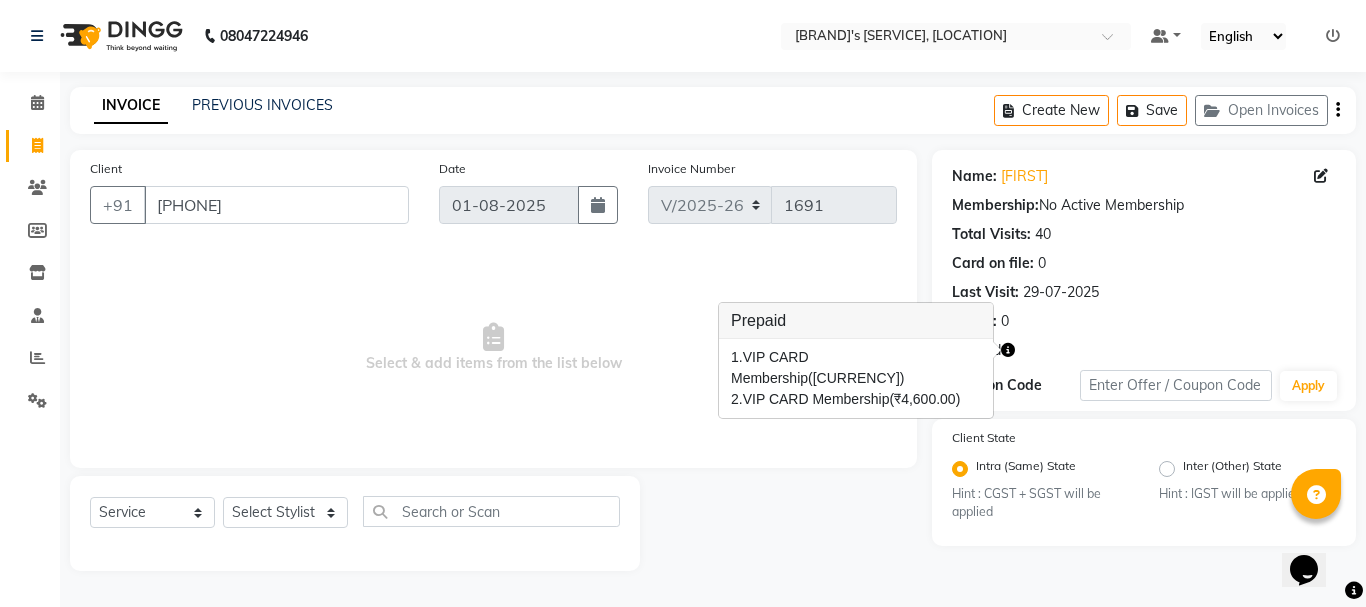 click on "Select & add items from the list below" at bounding box center [493, 348] 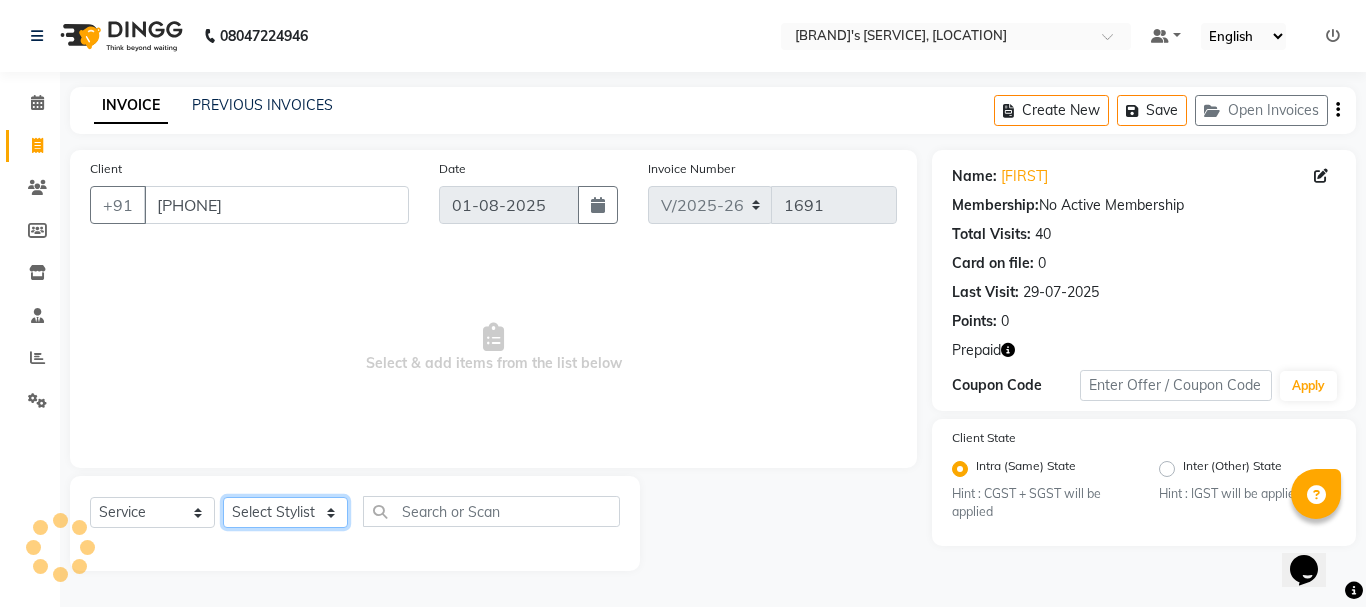 click on "Select Stylist Anil arshiya C Ameer Manager manik Salma Sameer Shaban Suma Suraj Taniya" 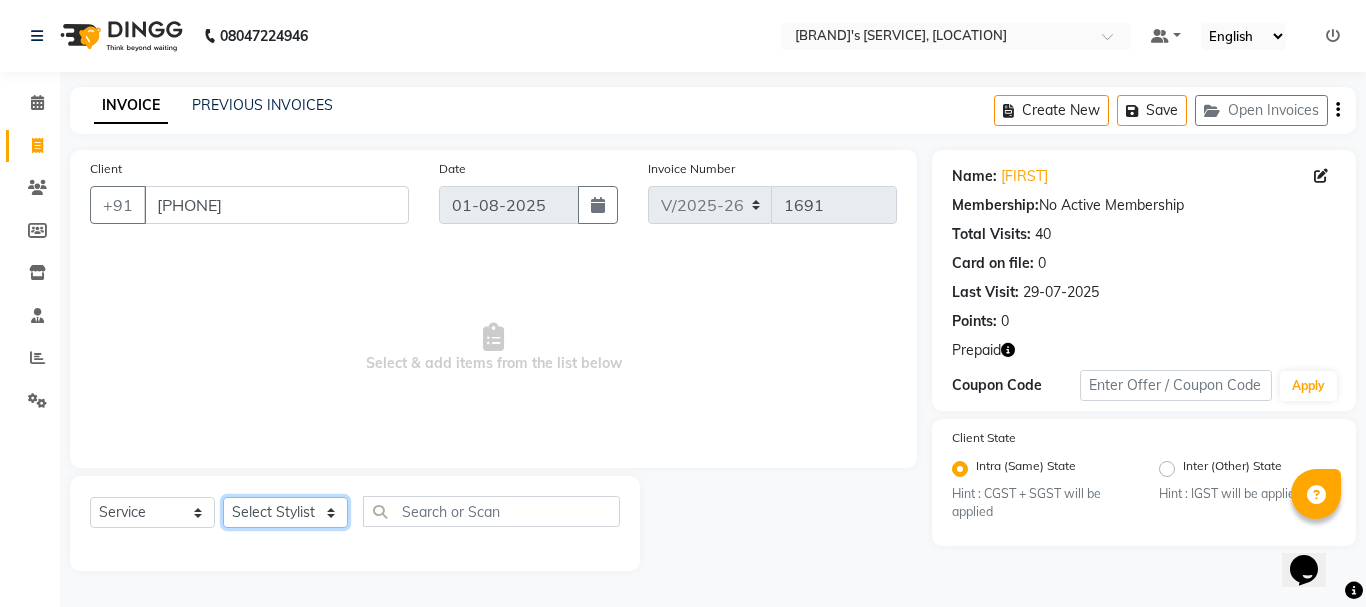 select on "18487" 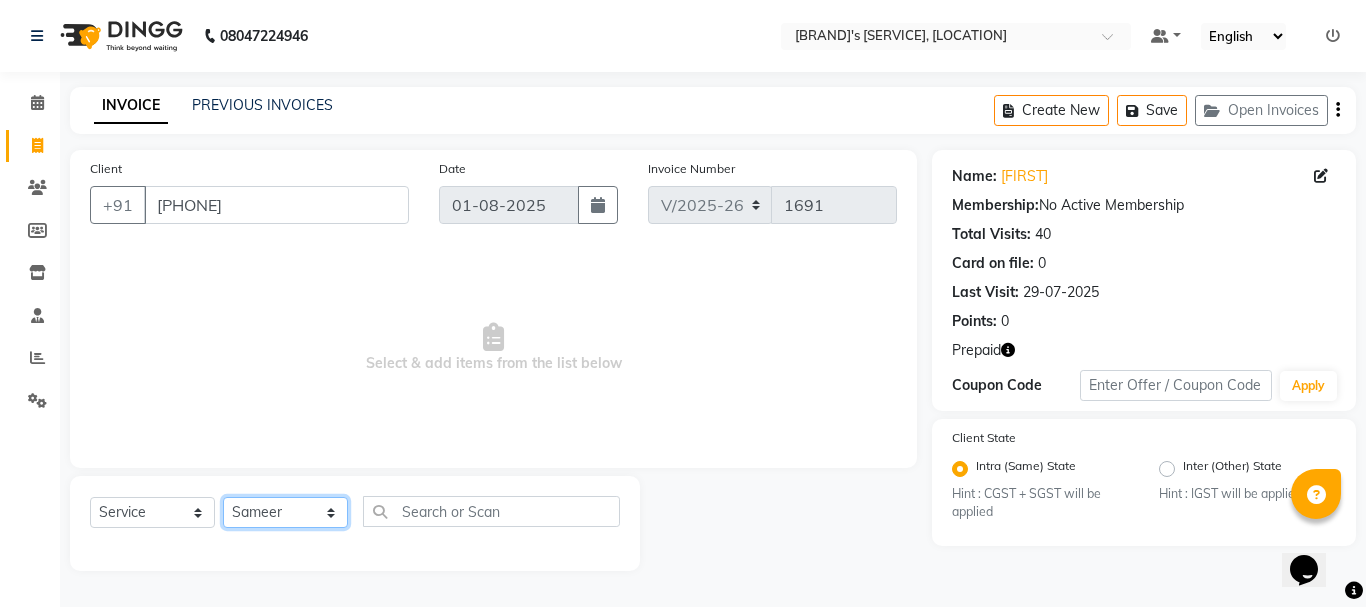 click on "Select Stylist Anil arshiya C Ameer Manager manik Salma Sameer Shaban Suma Suraj Taniya" 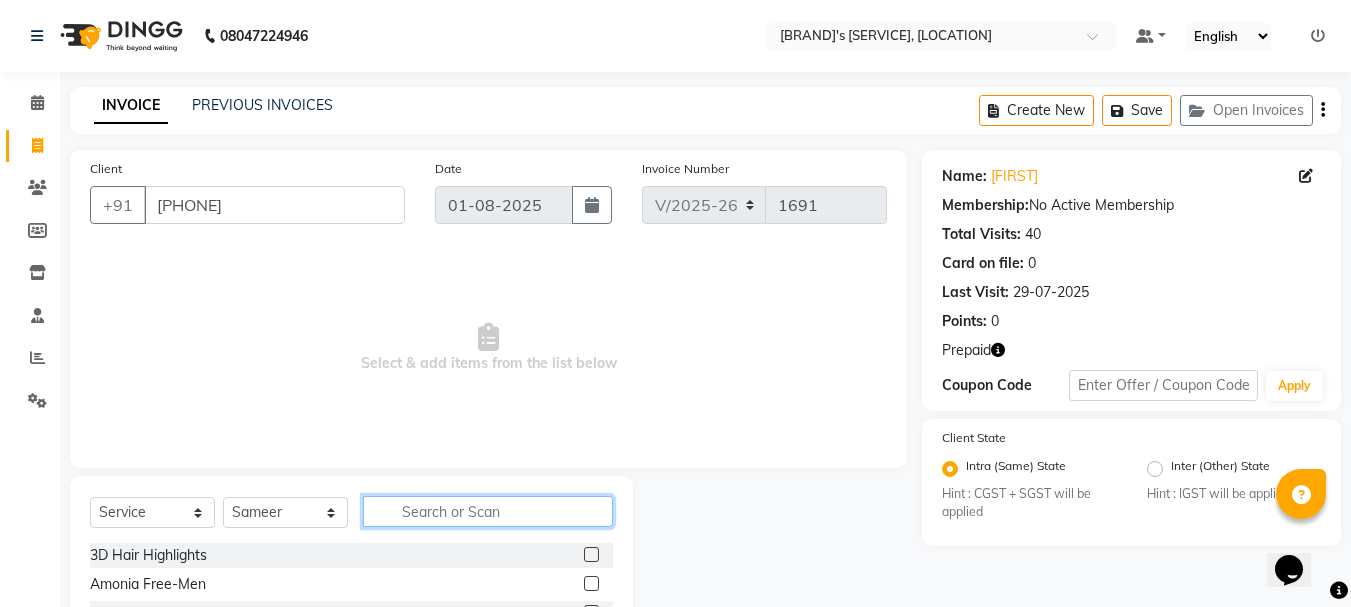 click 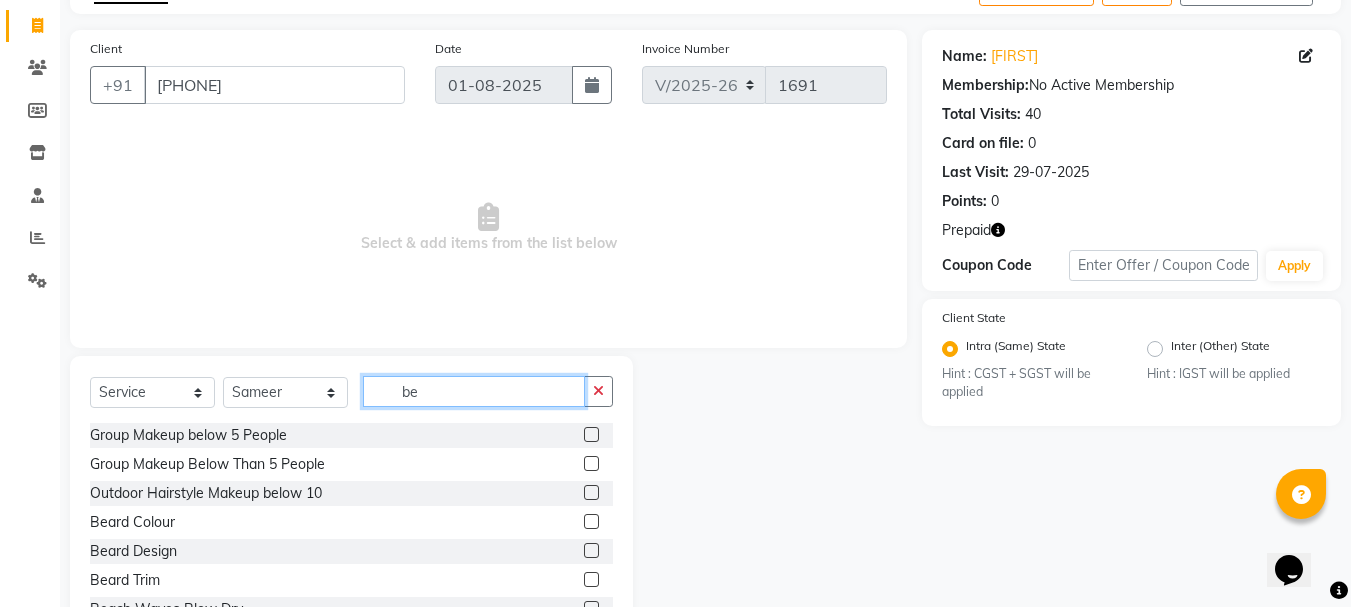 scroll, scrollTop: 194, scrollLeft: 0, axis: vertical 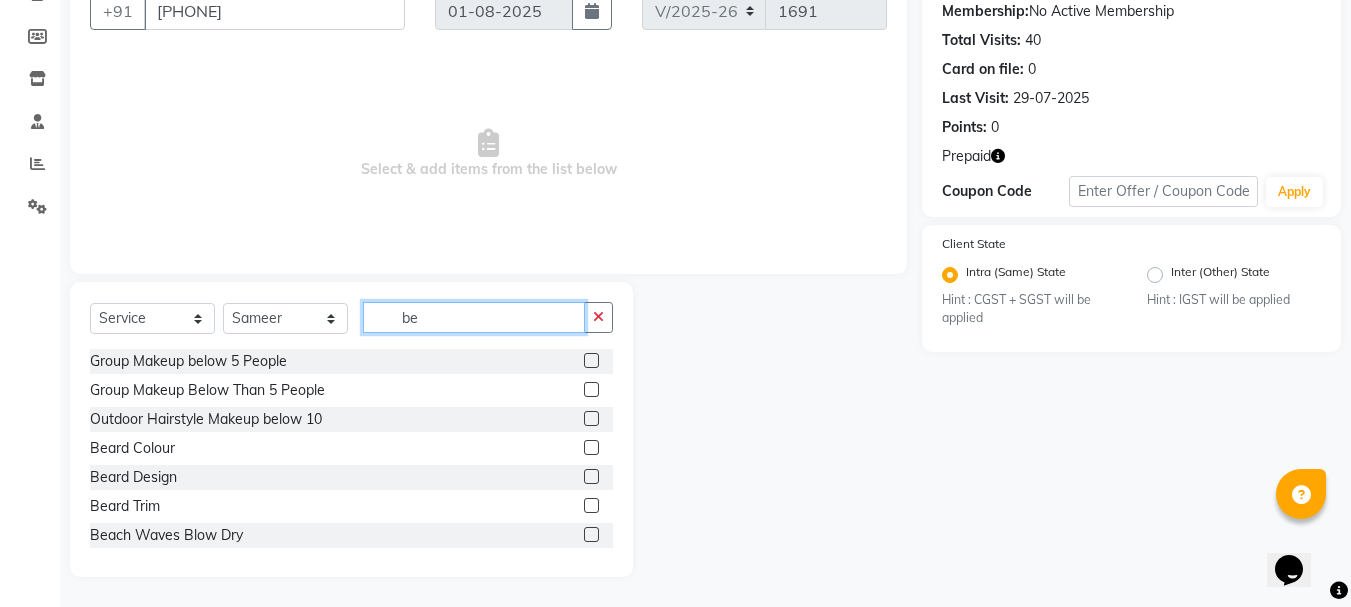 type on "be" 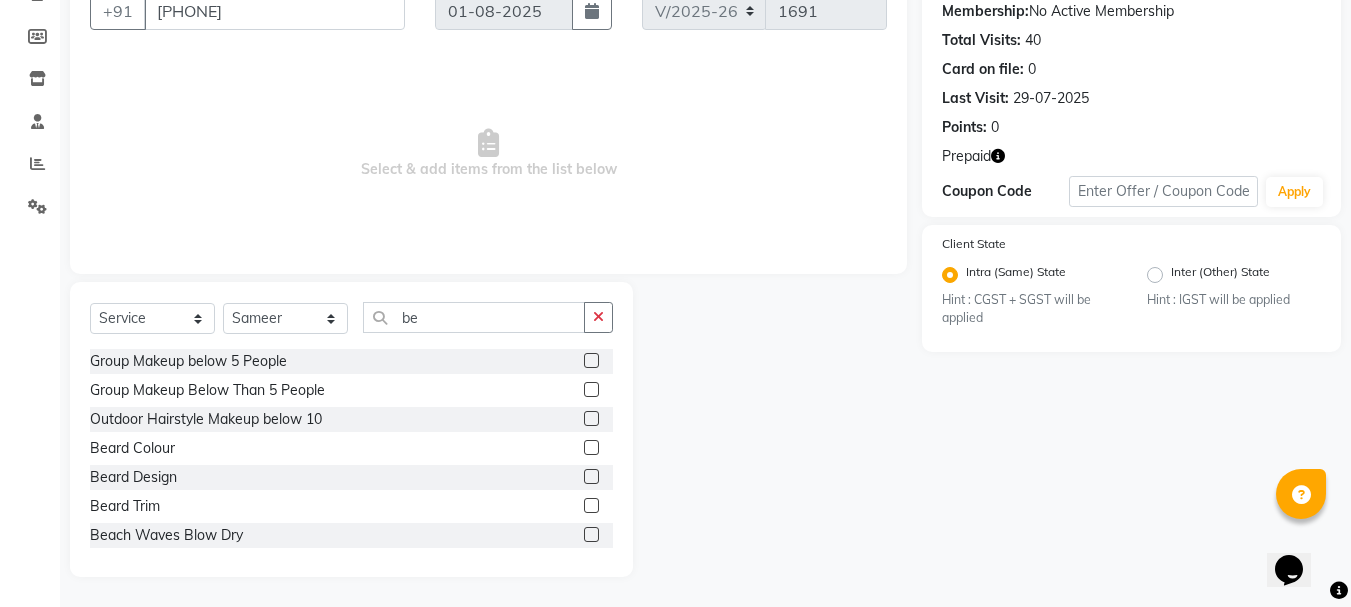 click 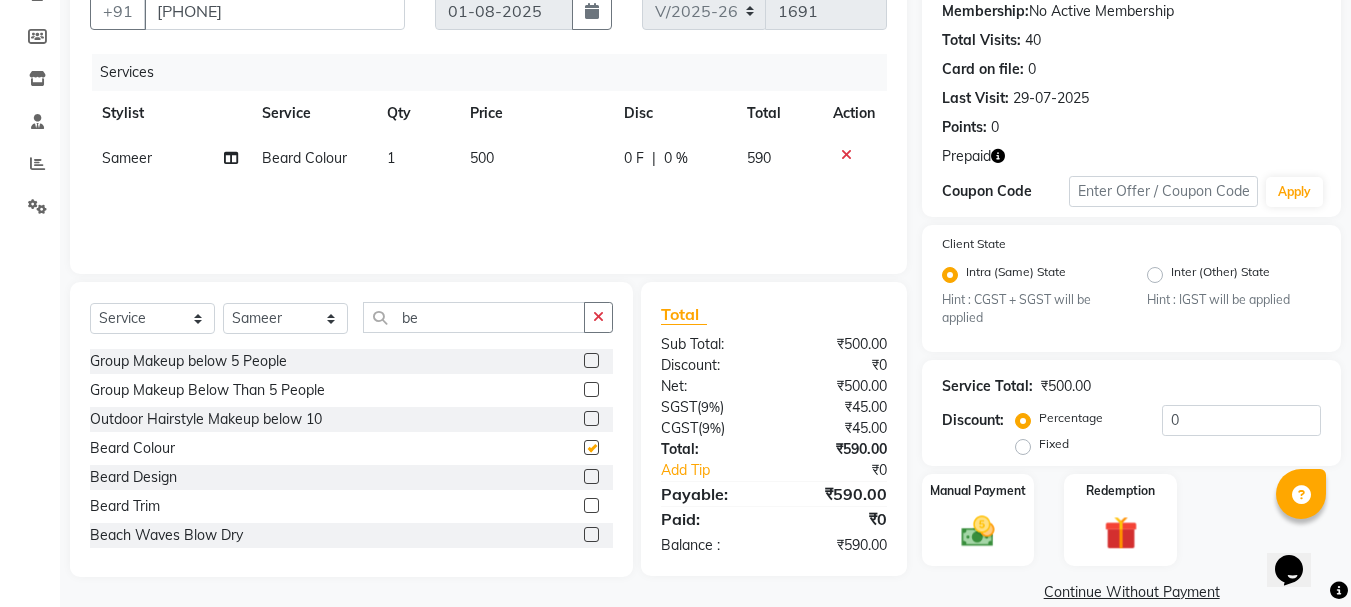 checkbox on "false" 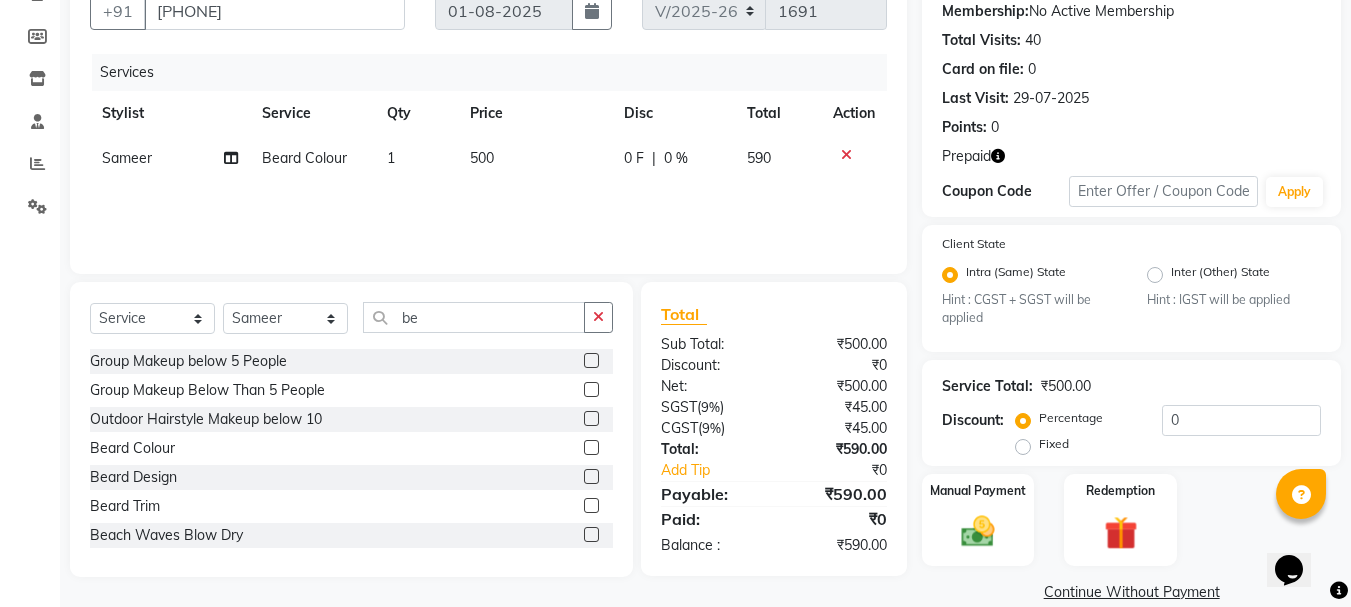 drag, startPoint x: 573, startPoint y: 508, endPoint x: 552, endPoint y: 411, distance: 99.24717 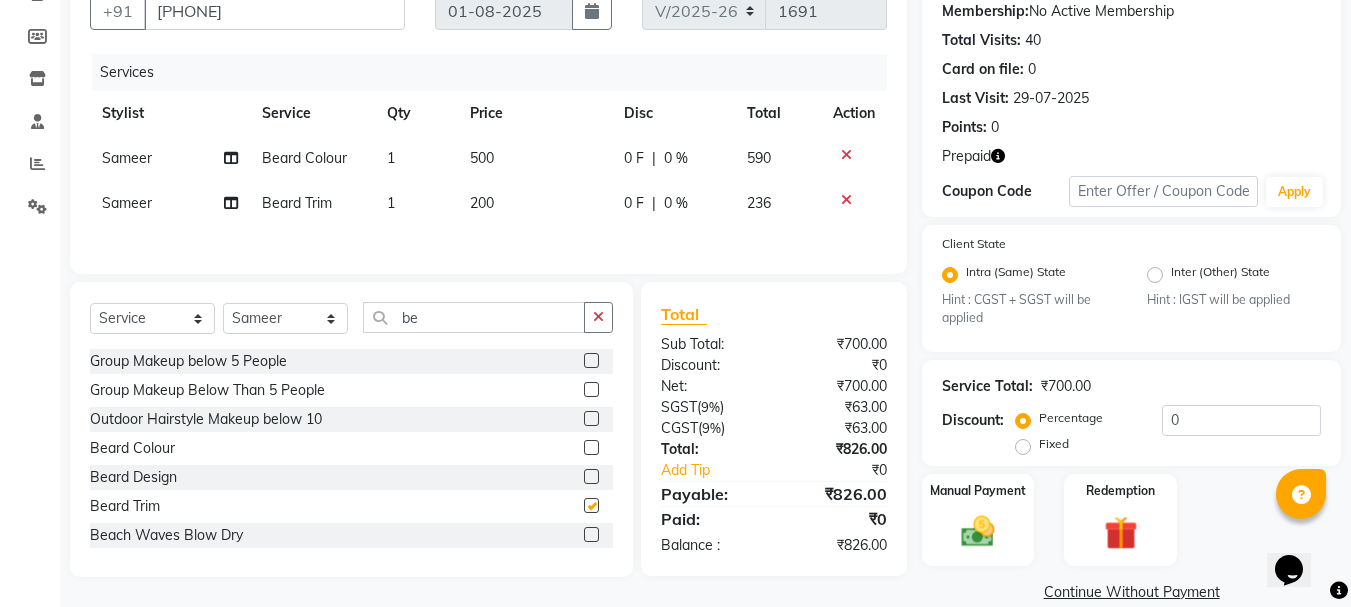 checkbox on "false" 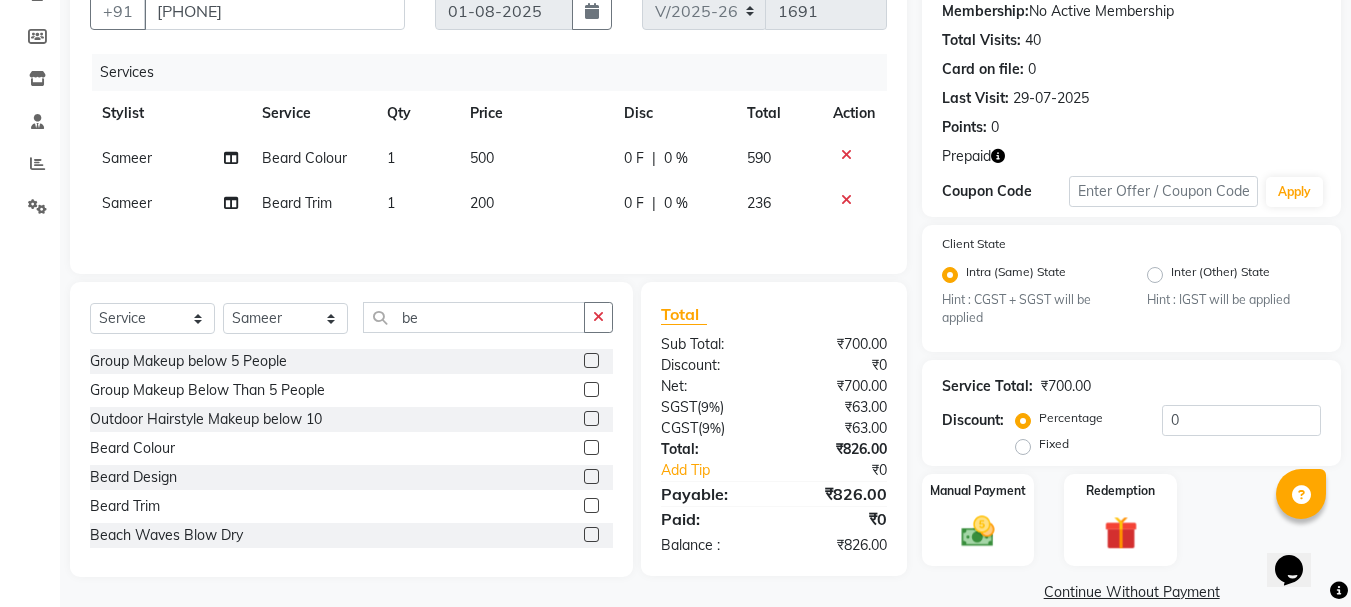 click on "500" 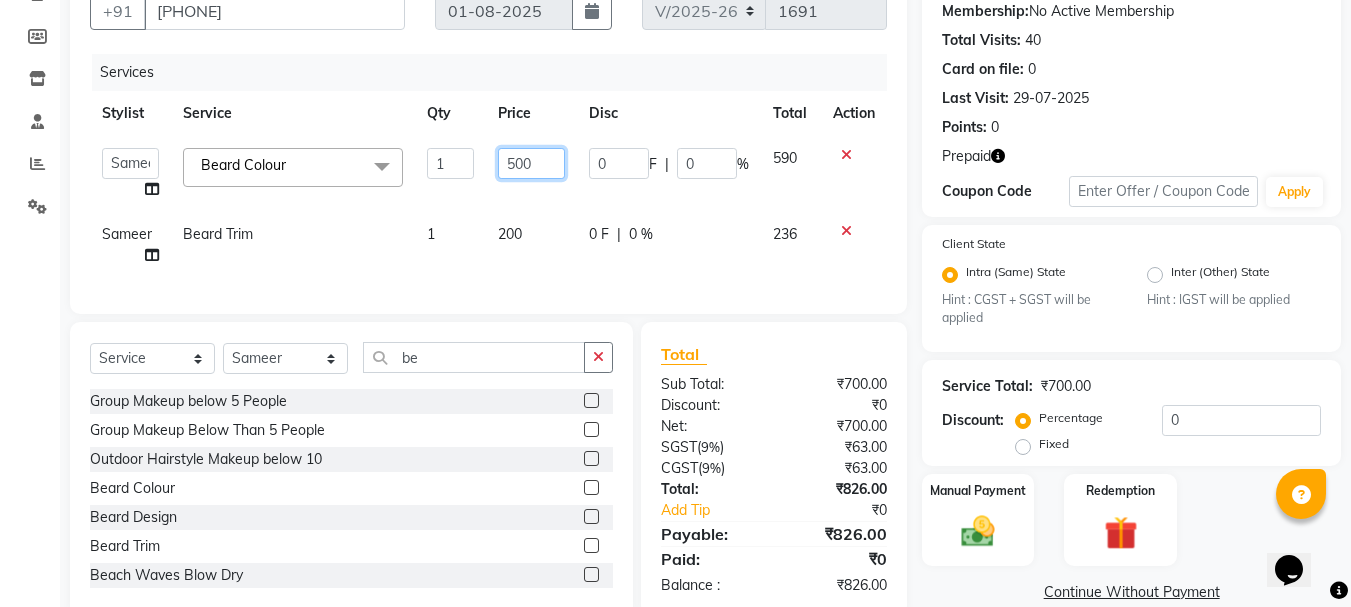click on "500" 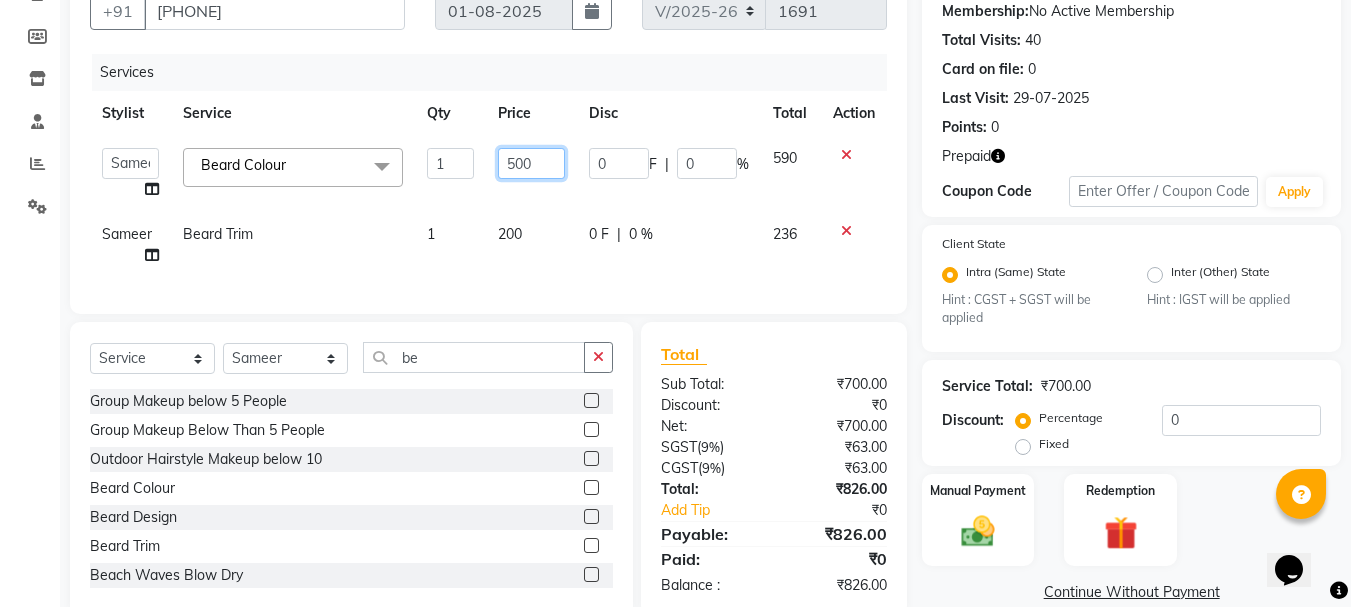 click on "500" 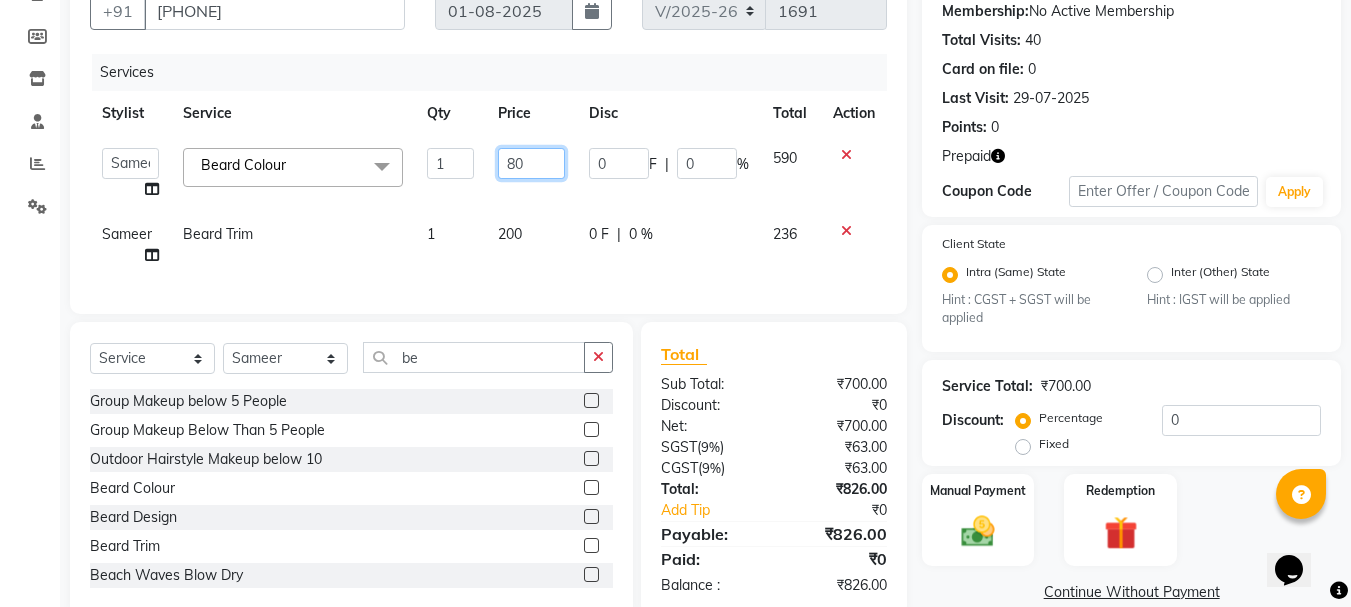 type on "800" 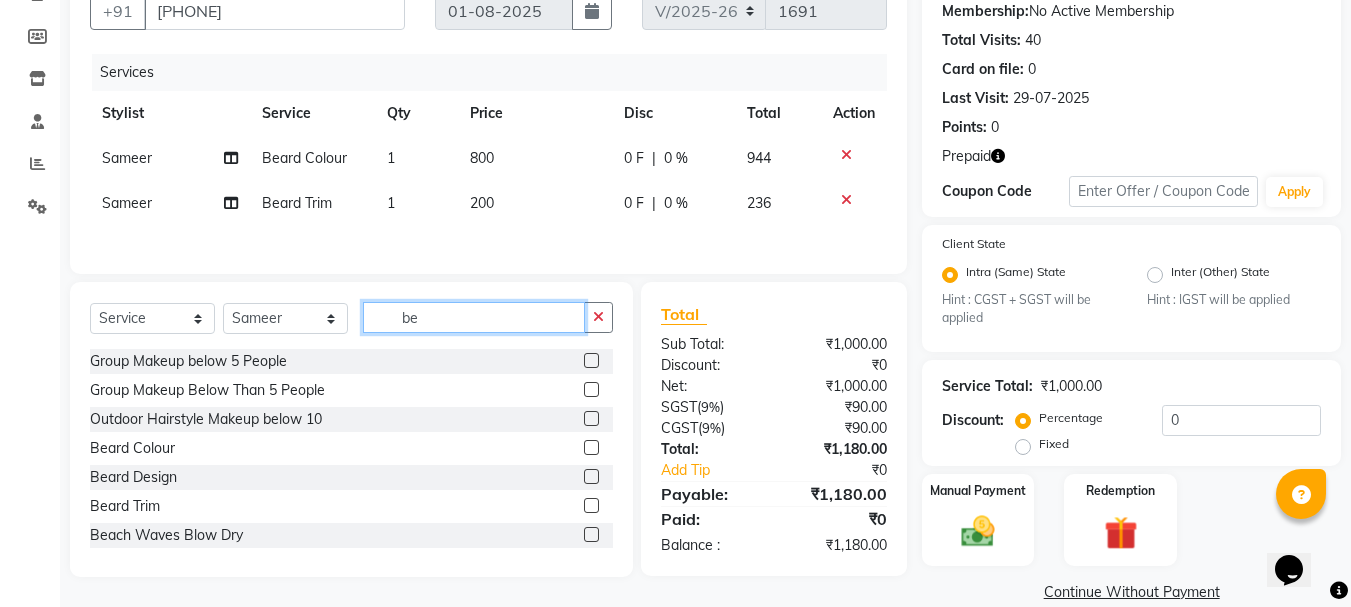 click on "Select  Service  Product  Membership  Package Voucher Prepaid Gift Card  Select Stylist Anil arshiya C Ameer Manager manik Salma Sameer Shaban Suma Suraj Taniya be Group Makeup below 5 People  Group Makeup Below Than 5 People  Outdoor Hairstyle Makeup below 10  Beard Colour  Beard Design  Beard Trim  Beach Waves Blow Dry" 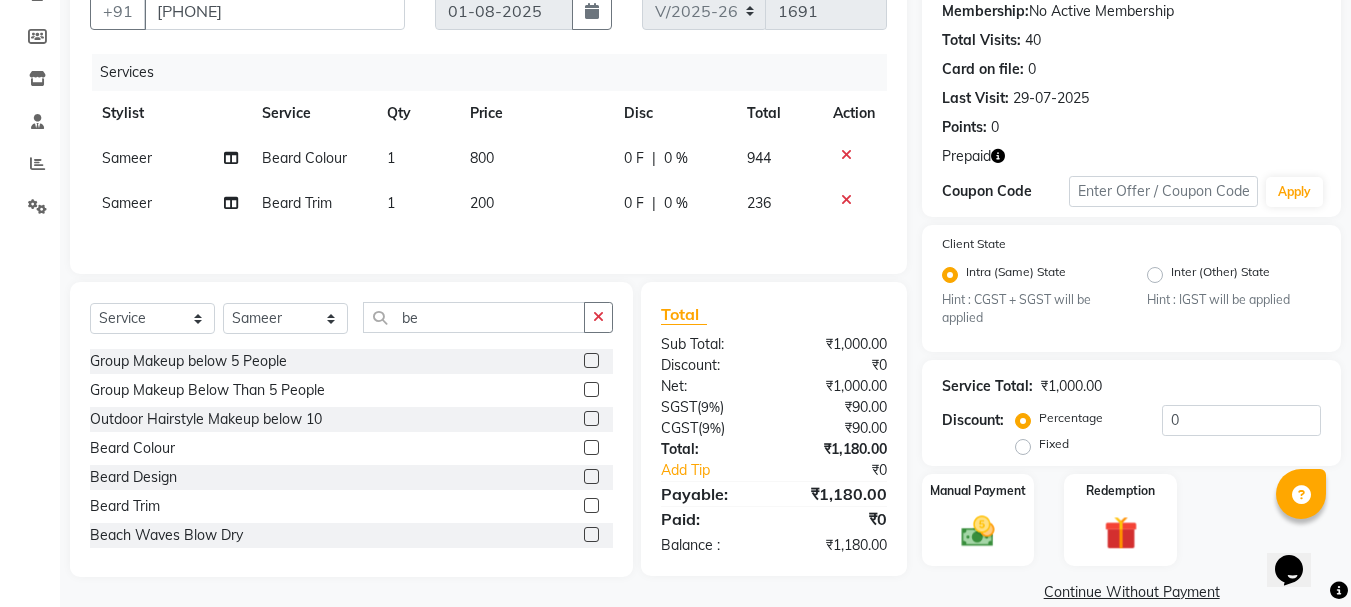 click on "Group Makeup below 5 People" 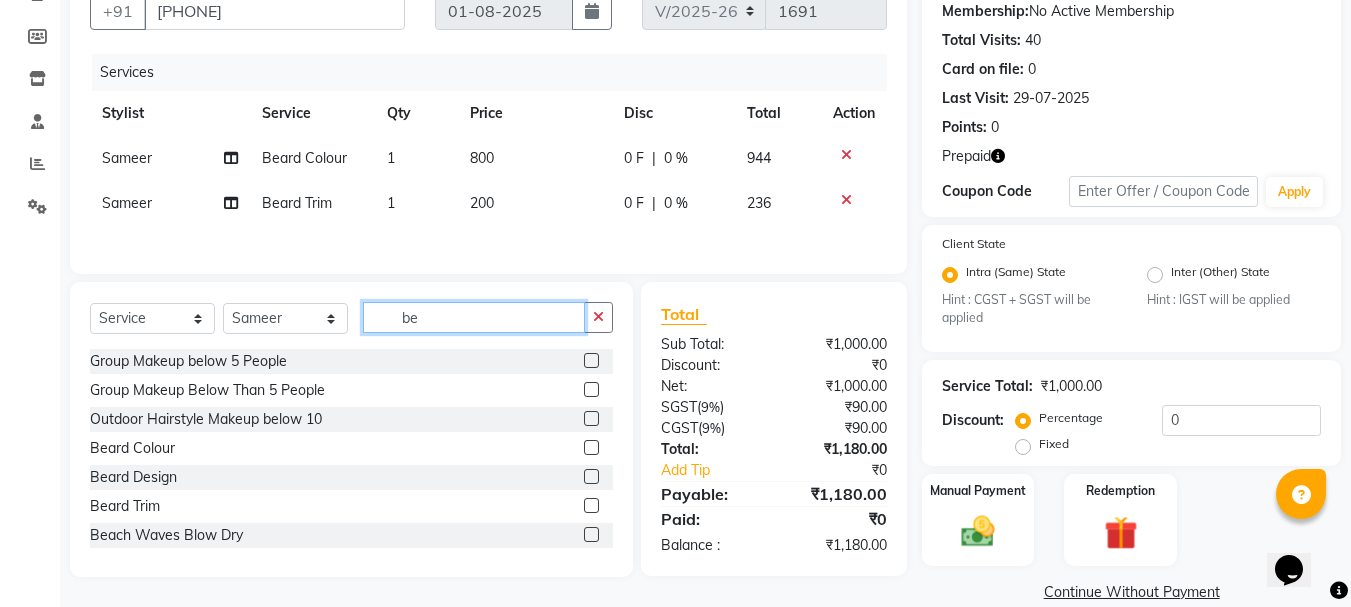 click on "be" 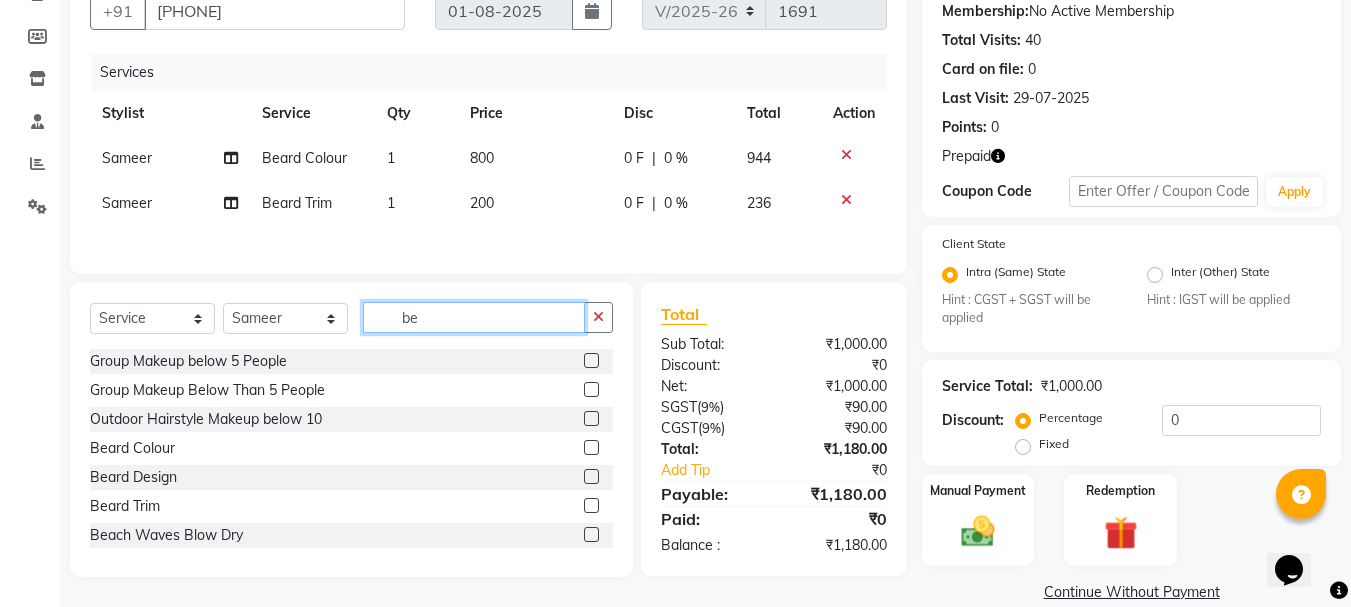 click on "be" 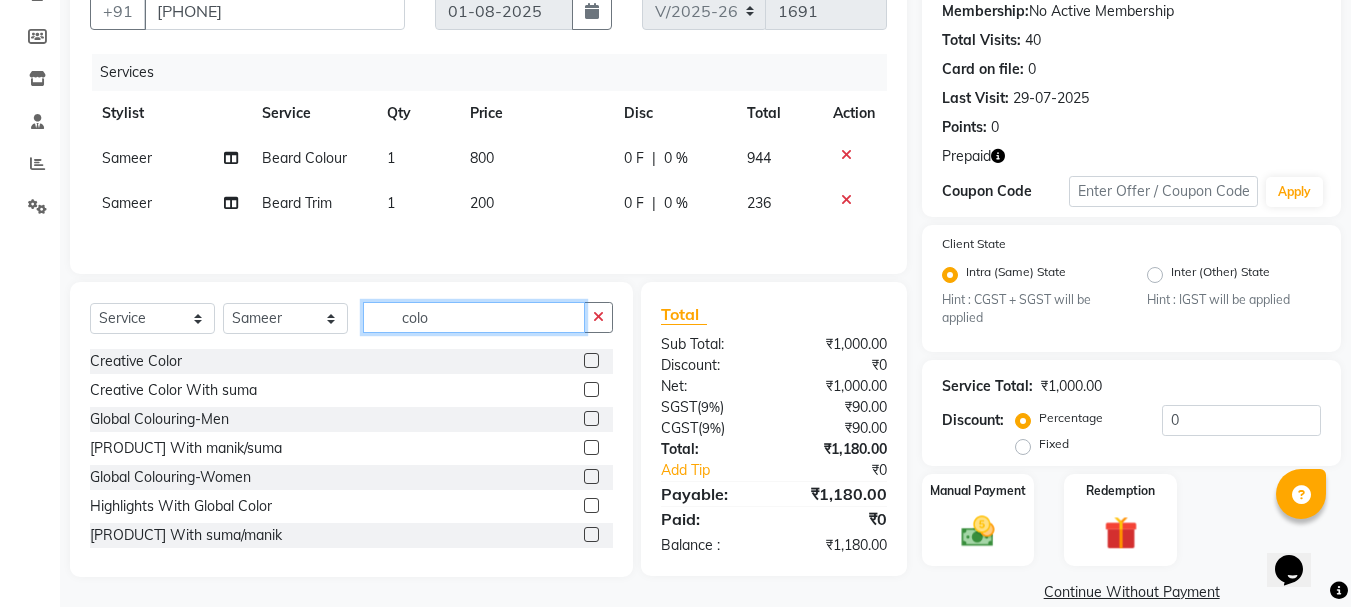 type on "colo" 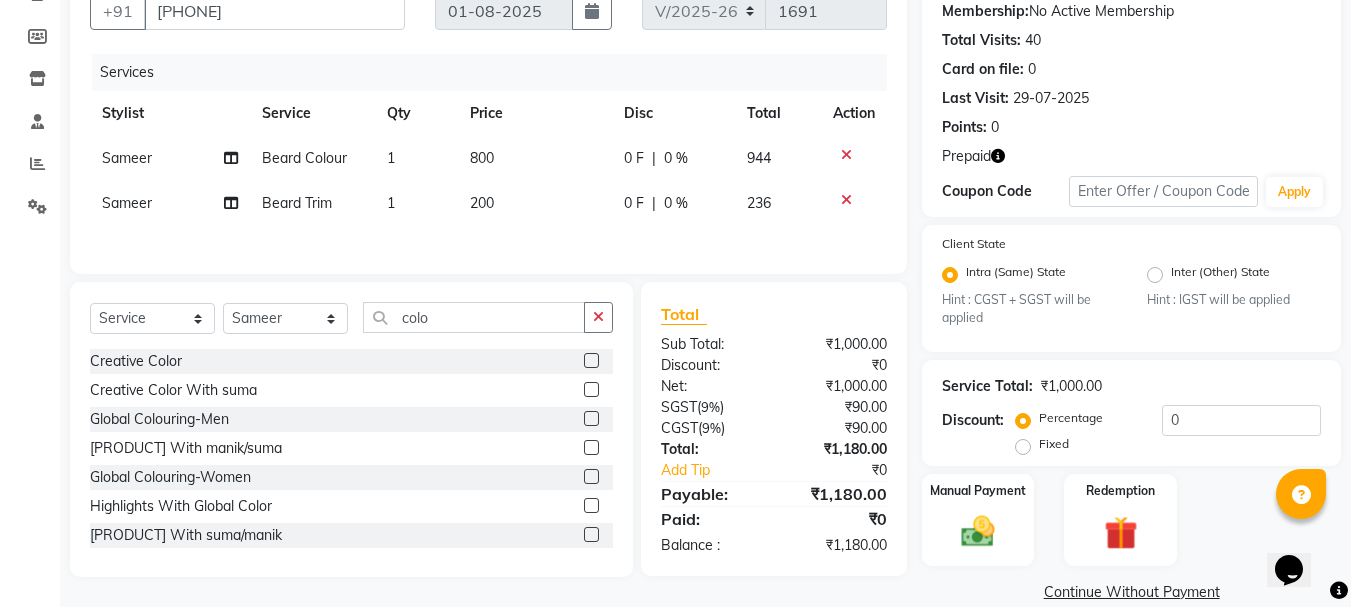 click 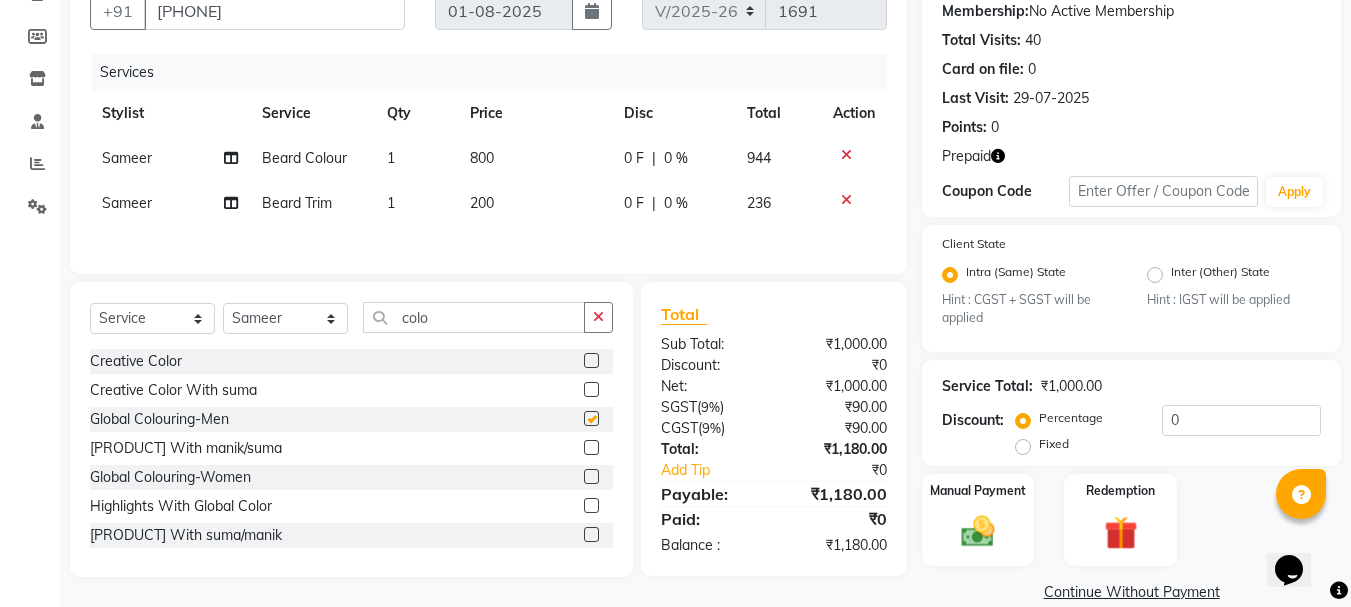 click 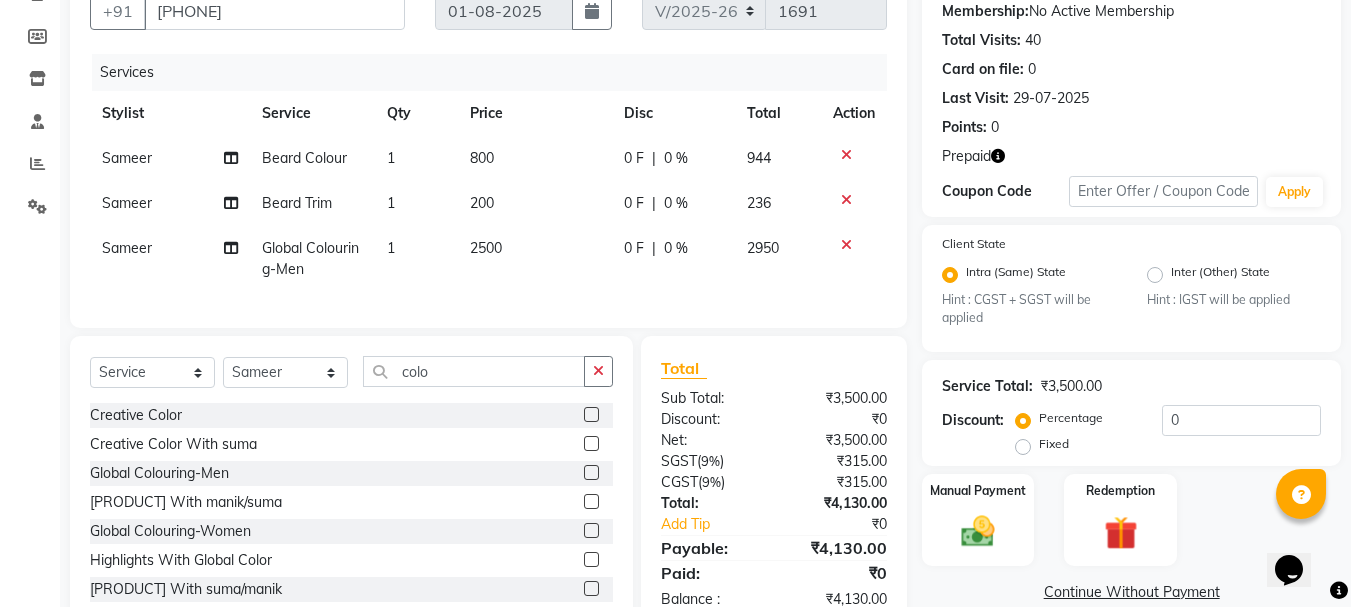checkbox on "false" 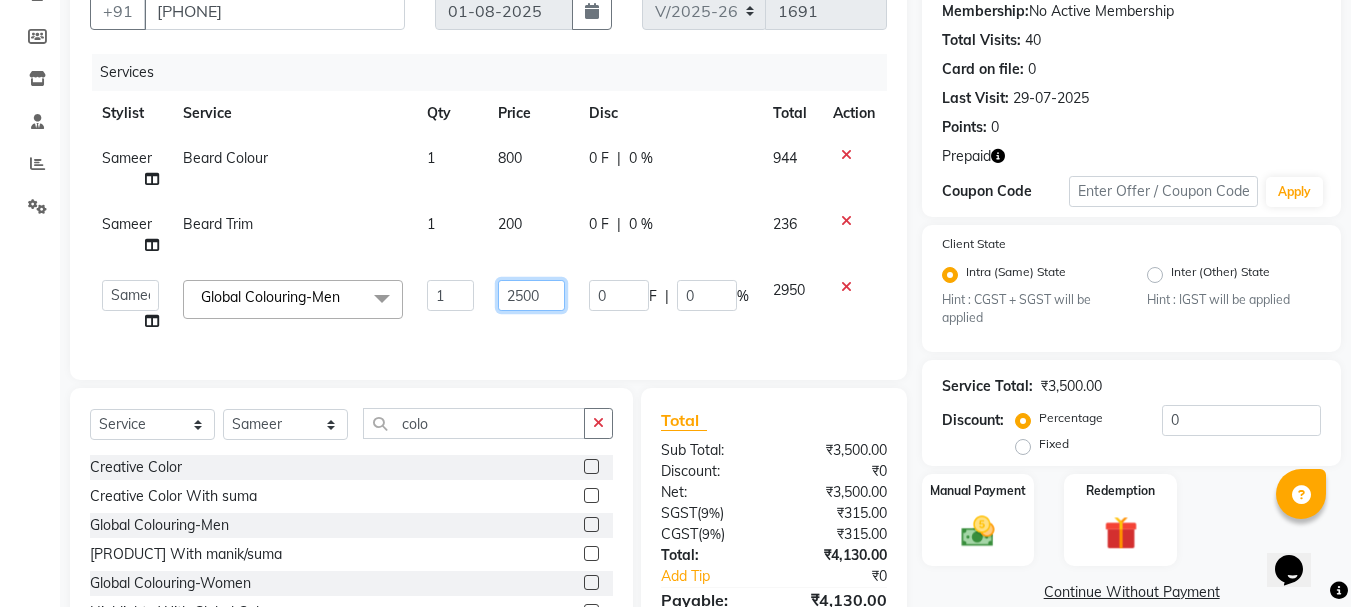 click on "2500" 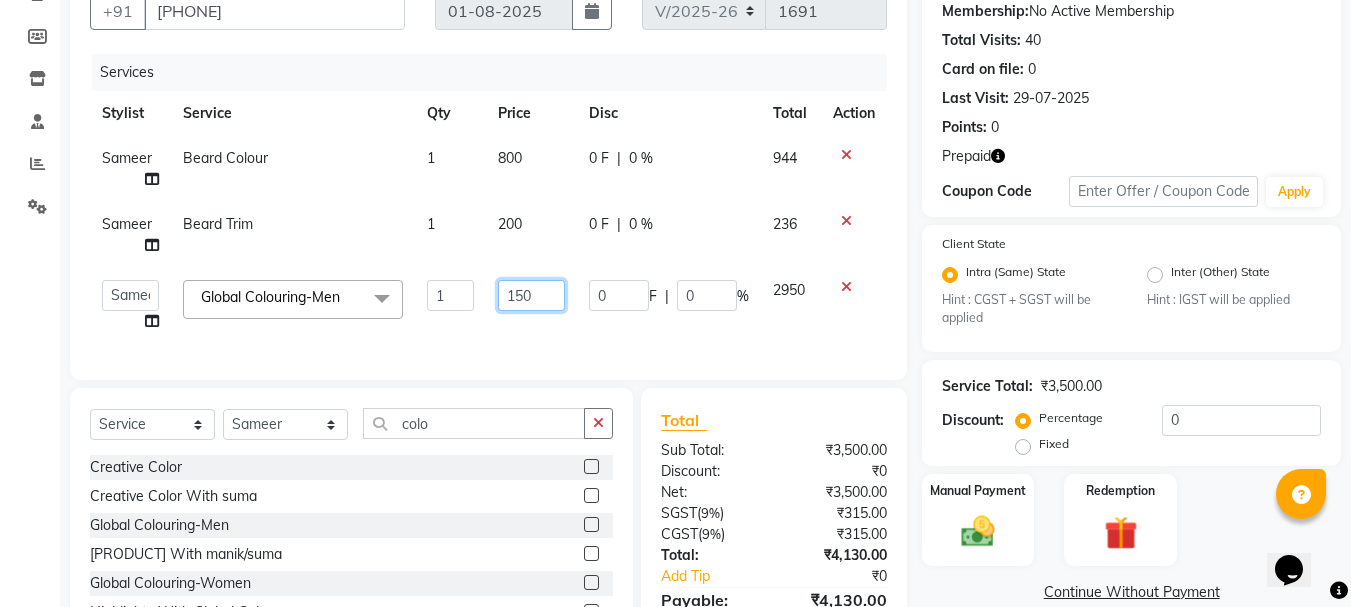 type on "1500" 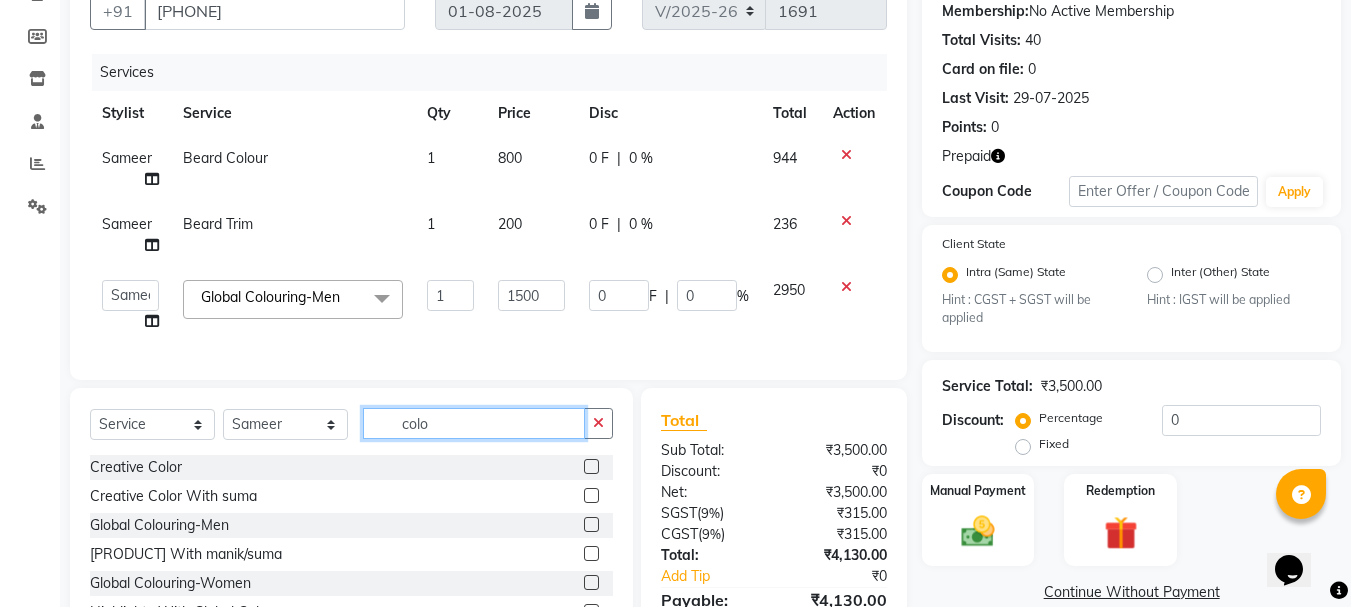click on "Select  Service  Product  Membership  Package Voucher Prepaid Gift Card  Select Stylist Anil arshiya C Ameer Manager manik Salma Sameer Shaban Suma Suraj Taniya colo Creative Color  Creative Color With suma  Global Colouring-Men  Global Colouring With manik/suma  Global Colouring-Women  Highlights With Global Color  Highlights With Global Color With manik/suma  Vibrant Colour  Vibrant colous With suma/manik  Color Save(60 min)  Beard Colour  Moustache Colour  Customized Facial/ Global Hair Colour  Hair colour/ Highlight/ Hair spa" 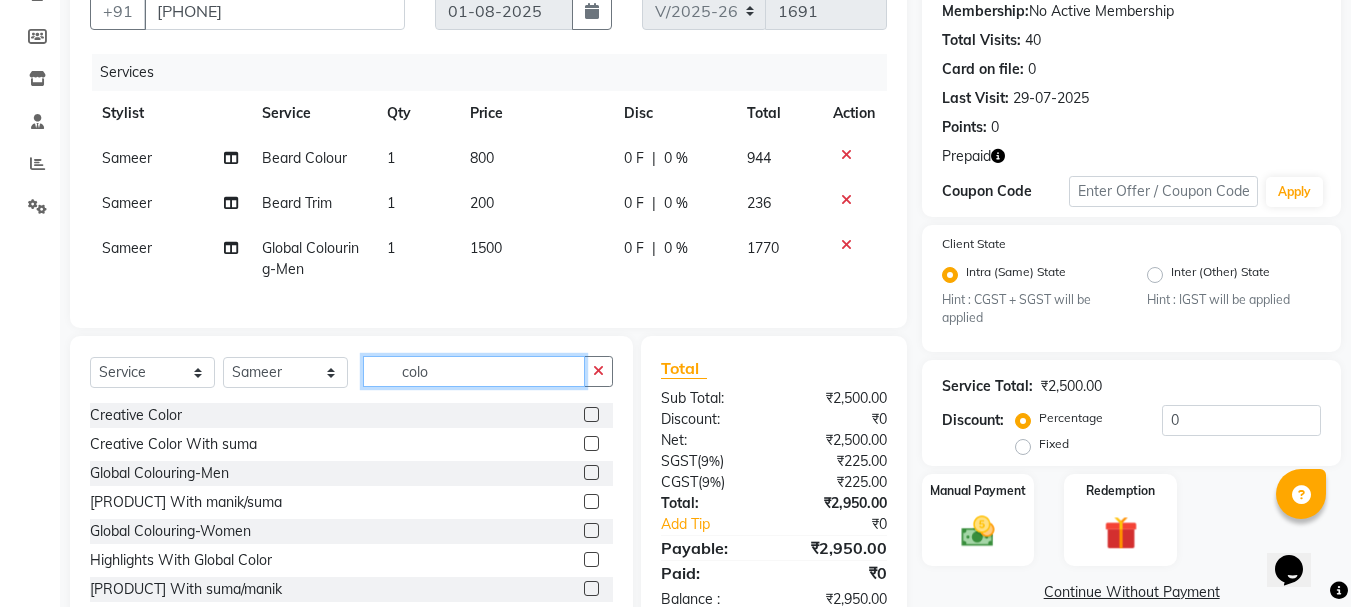 scroll, scrollTop: 263, scrollLeft: 0, axis: vertical 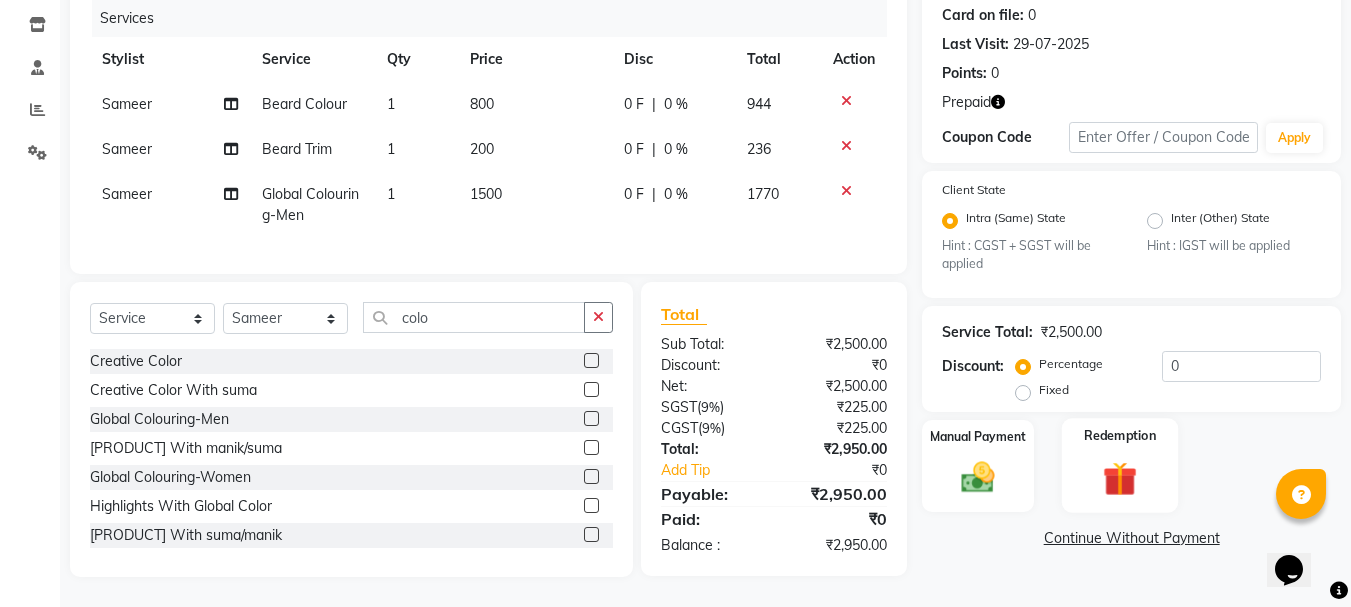 click 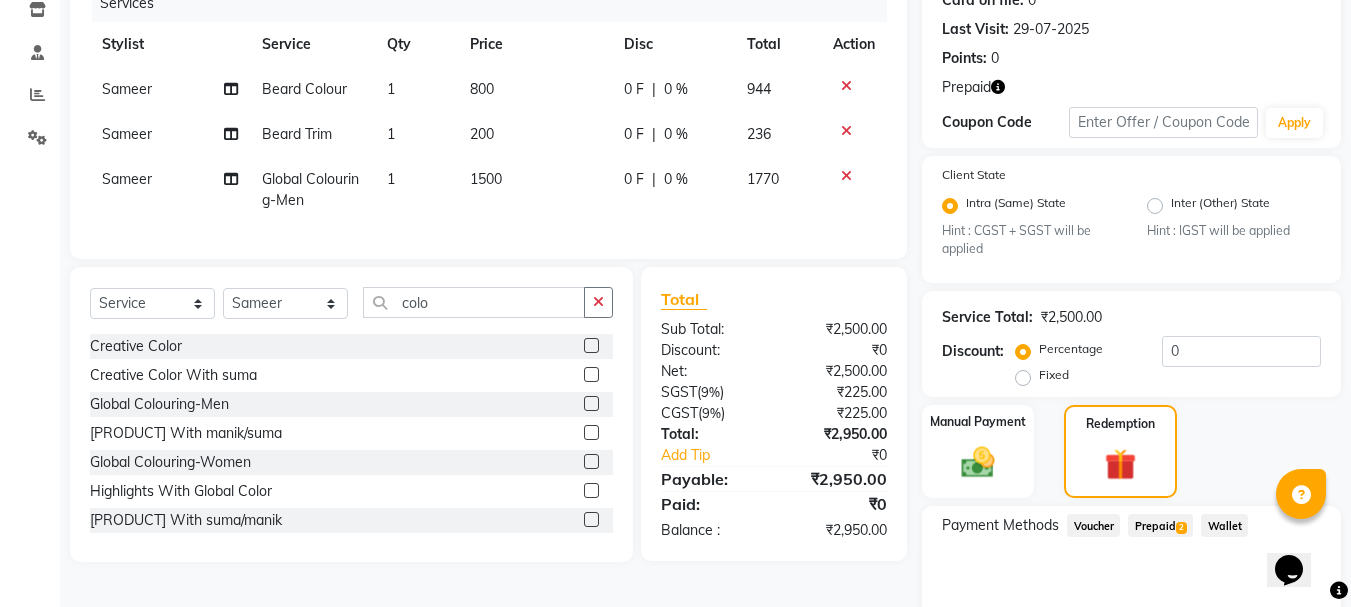 scroll, scrollTop: 353, scrollLeft: 0, axis: vertical 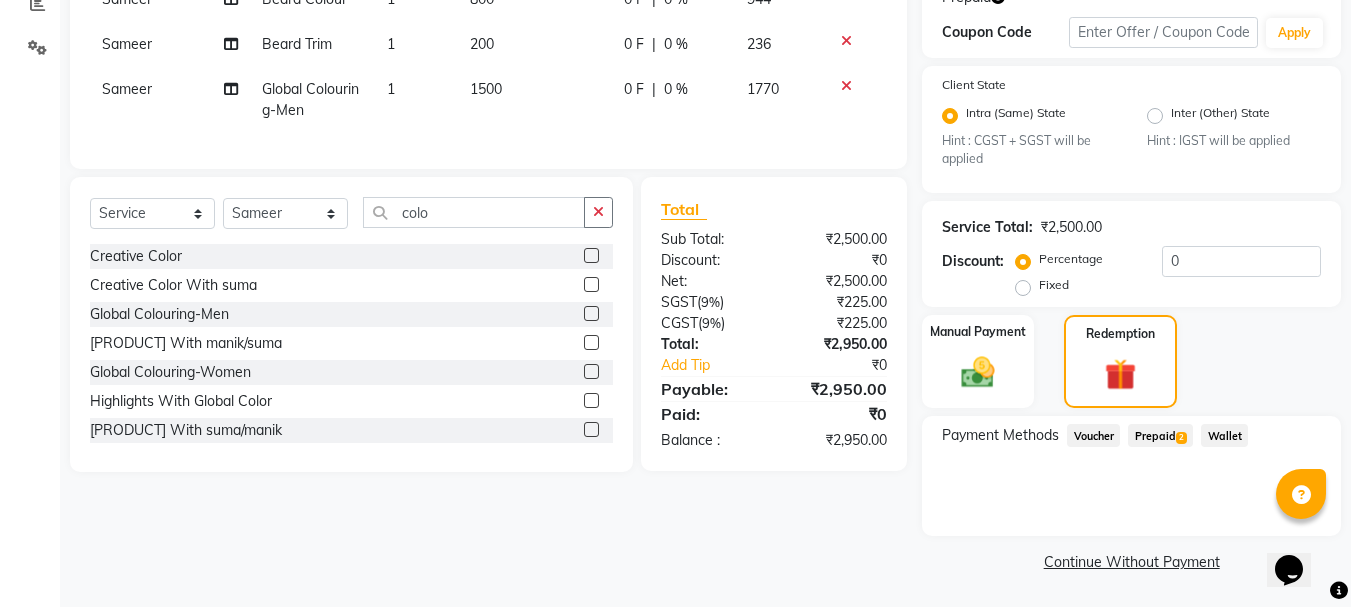 click on "Prepaid  2" 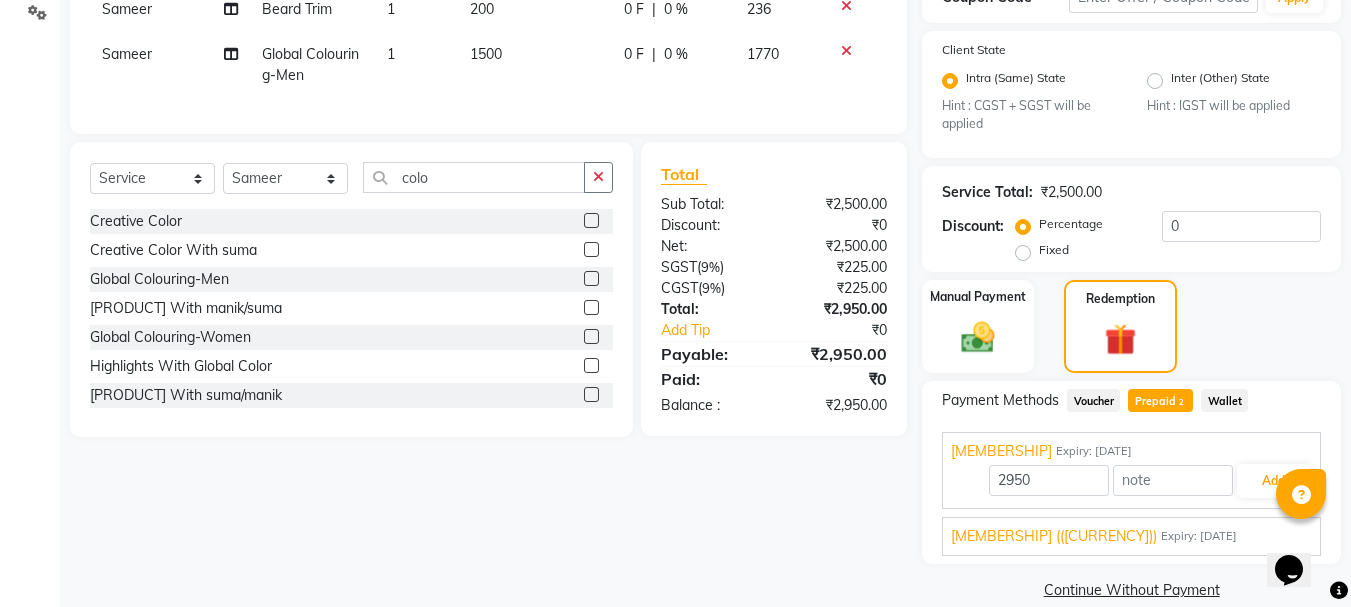 scroll, scrollTop: 416, scrollLeft: 0, axis: vertical 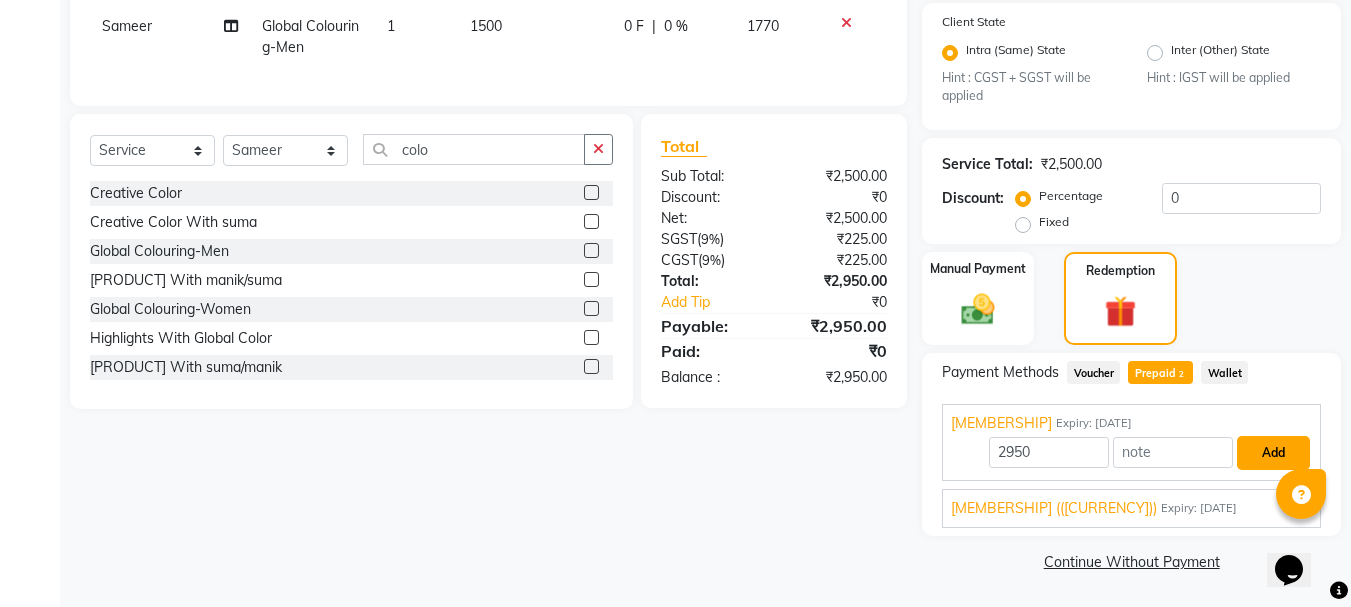 click on "Add" at bounding box center (1273, 453) 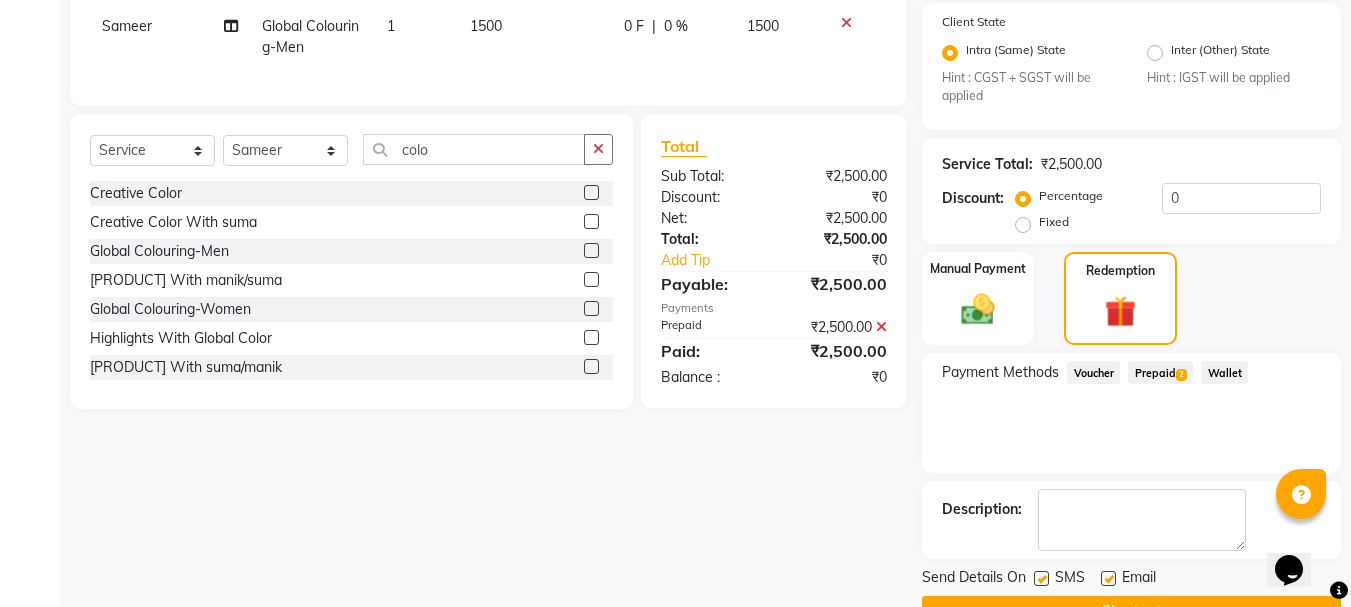 scroll, scrollTop: 466, scrollLeft: 0, axis: vertical 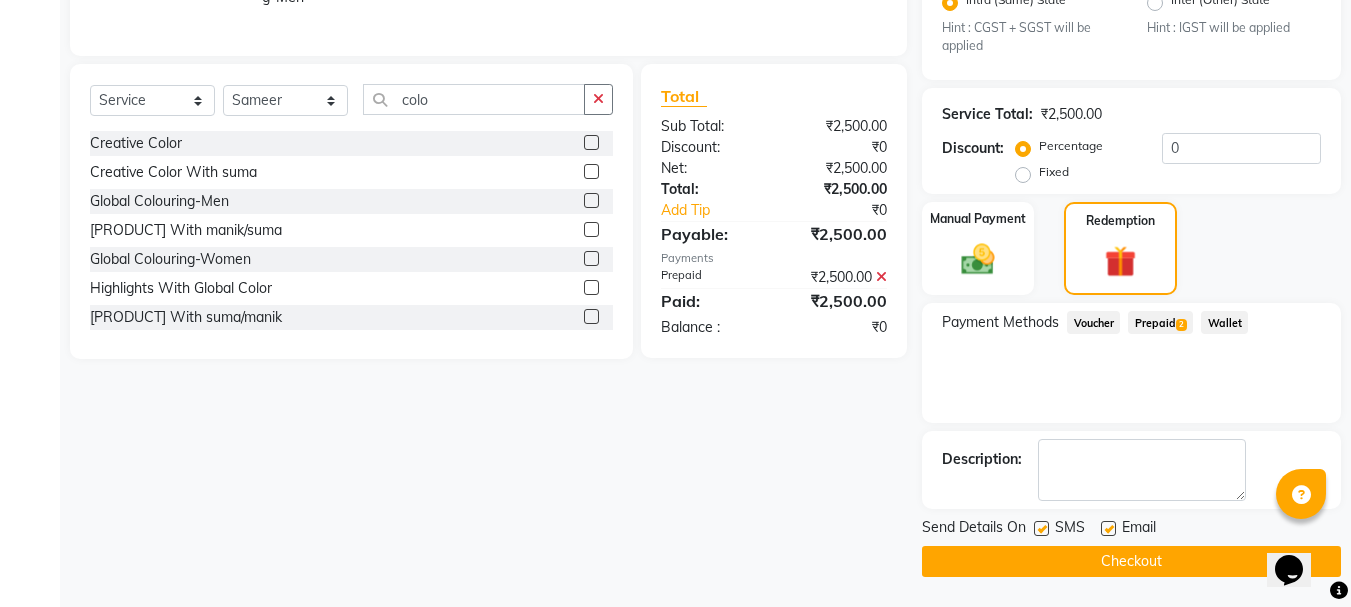 click on "Checkout" 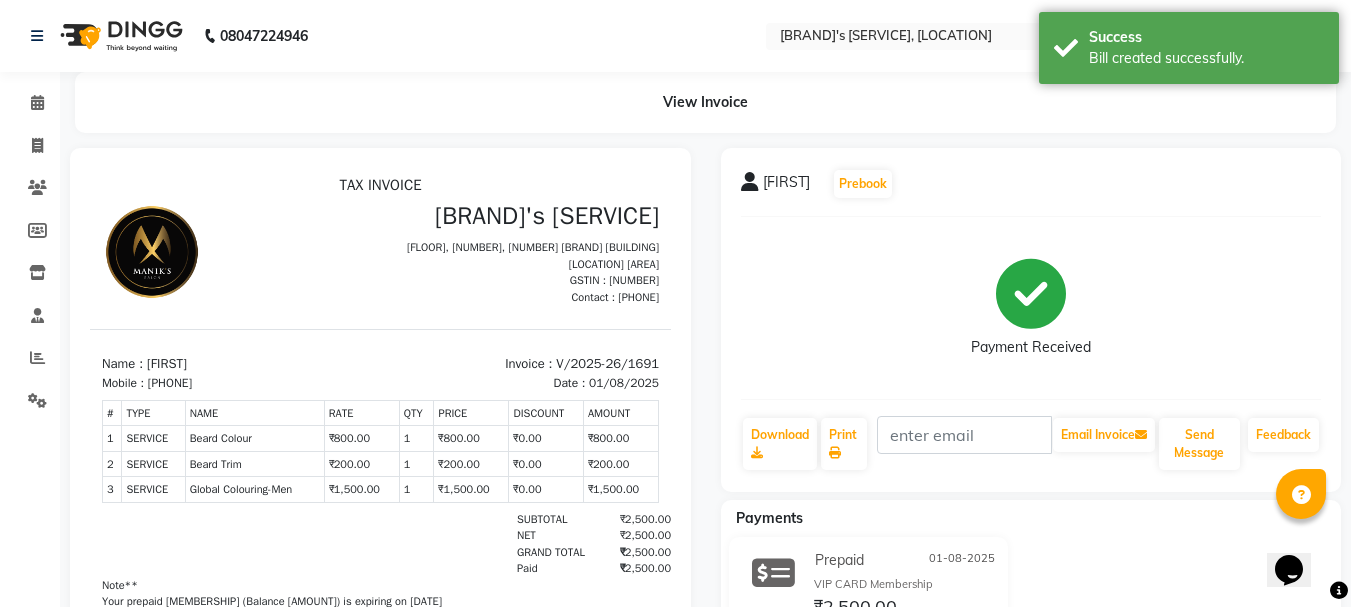 scroll, scrollTop: 0, scrollLeft: 0, axis: both 